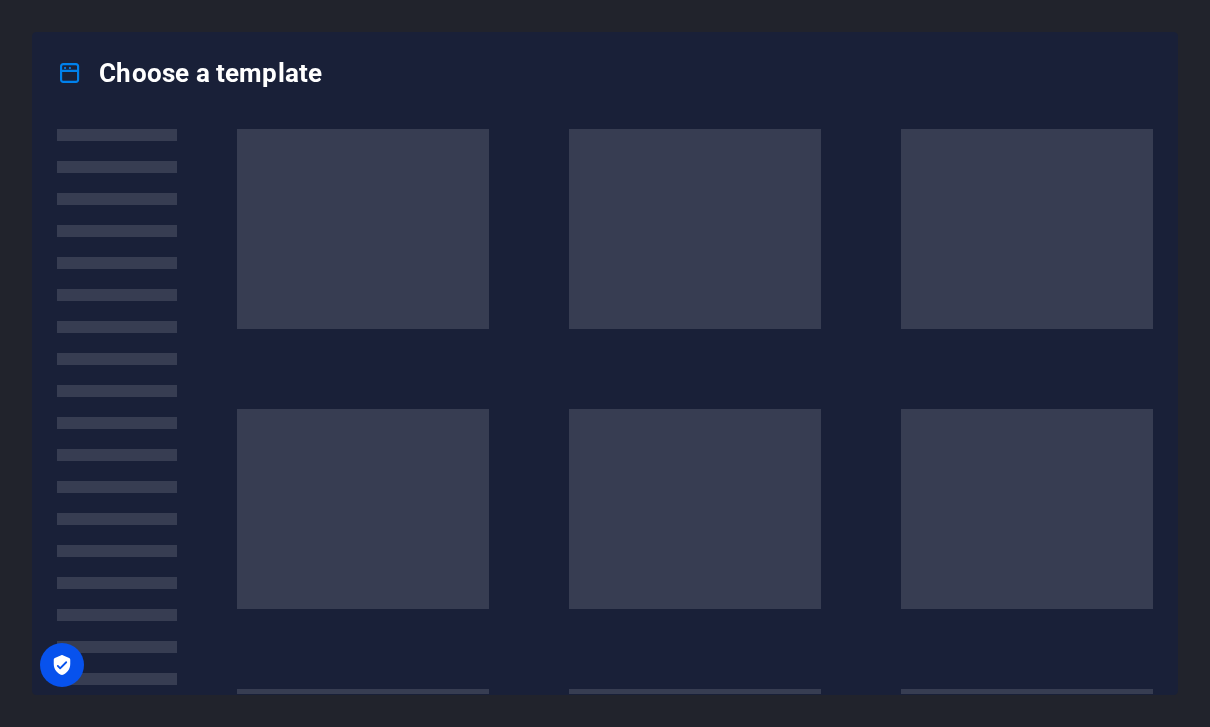scroll, scrollTop: 0, scrollLeft: 0, axis: both 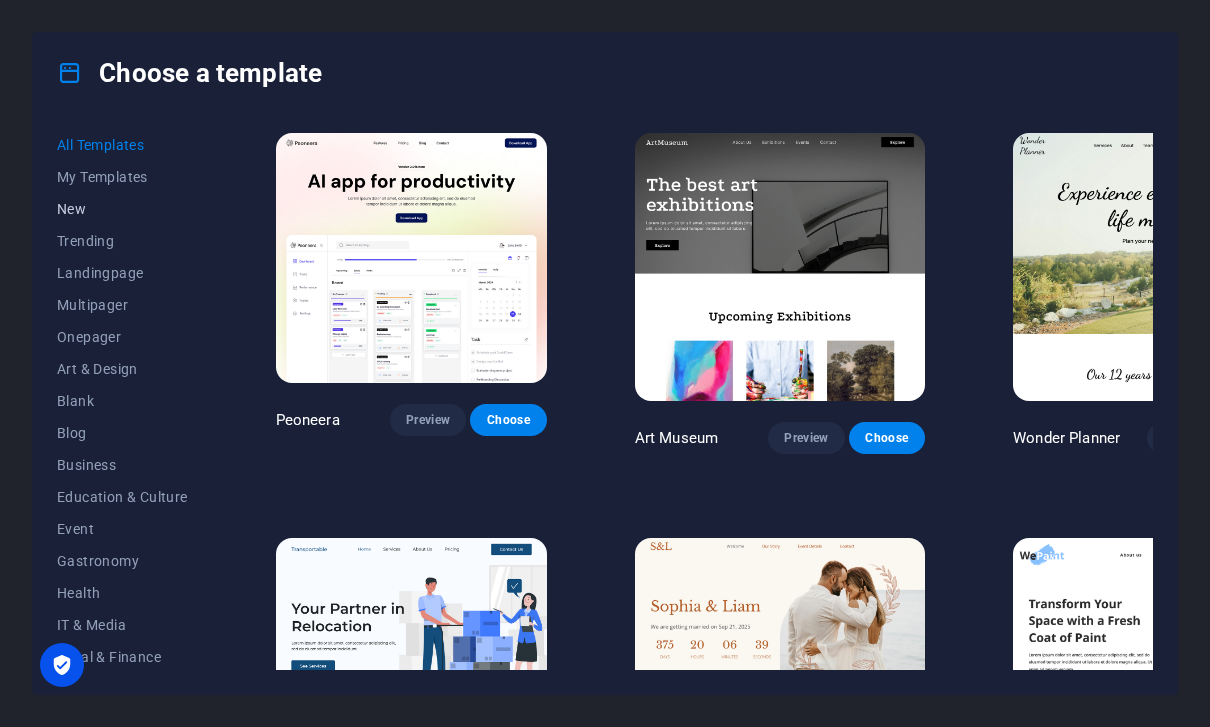 click on "New" at bounding box center [122, 209] 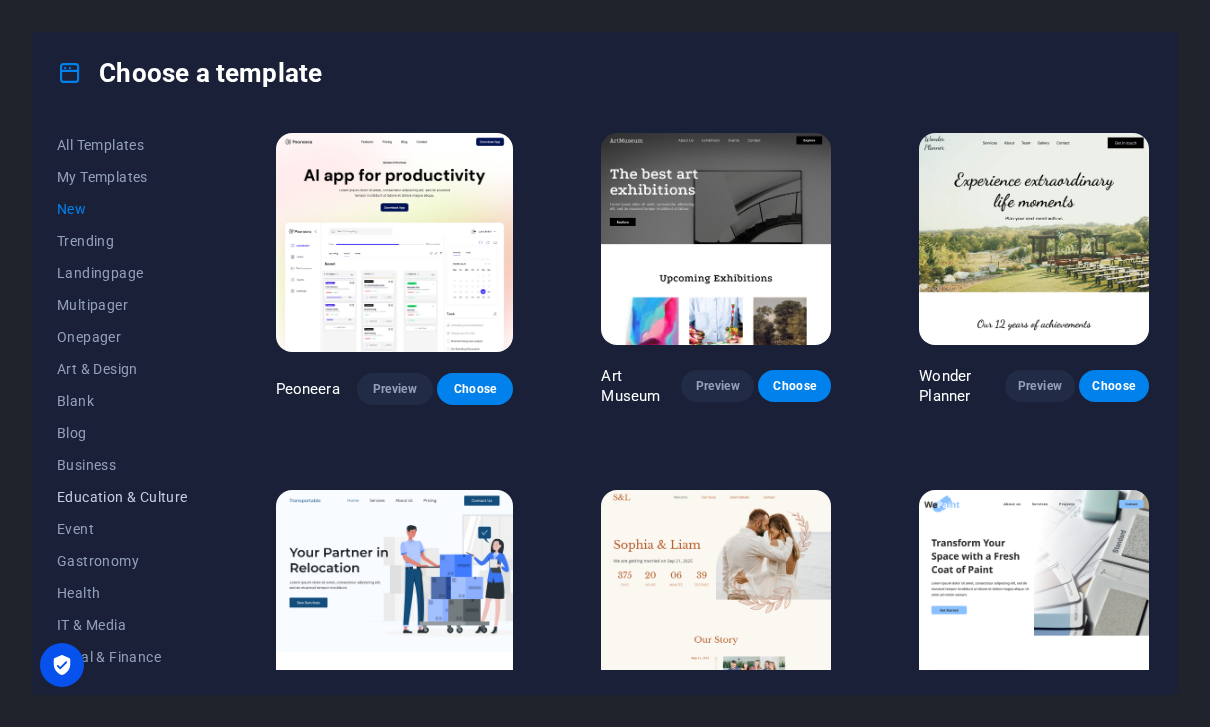click on "Education & Culture" at bounding box center (122, 497) 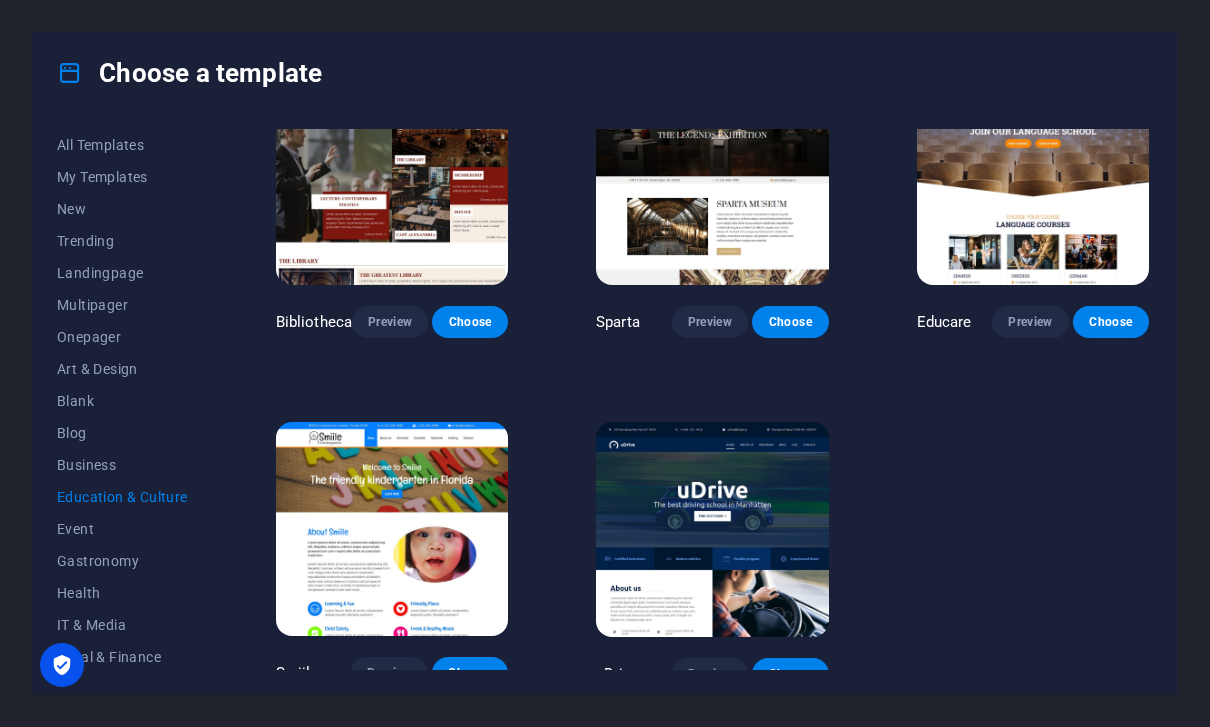 scroll, scrollTop: 420, scrollLeft: 0, axis: vertical 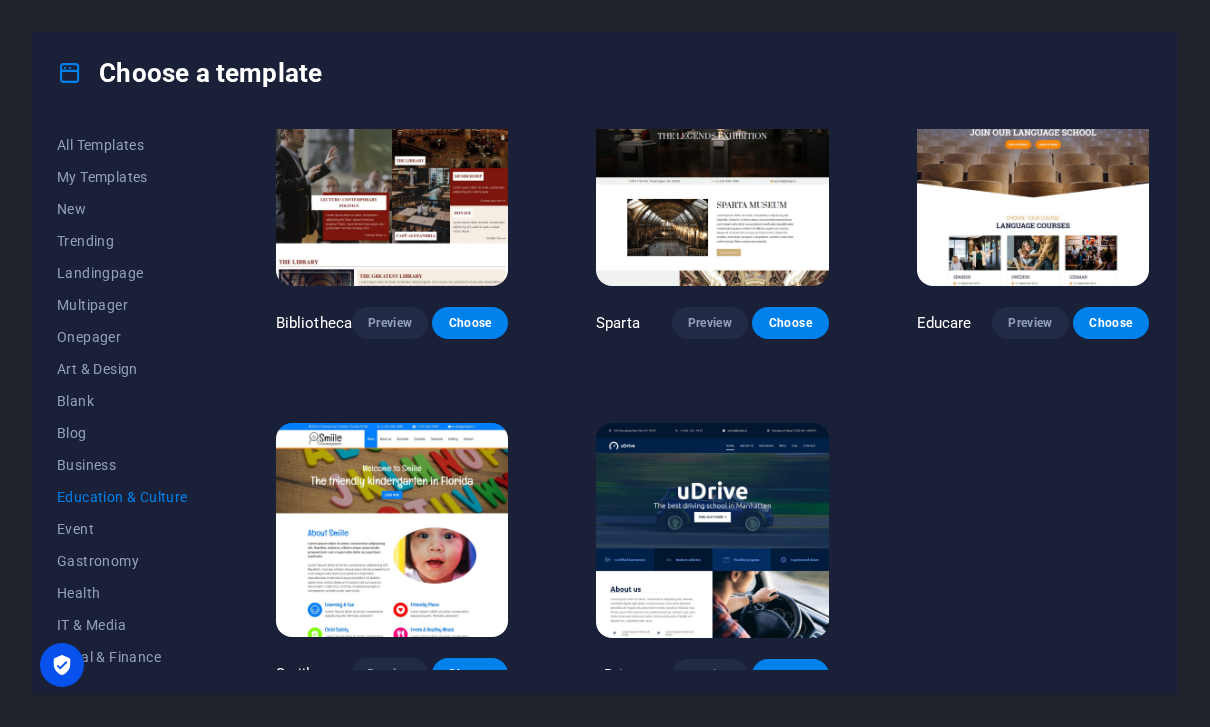 click at bounding box center (712, 530) 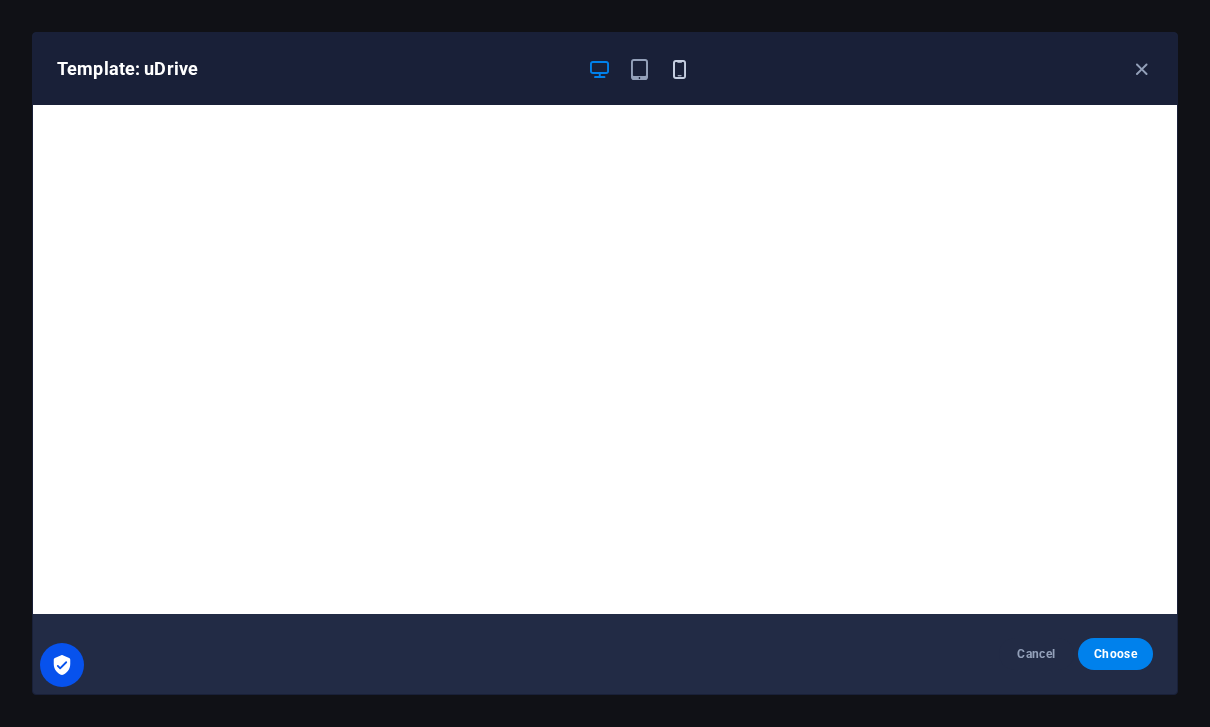 click at bounding box center [679, 69] 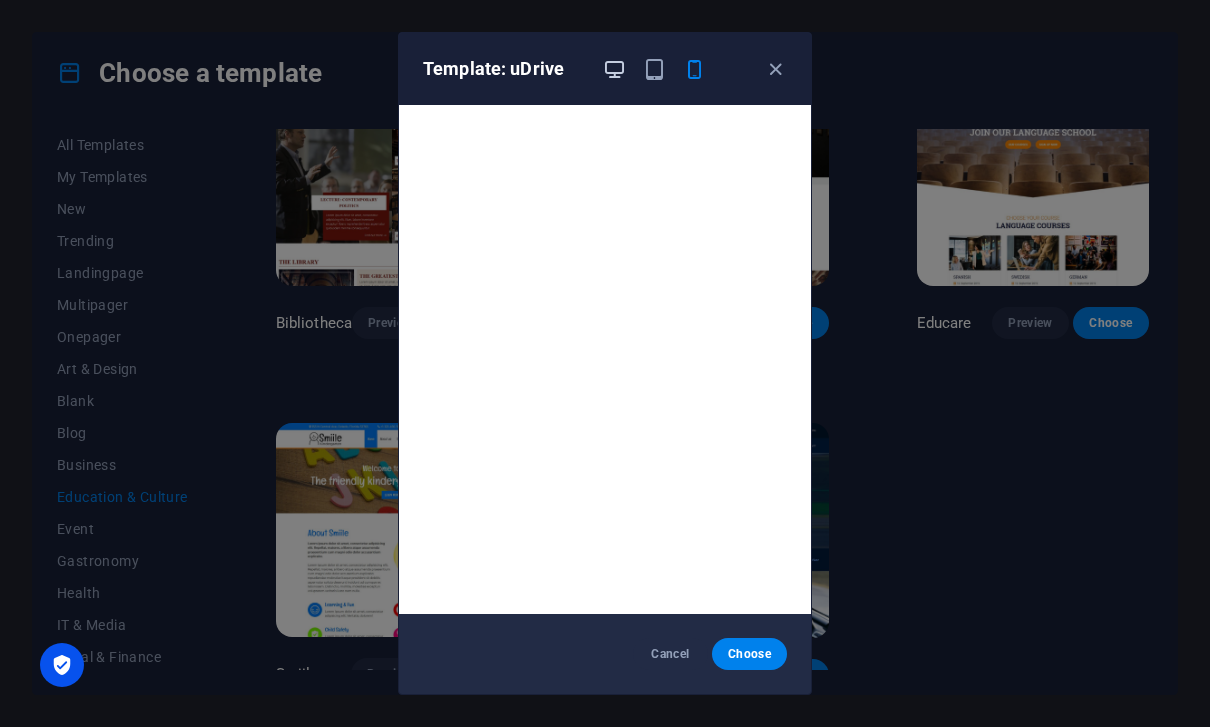 click at bounding box center [614, 69] 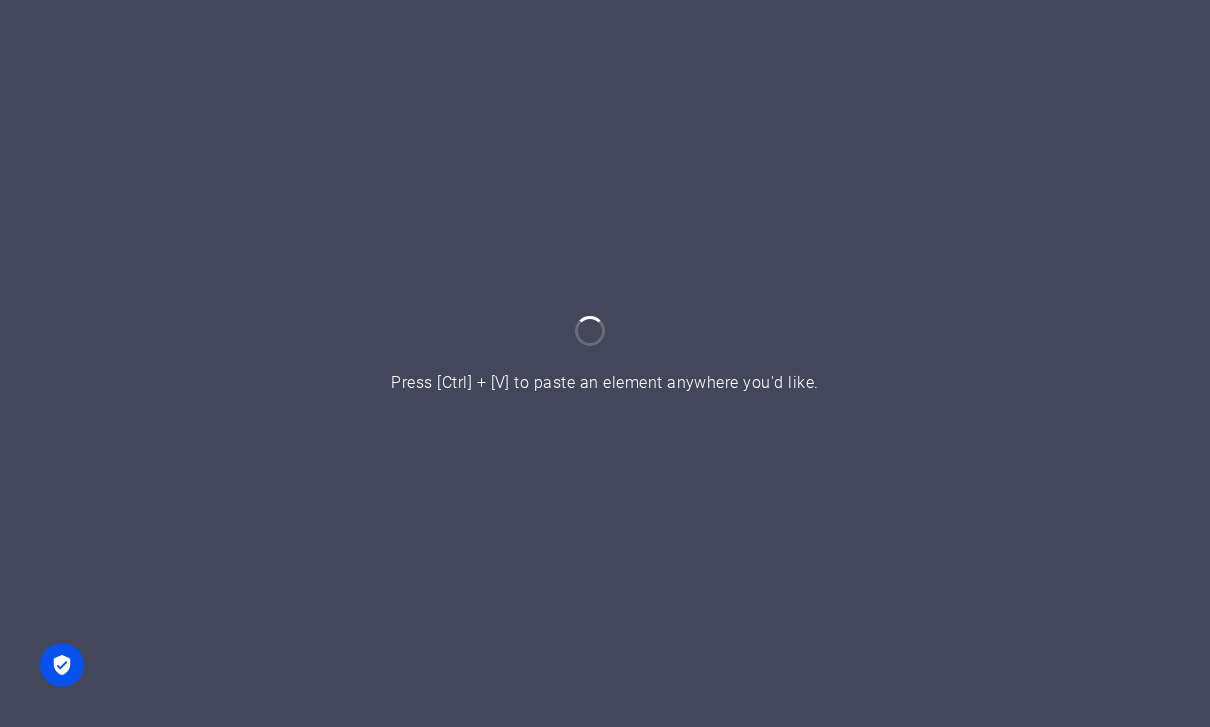 scroll, scrollTop: 0, scrollLeft: 0, axis: both 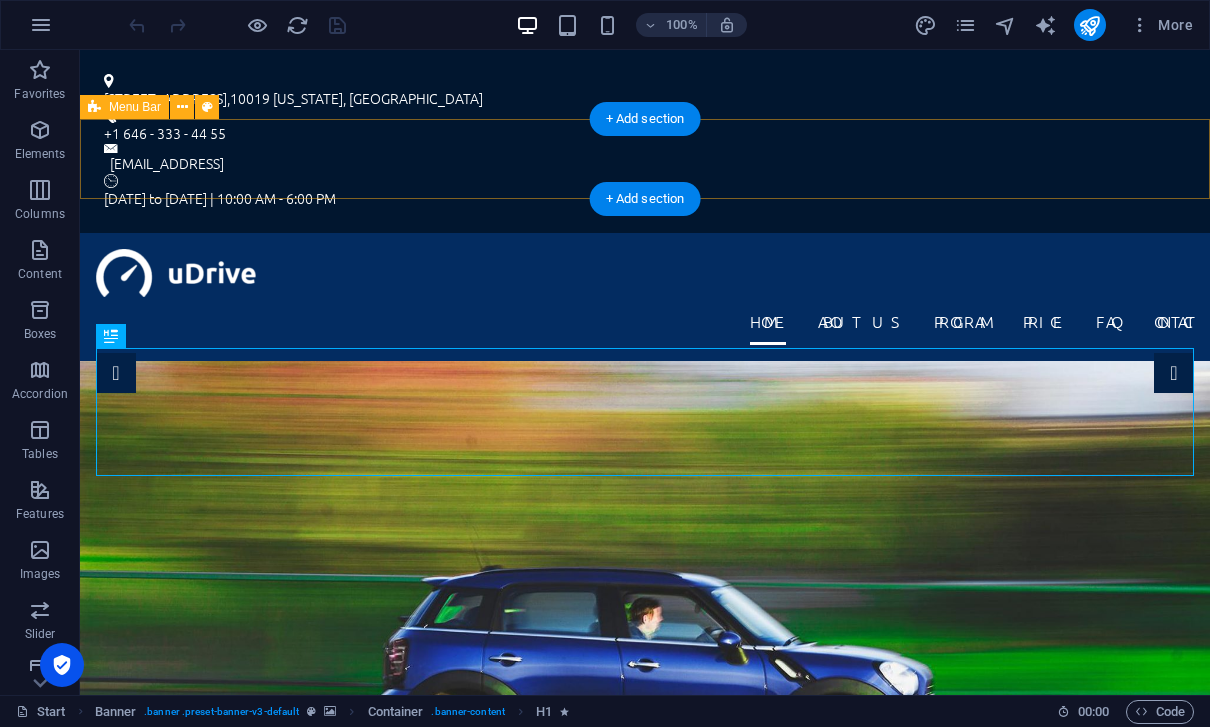 click on "Home About us Program Price FAQ Contact" at bounding box center [645, 297] 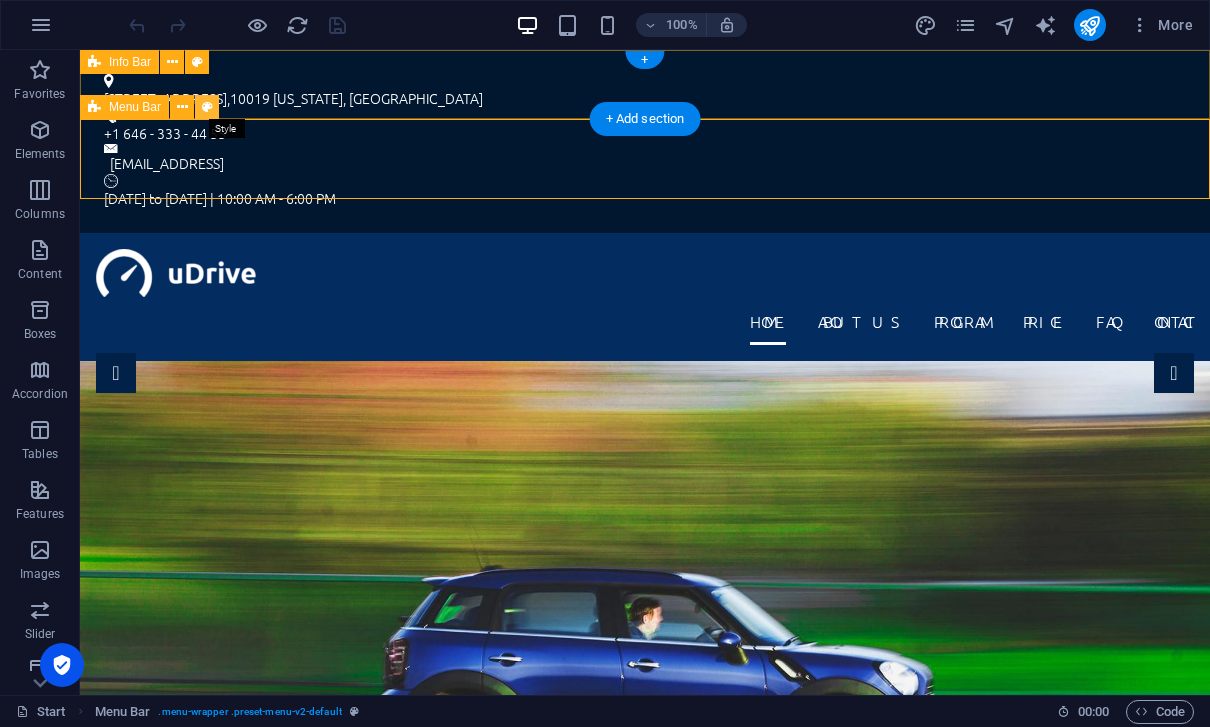 click at bounding box center [207, 107] 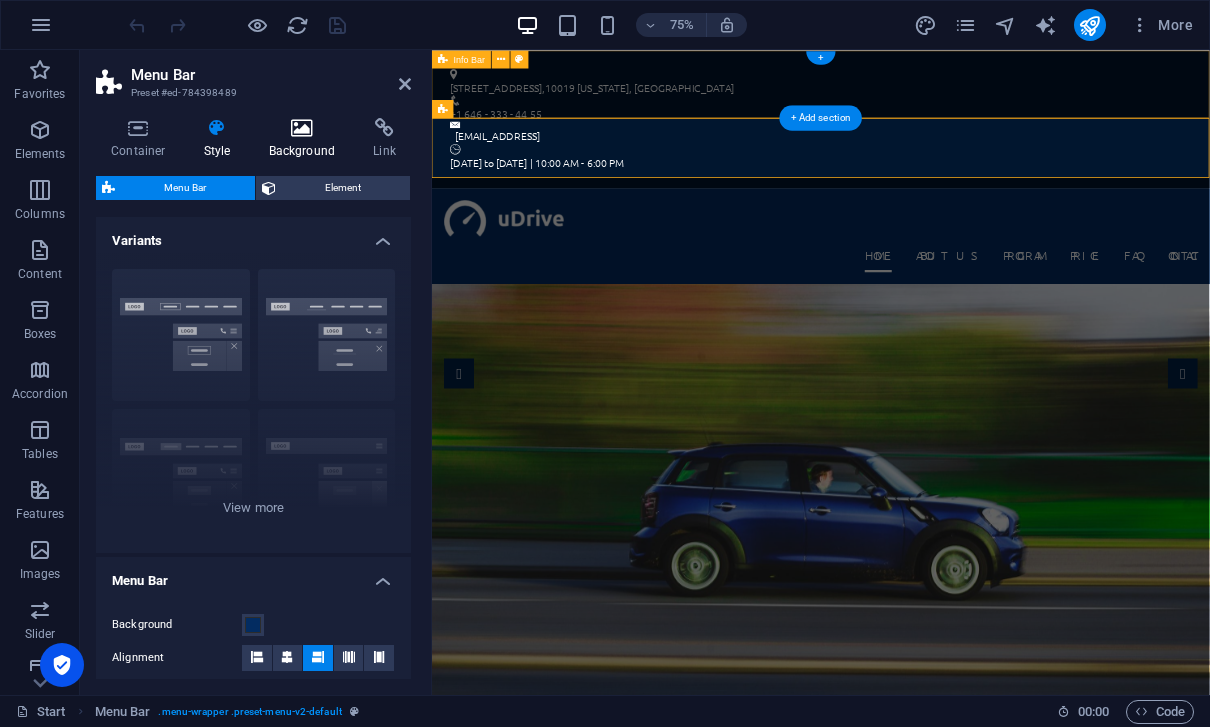click at bounding box center (302, 128) 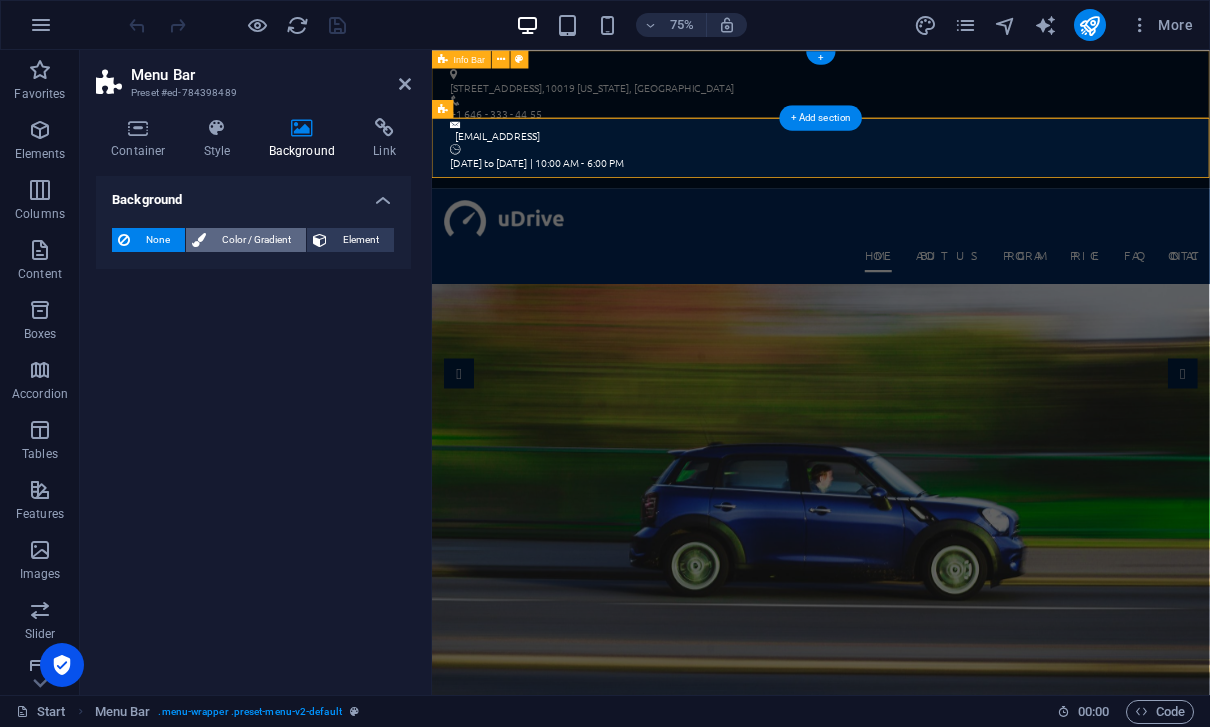 click on "Color / Gradient" at bounding box center [256, 240] 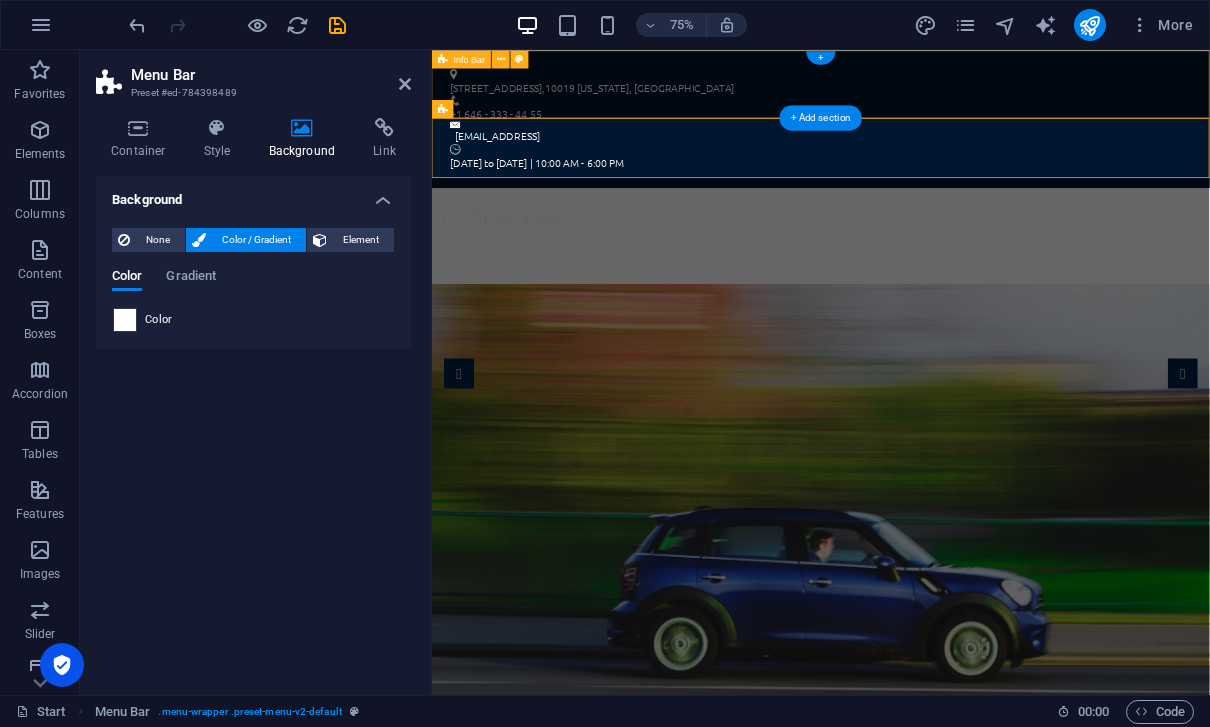 click at bounding box center (125, 320) 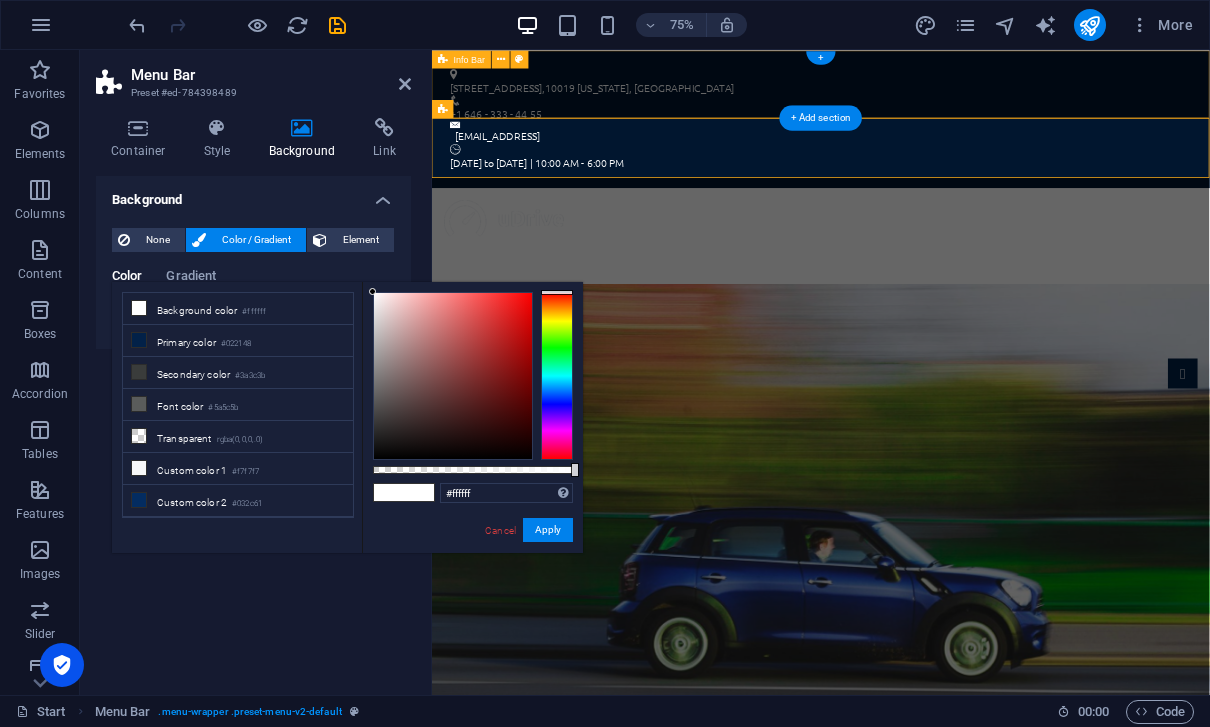 click on "Background None Color / Gradient Element Stretch background to full-width Color overlay Places an overlay over the background to colorize it Parallax 0 % Image Image slider Map Video YouTube Vimeo HTML Color Gradient Color A parent element contains a background. Edit background on parent element" at bounding box center [253, 427] 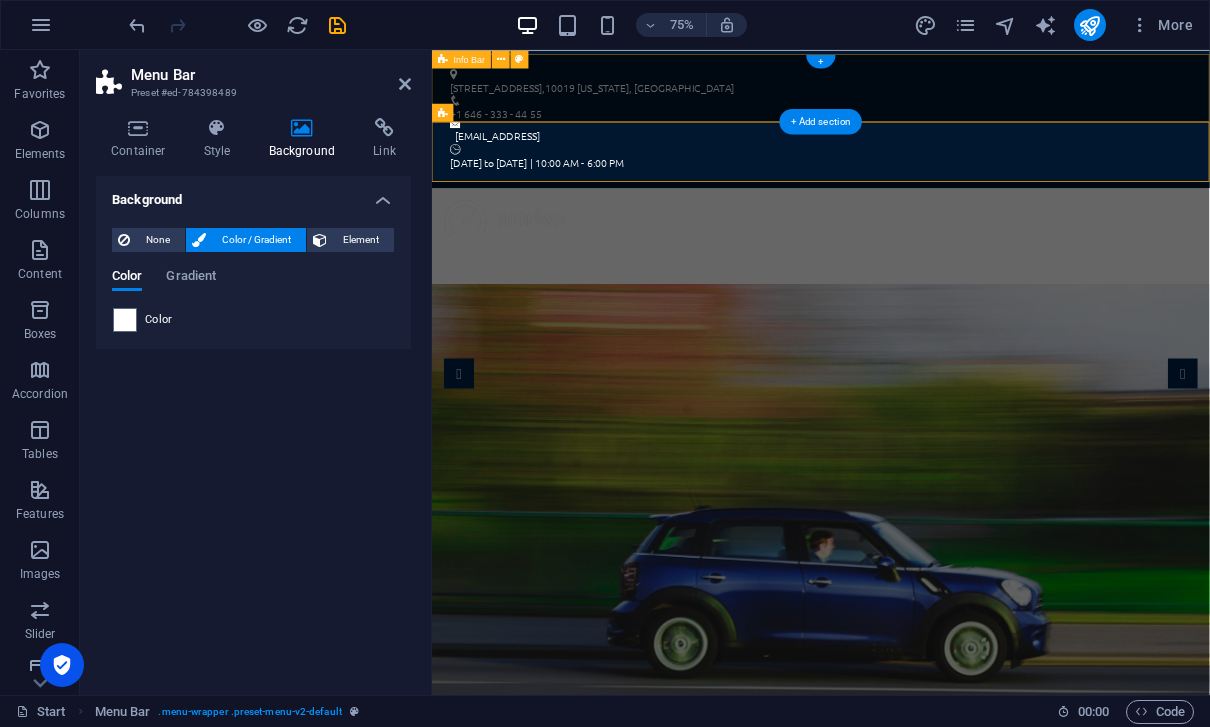 scroll, scrollTop: 0, scrollLeft: 0, axis: both 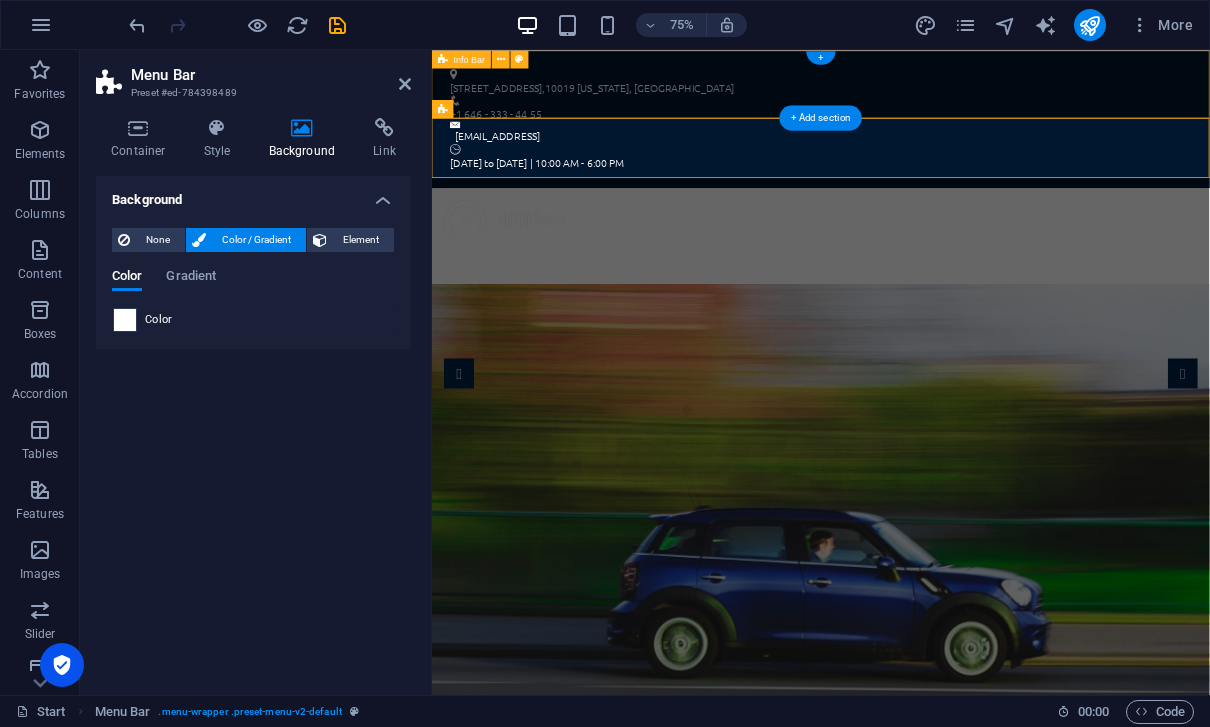 click at bounding box center (125, 320) 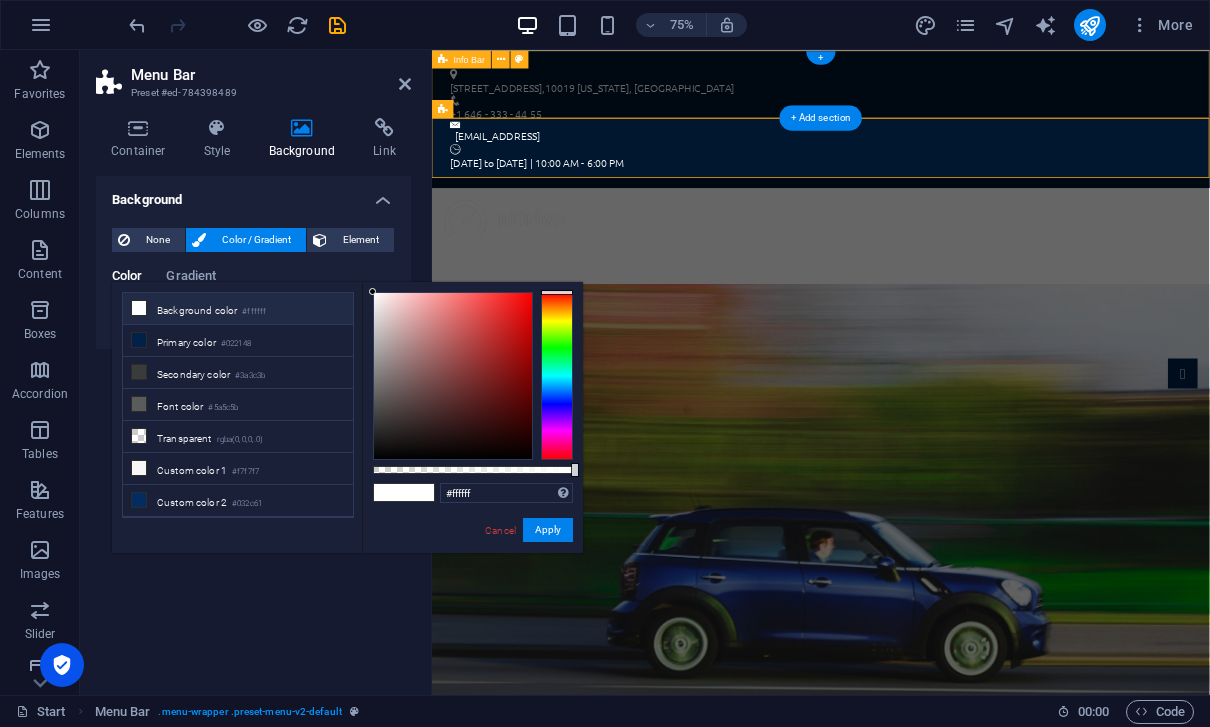 click on "Background color
#ffffff" at bounding box center (238, 309) 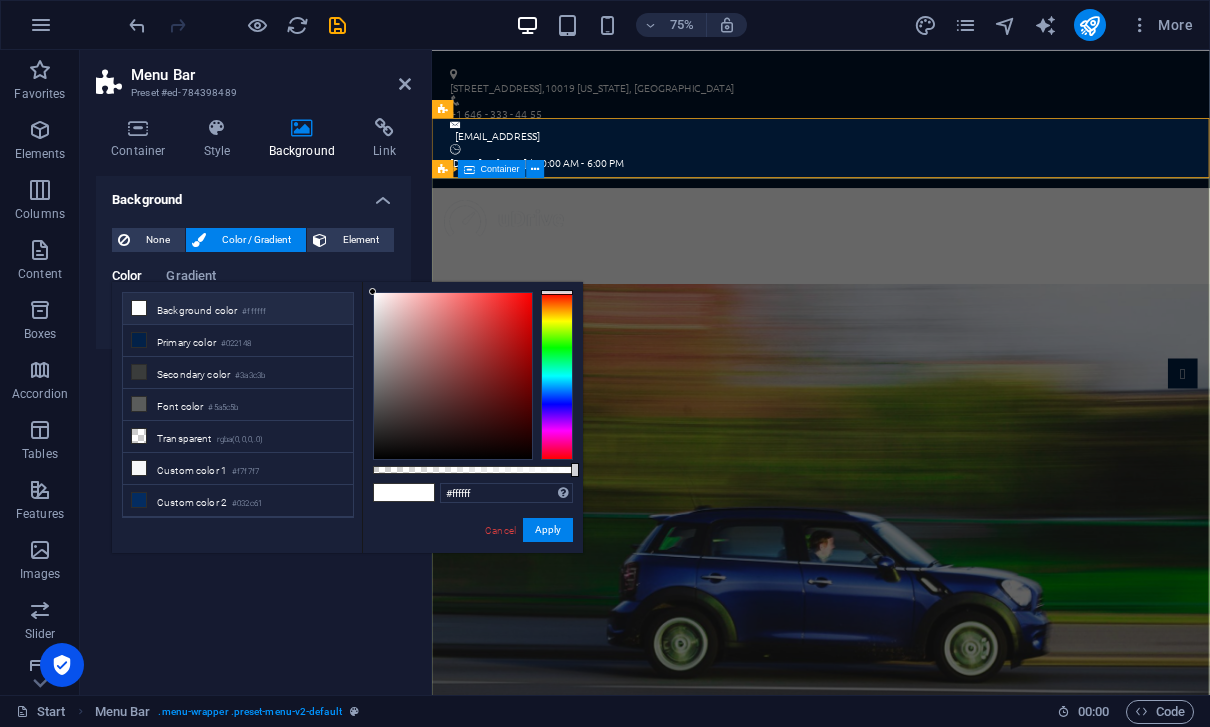 click on "Individual The best driving school in Manhattan Find out More" at bounding box center [950, 1329] 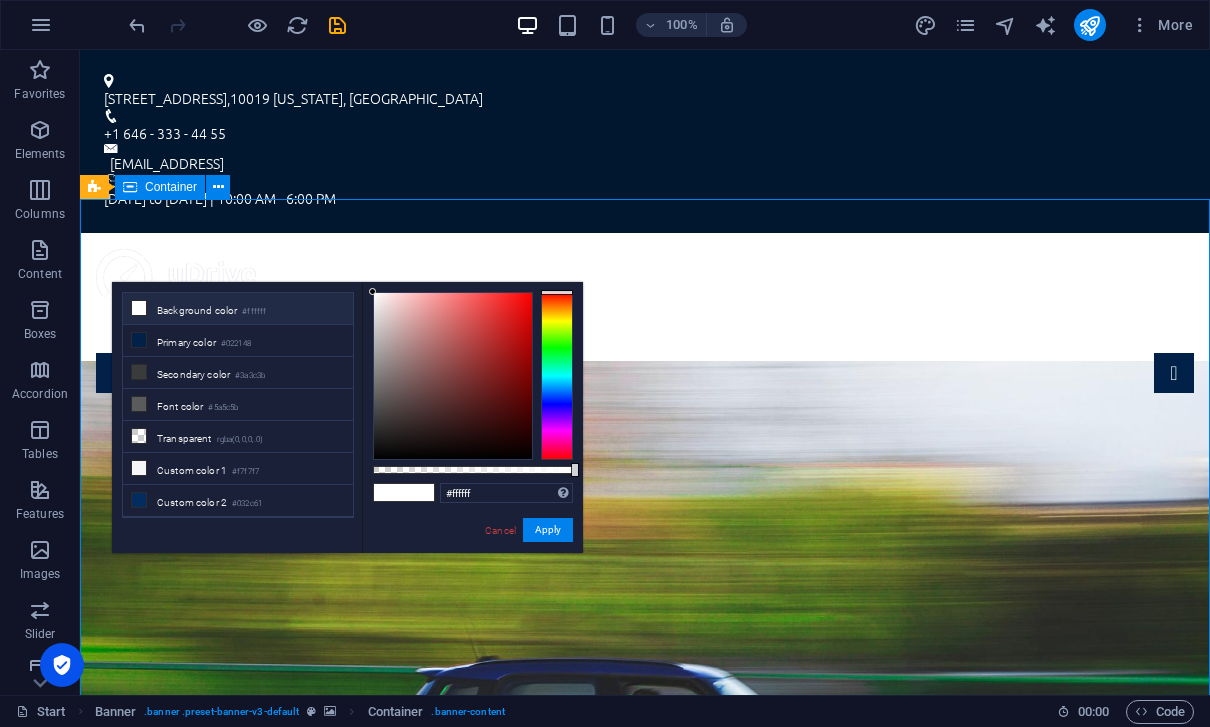click on "Home About us Program Price FAQ Contact" at bounding box center [645, 297] 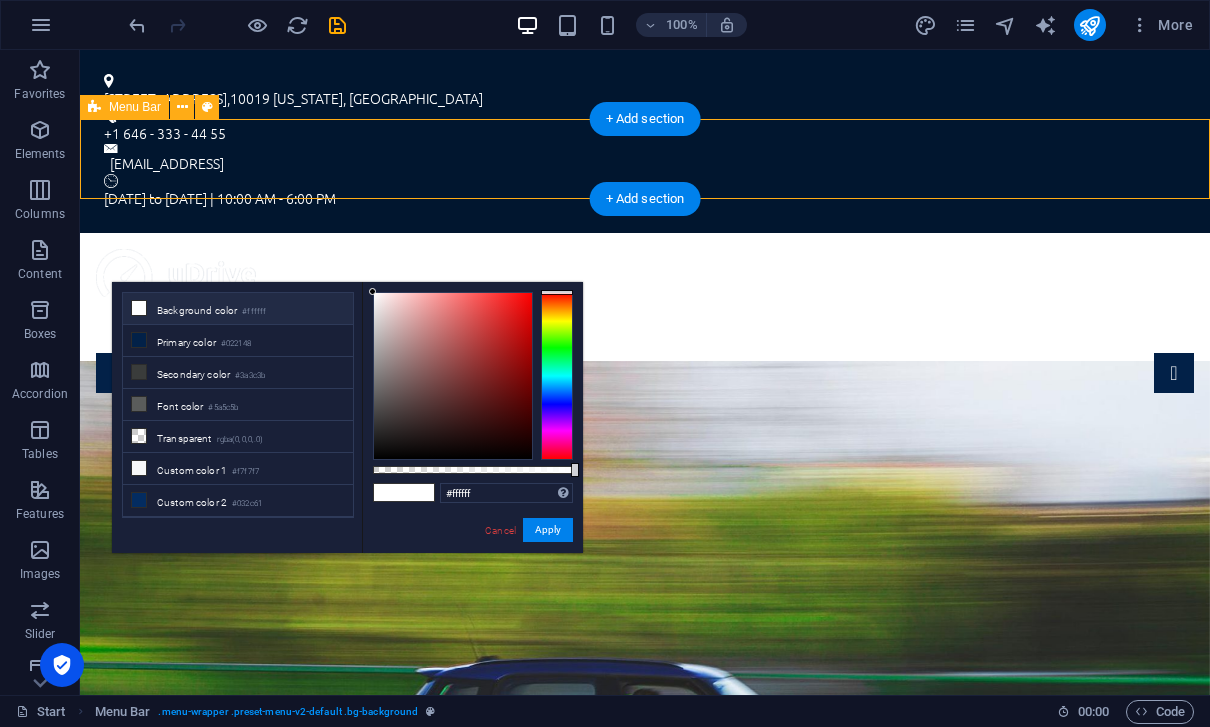 click at bounding box center [645, 273] 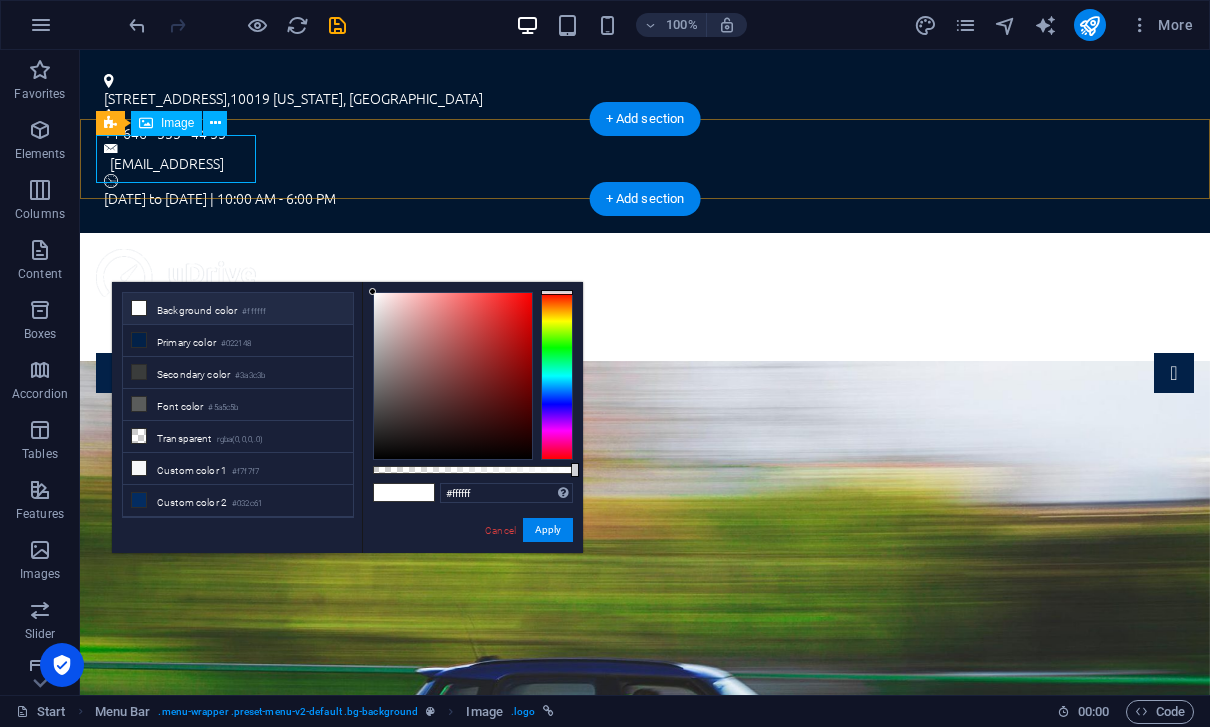 click on "Image" at bounding box center (177, 123) 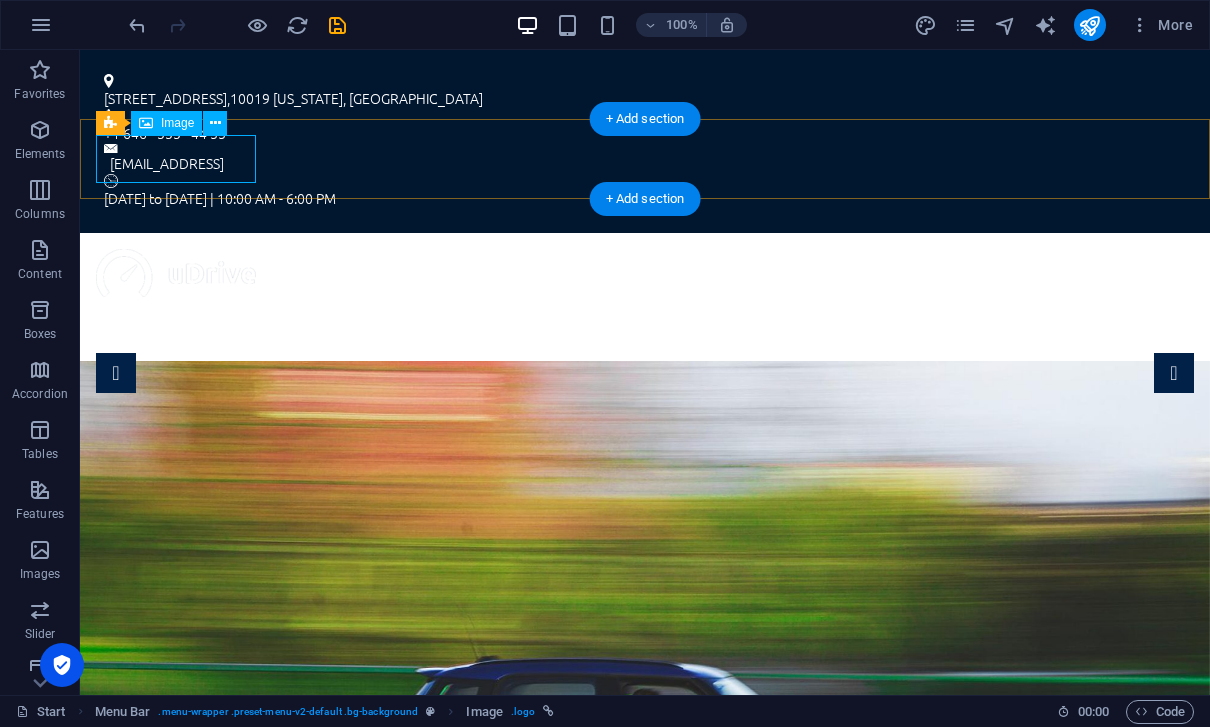 click on "Image" at bounding box center (166, 123) 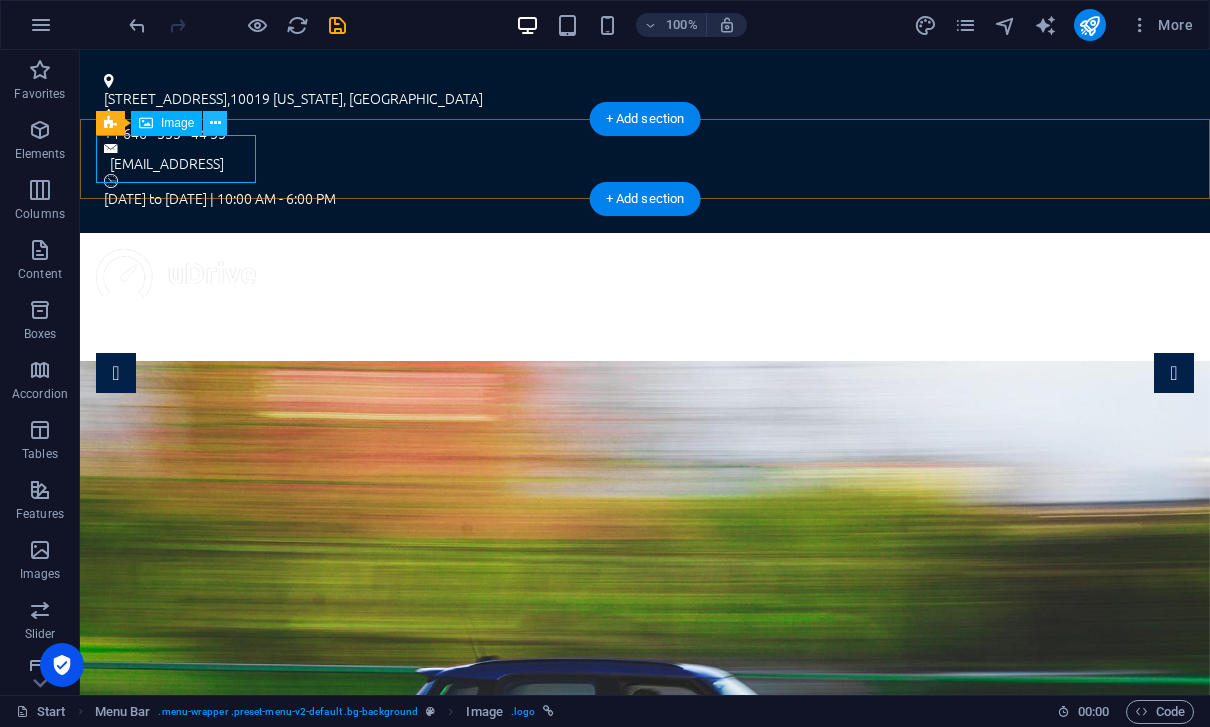 click at bounding box center (215, 123) 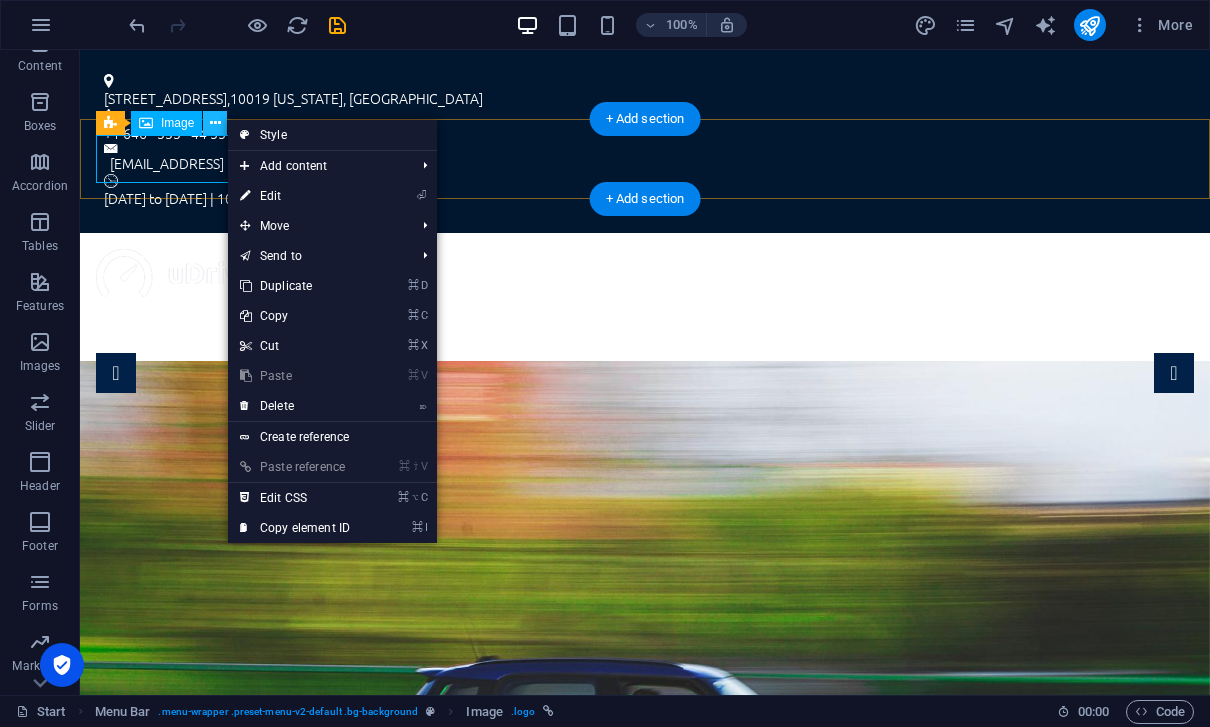 scroll, scrollTop: 225, scrollLeft: 0, axis: vertical 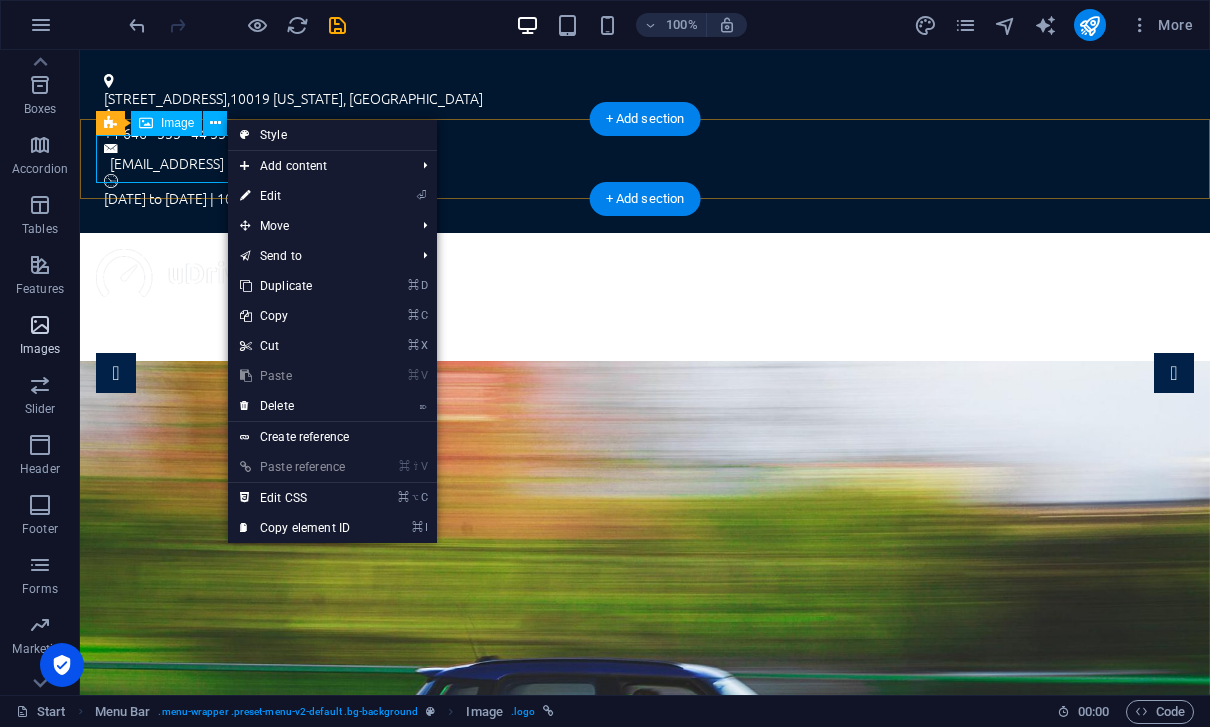 click on "Images" at bounding box center [40, 349] 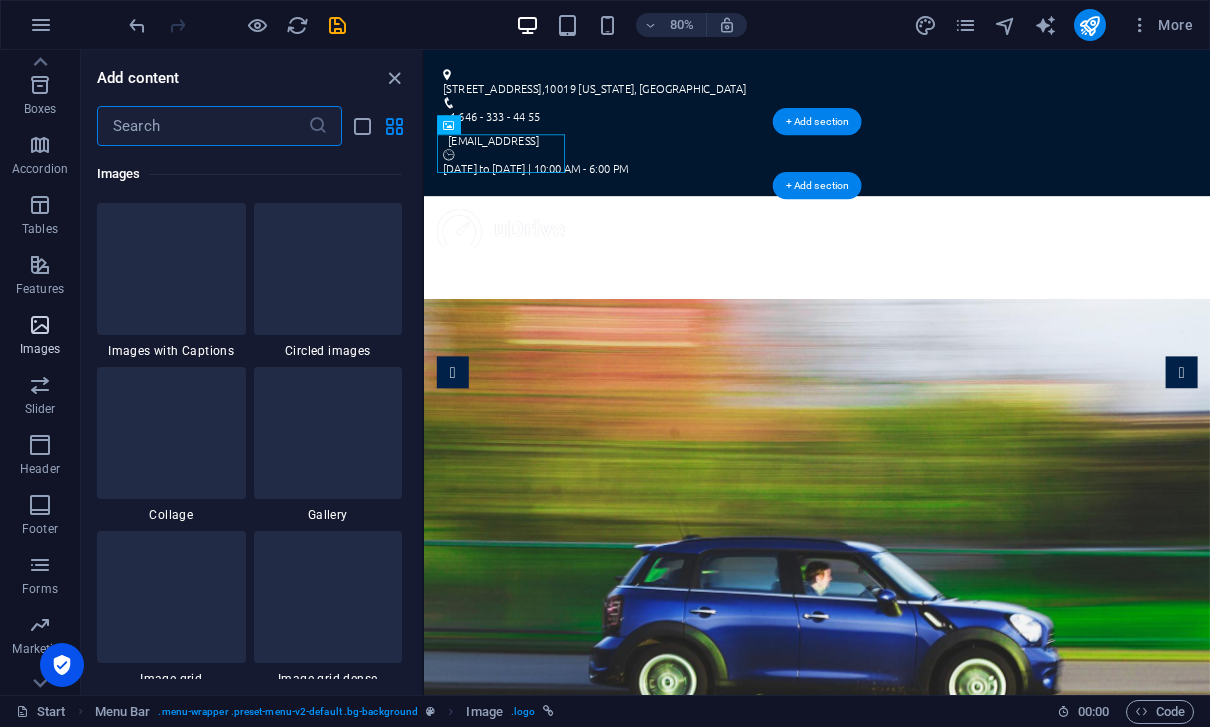 scroll, scrollTop: 9976, scrollLeft: 0, axis: vertical 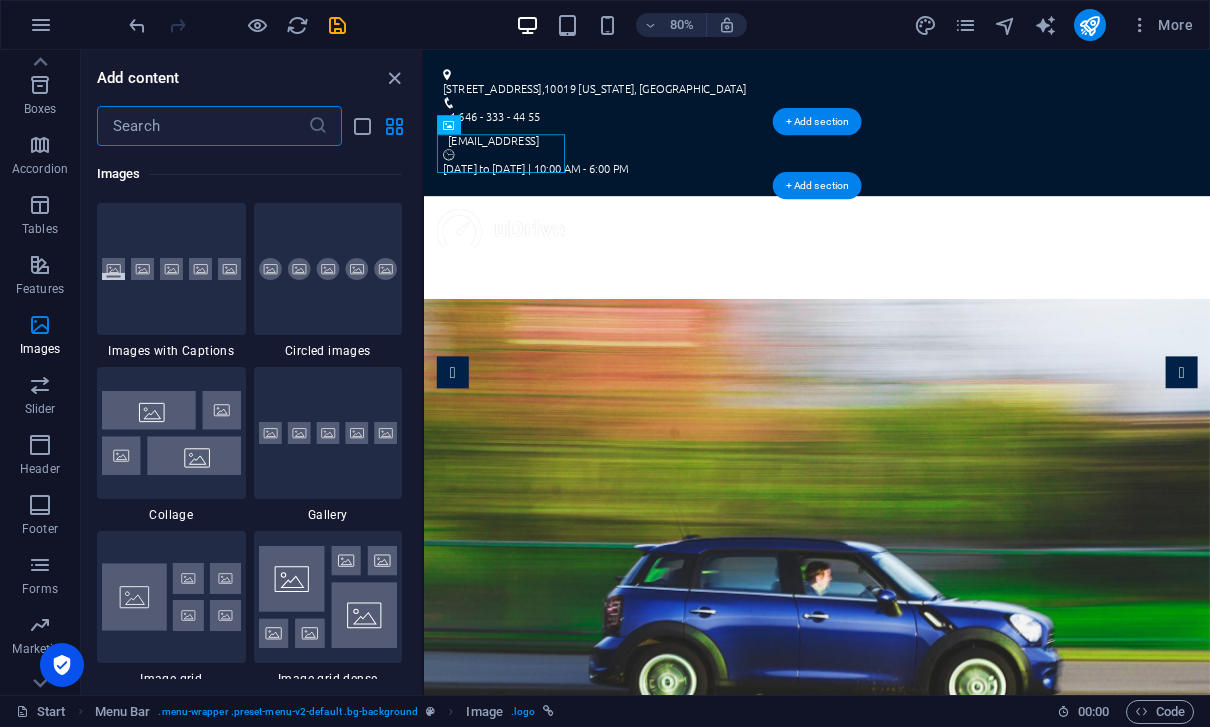 click at bounding box center (915, 273) 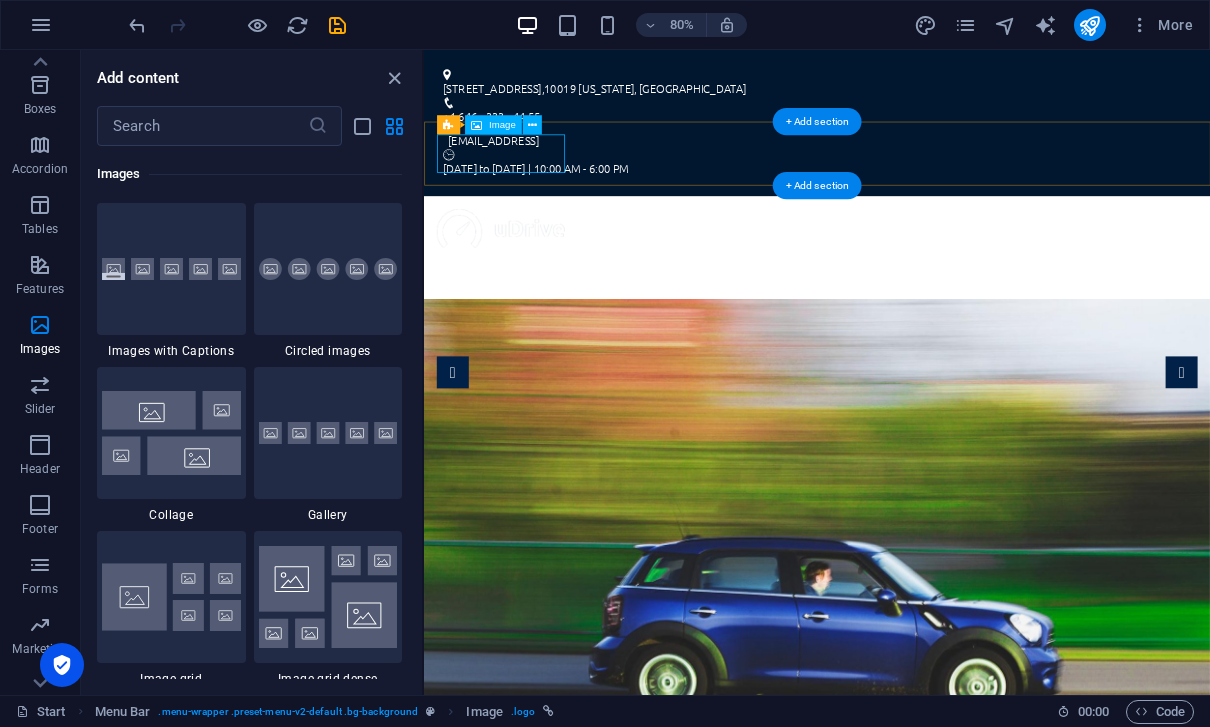 click on "Image" at bounding box center [493, 125] 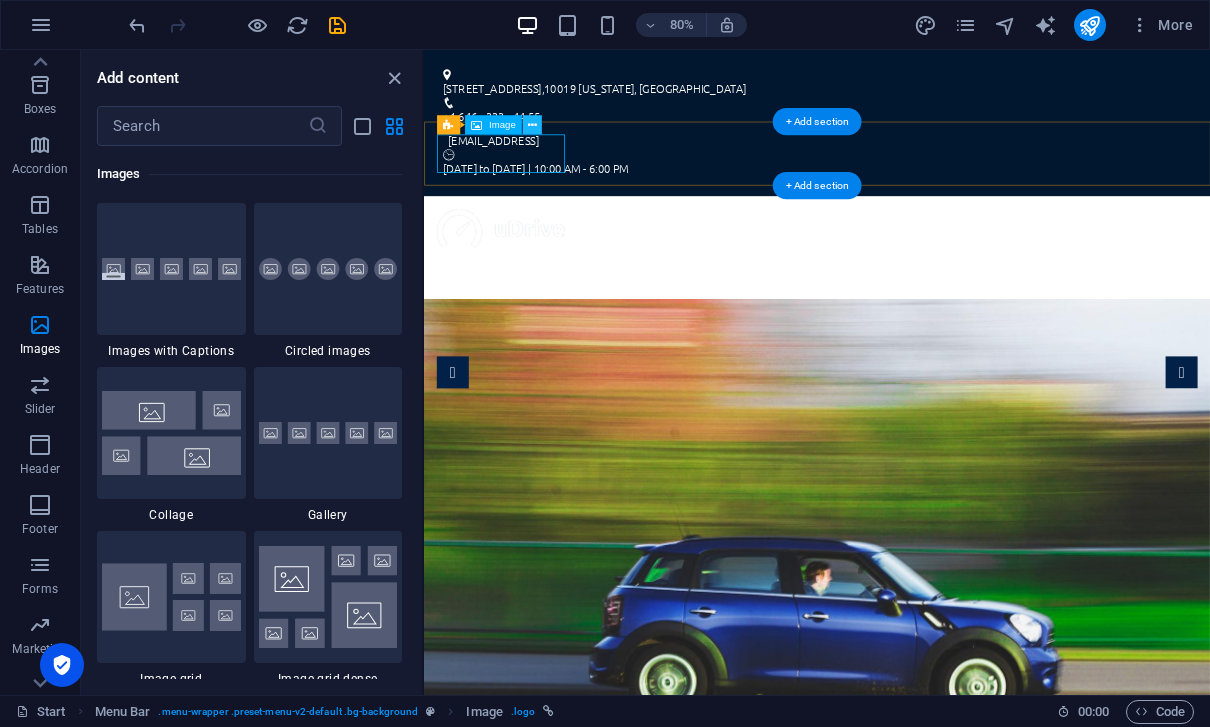 click at bounding box center [532, 125] 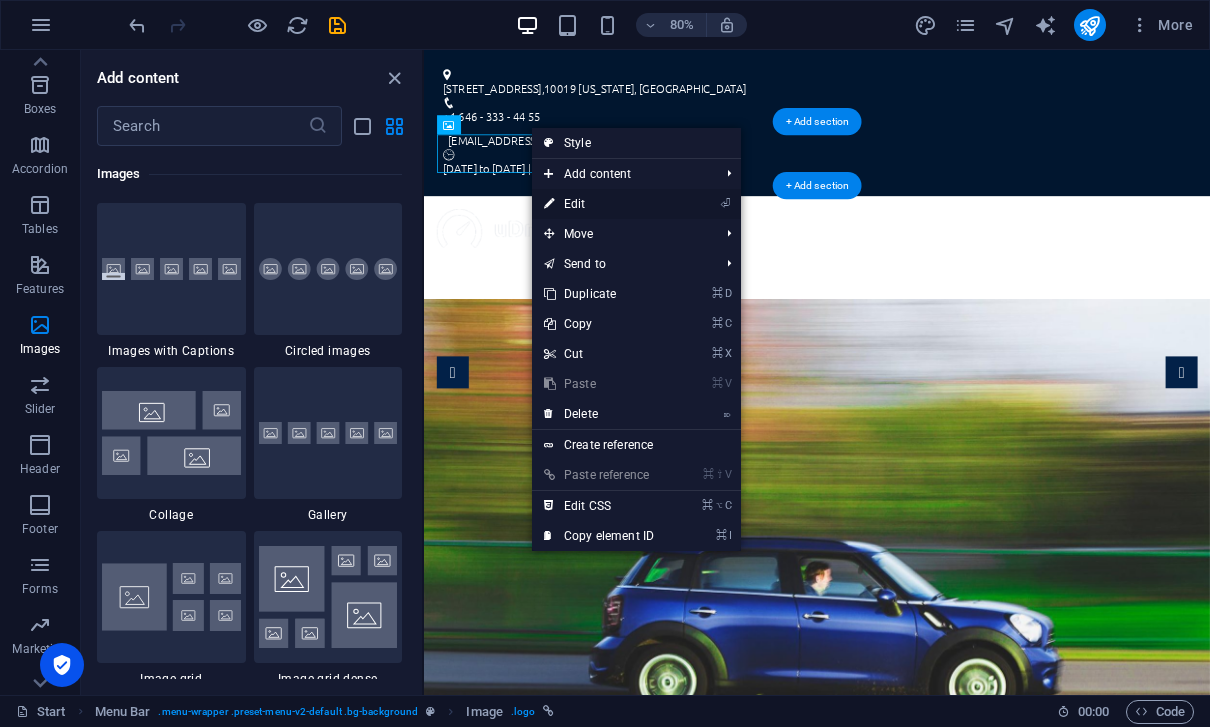 click on "⏎  Edit" at bounding box center [636, 204] 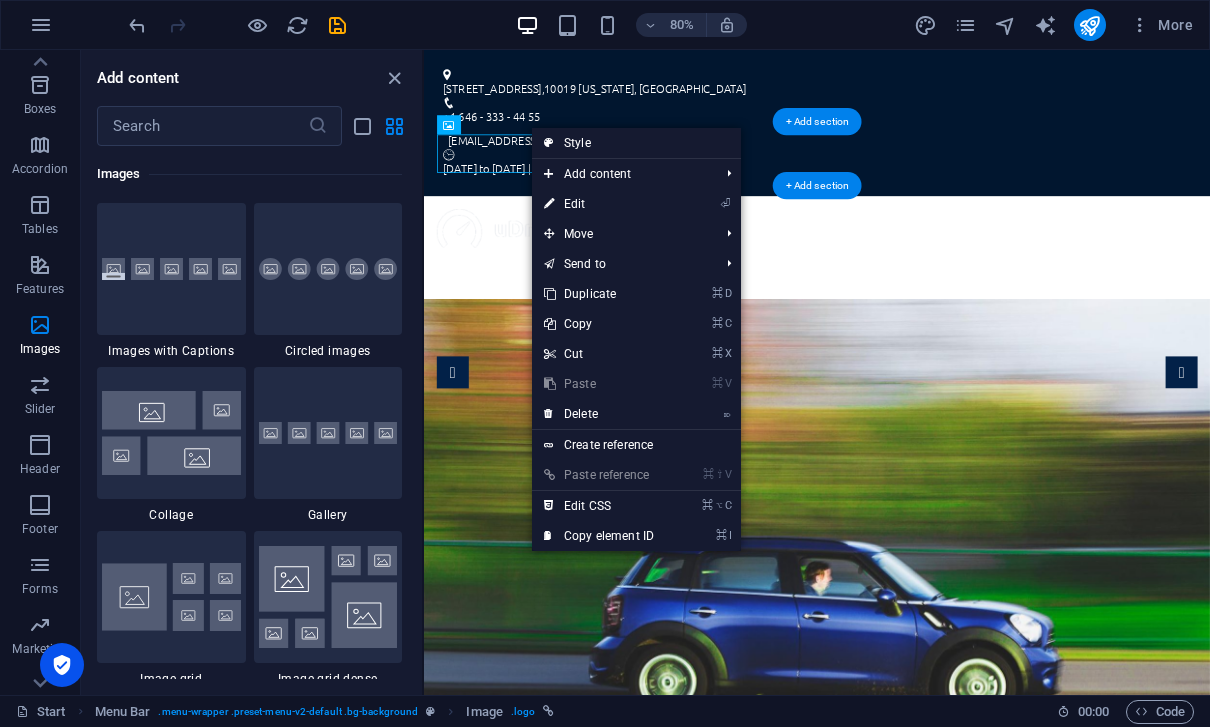 click at bounding box center [915, 273] 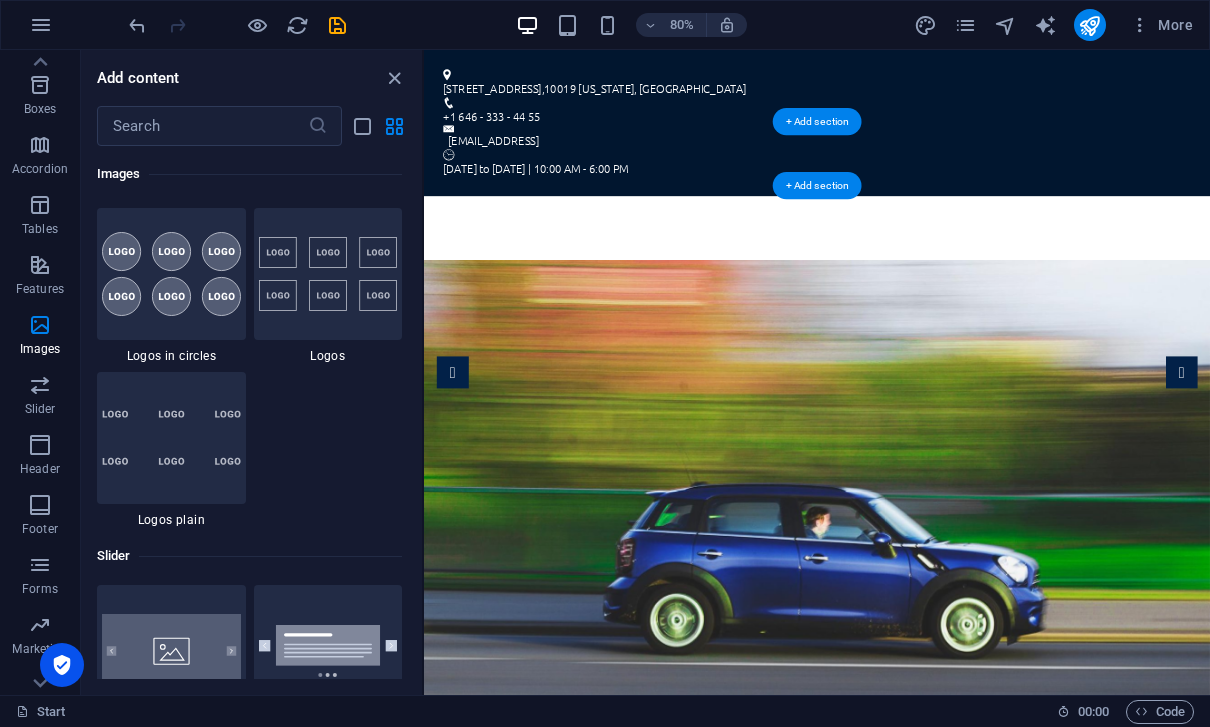scroll, scrollTop: 10779, scrollLeft: 0, axis: vertical 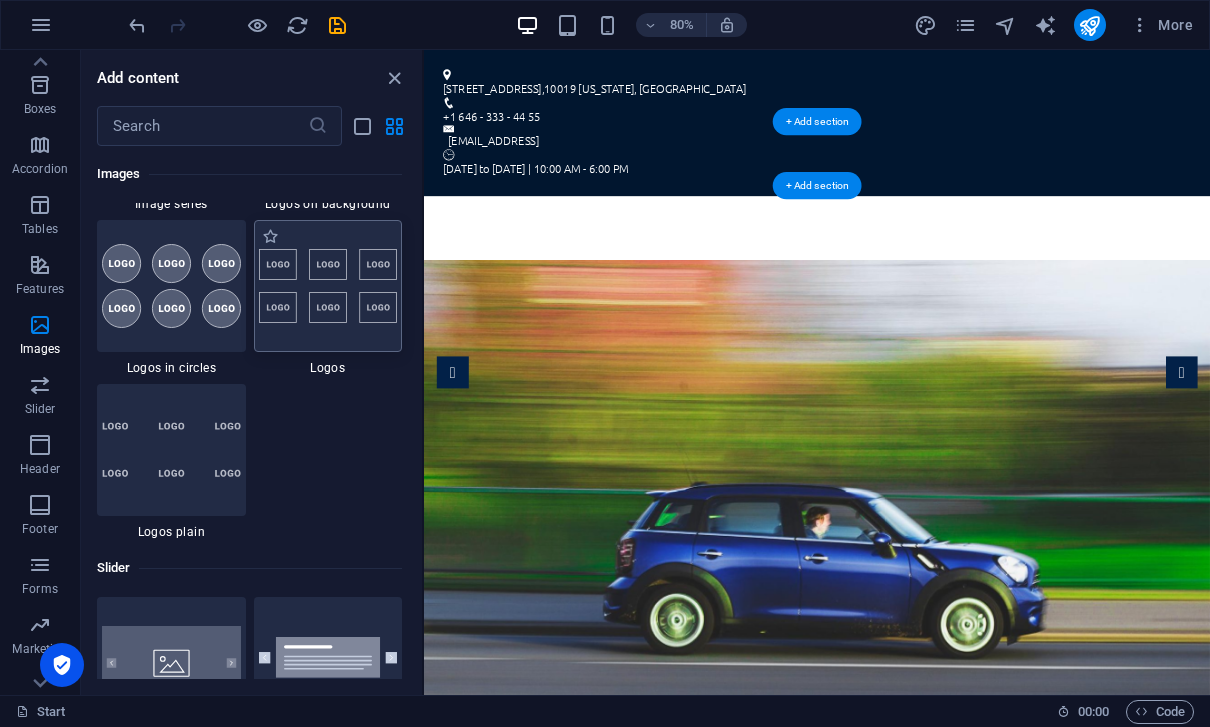 click at bounding box center [328, 286] 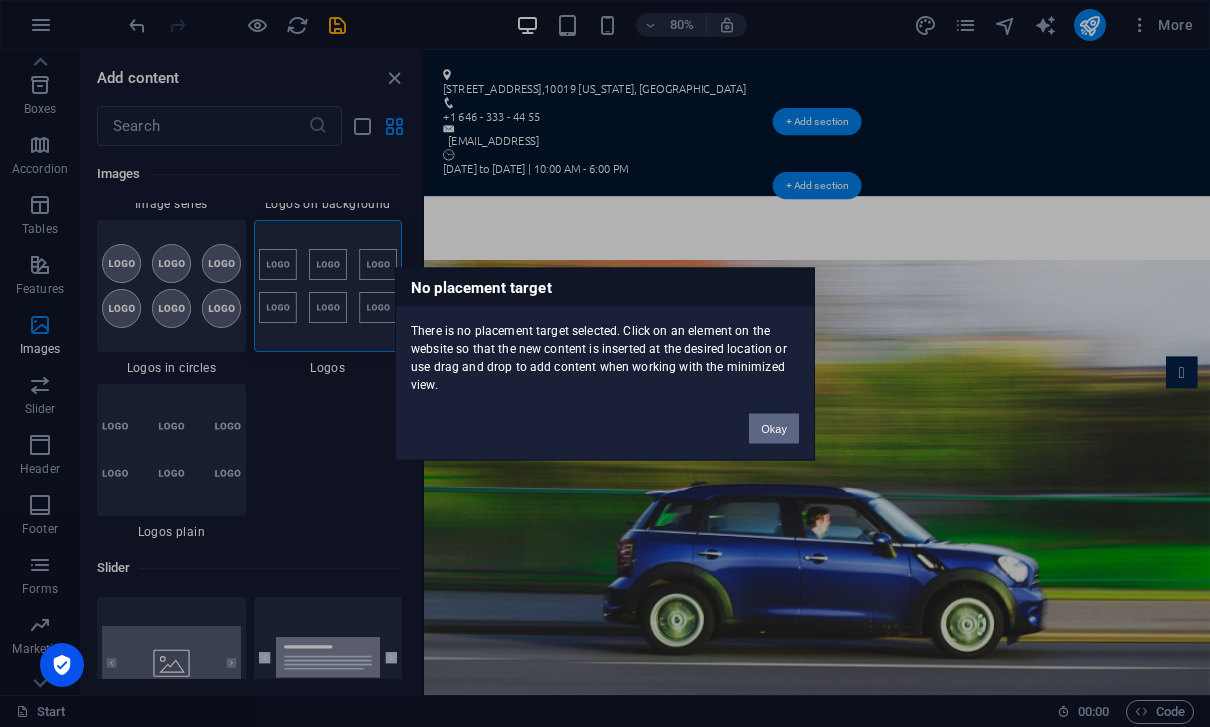 click on "Okay" at bounding box center [774, 428] 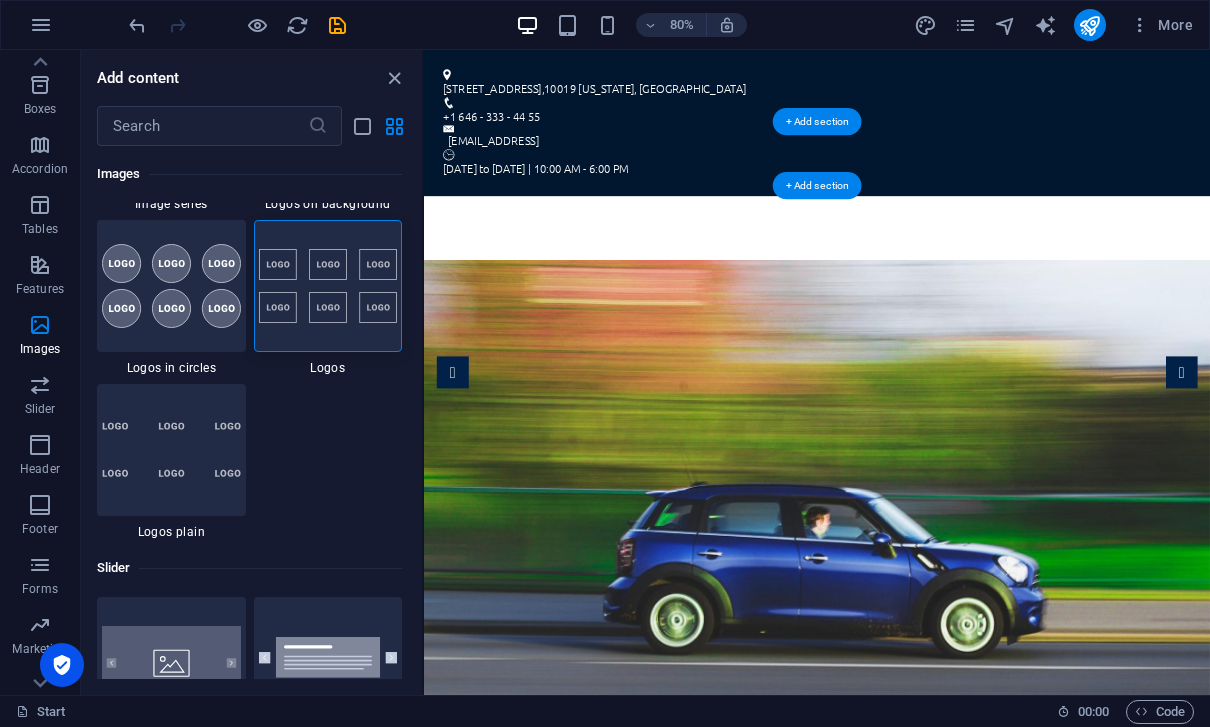 click on "Home About us Program Price FAQ Contact" at bounding box center (915, 273) 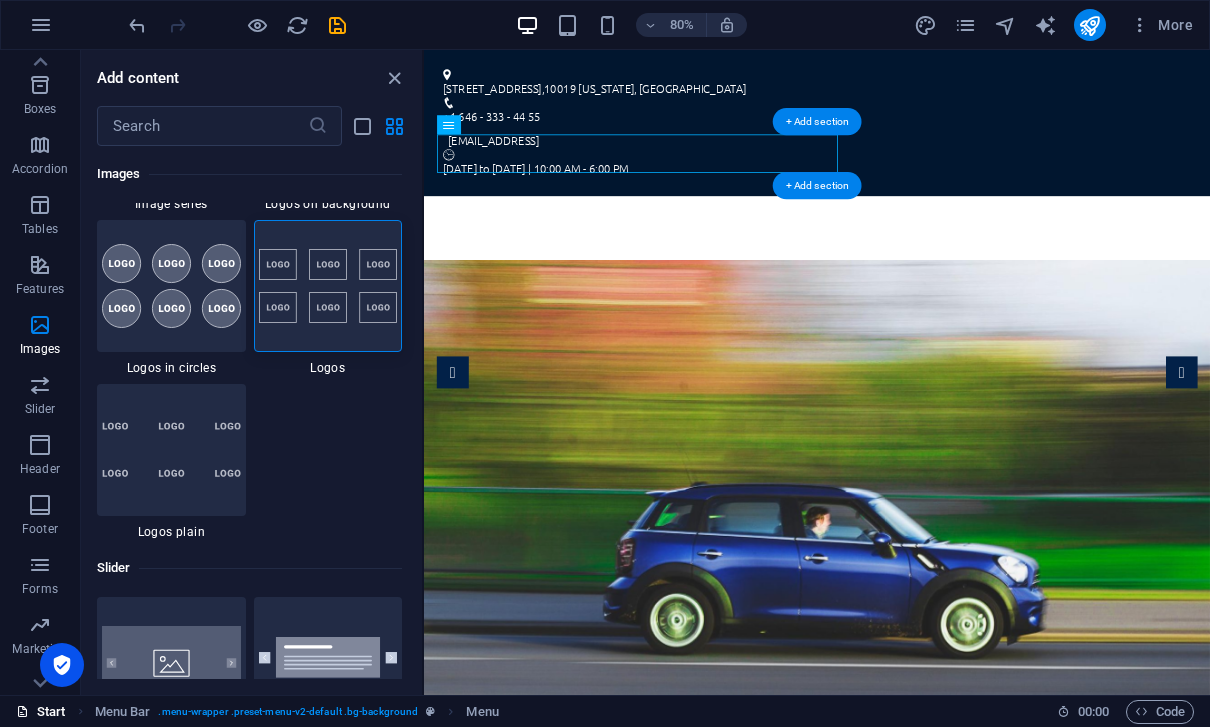 click on "Start" at bounding box center [41, 712] 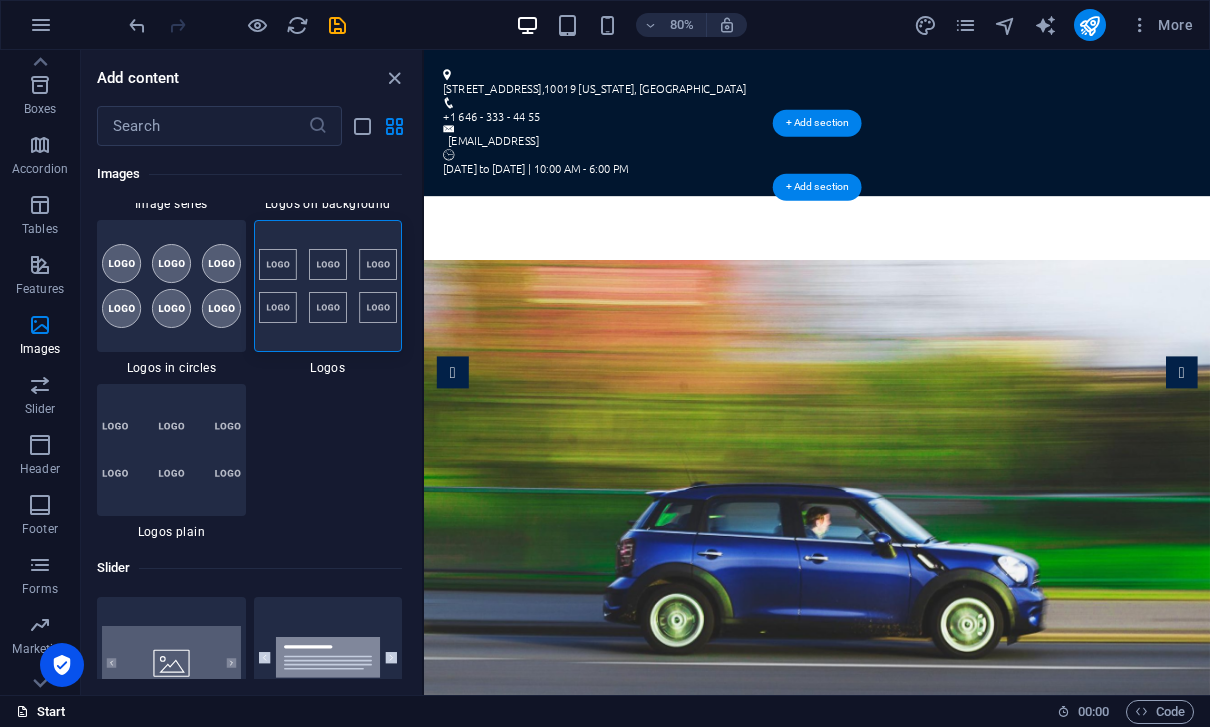 scroll, scrollTop: 0, scrollLeft: 0, axis: both 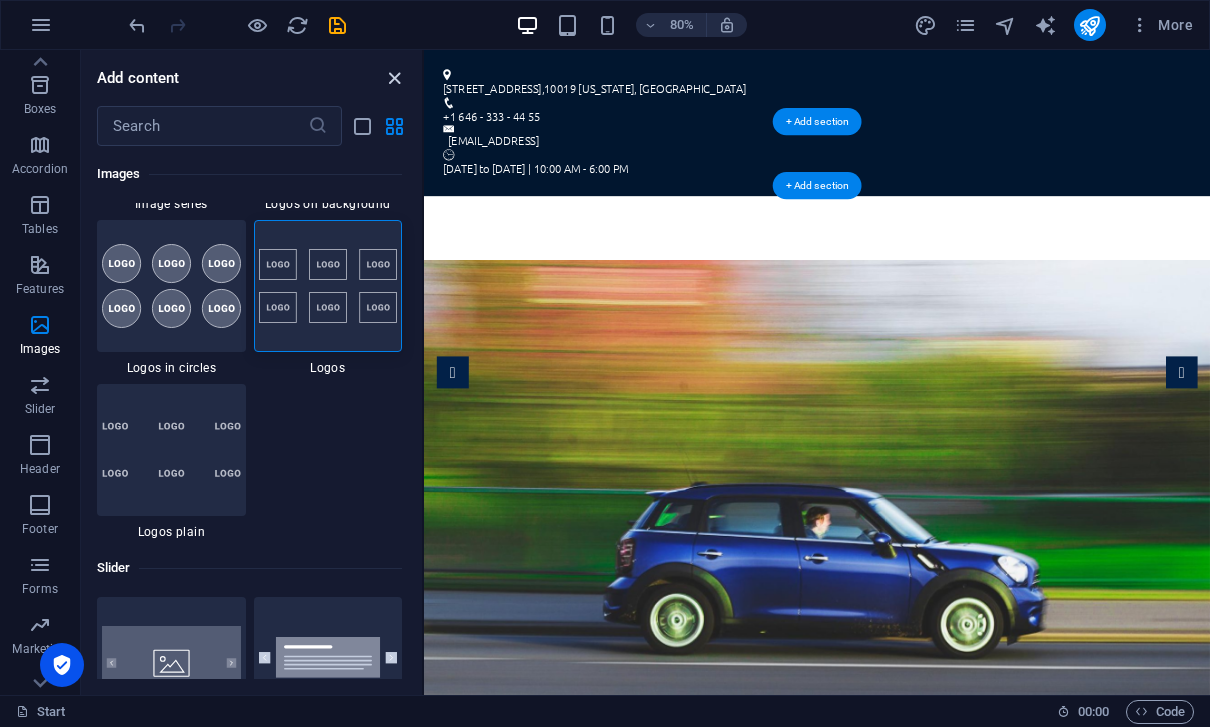 click at bounding box center [394, 78] 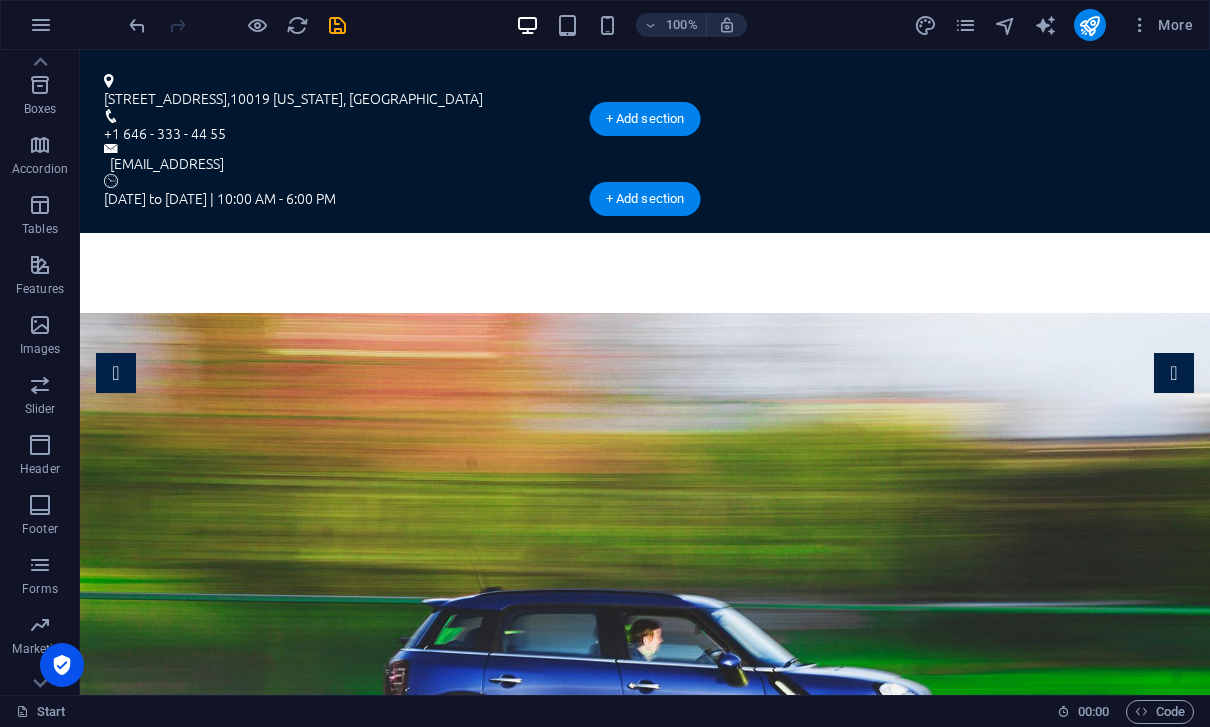 click on "Home About us Program Price FAQ Contact" at bounding box center (645, 273) 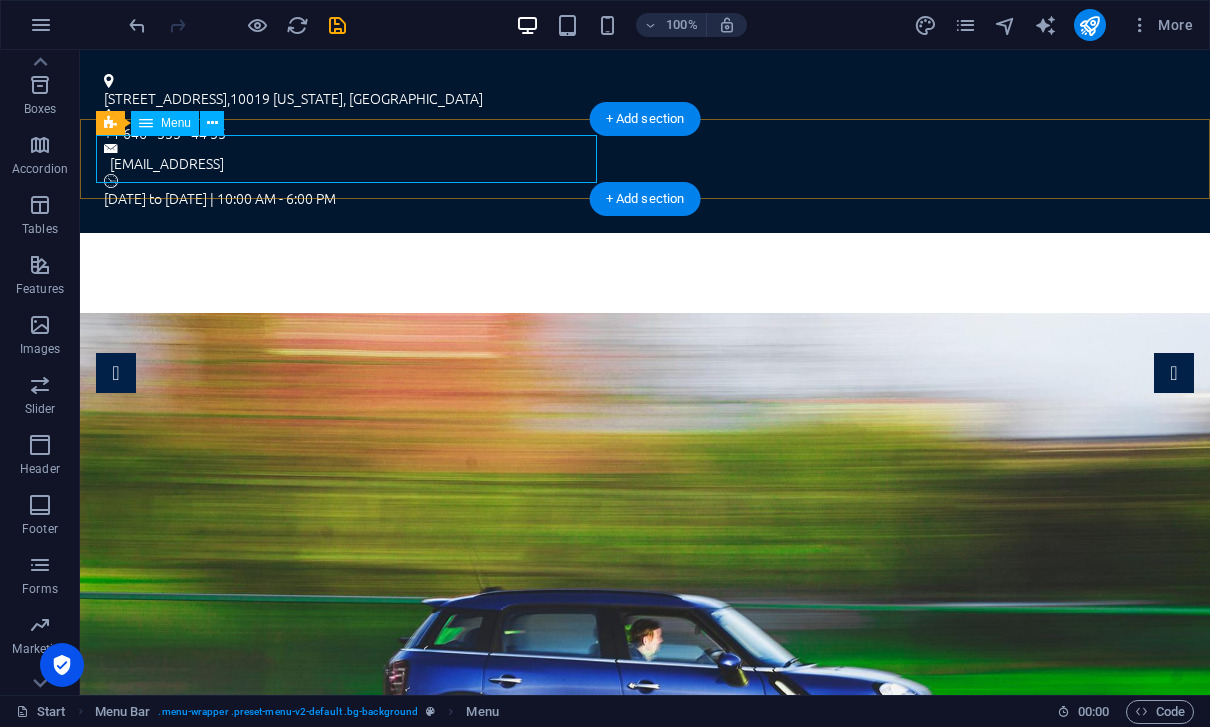 click on "Menu" at bounding box center [176, 123] 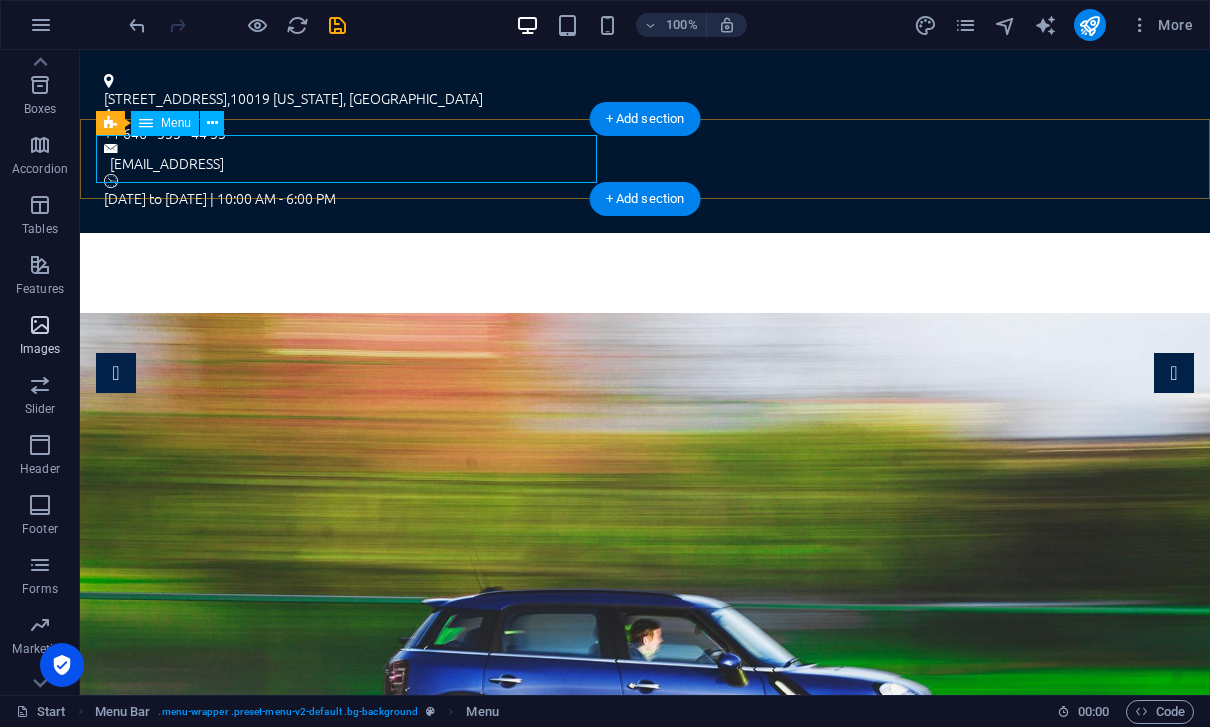click at bounding box center (40, 325) 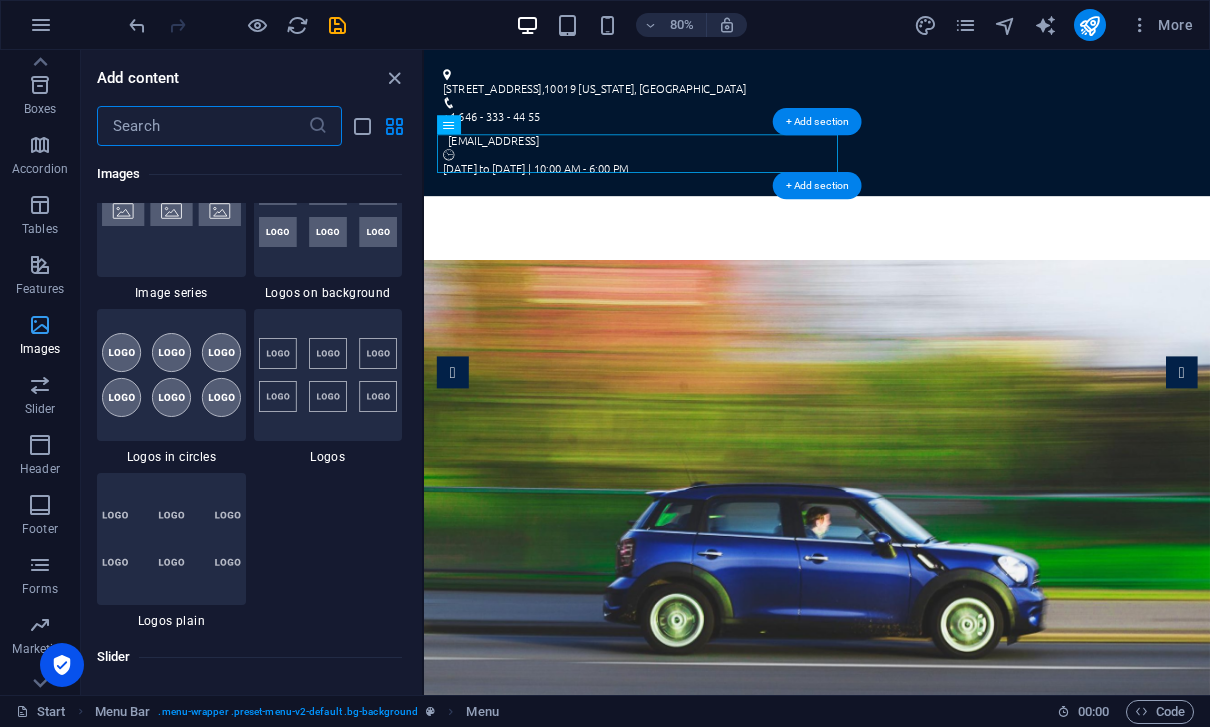 scroll, scrollTop: 10687, scrollLeft: 0, axis: vertical 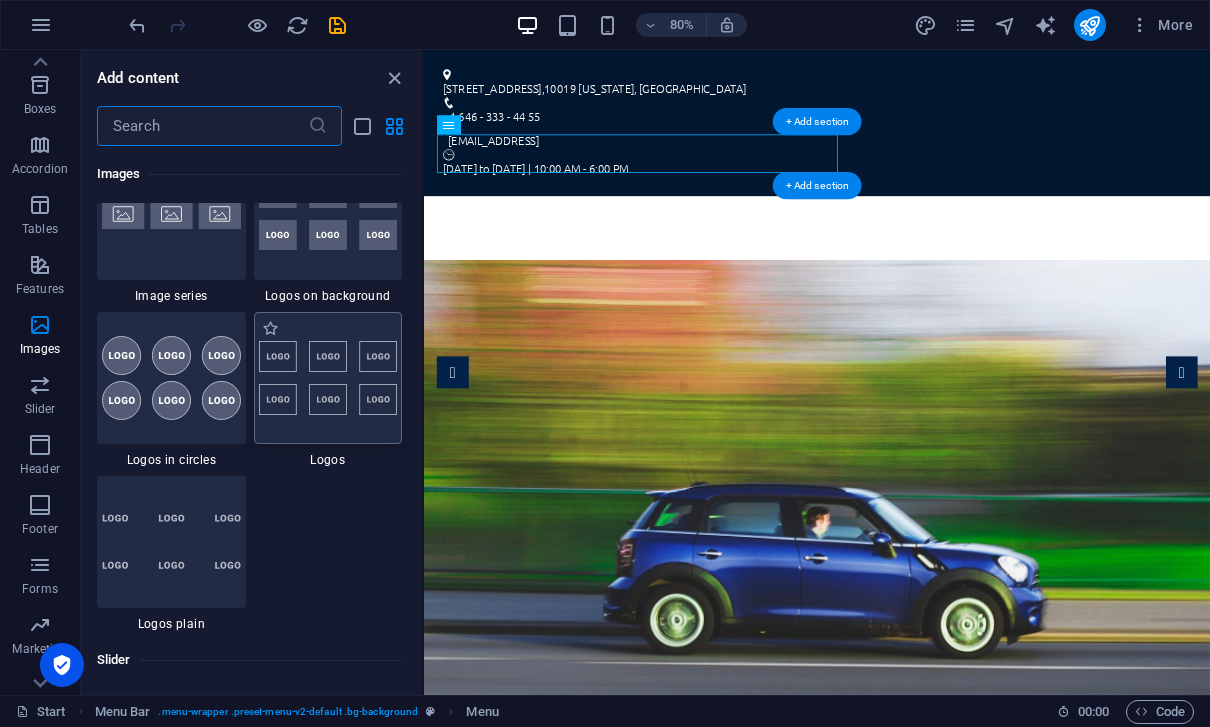 click at bounding box center [328, 378] 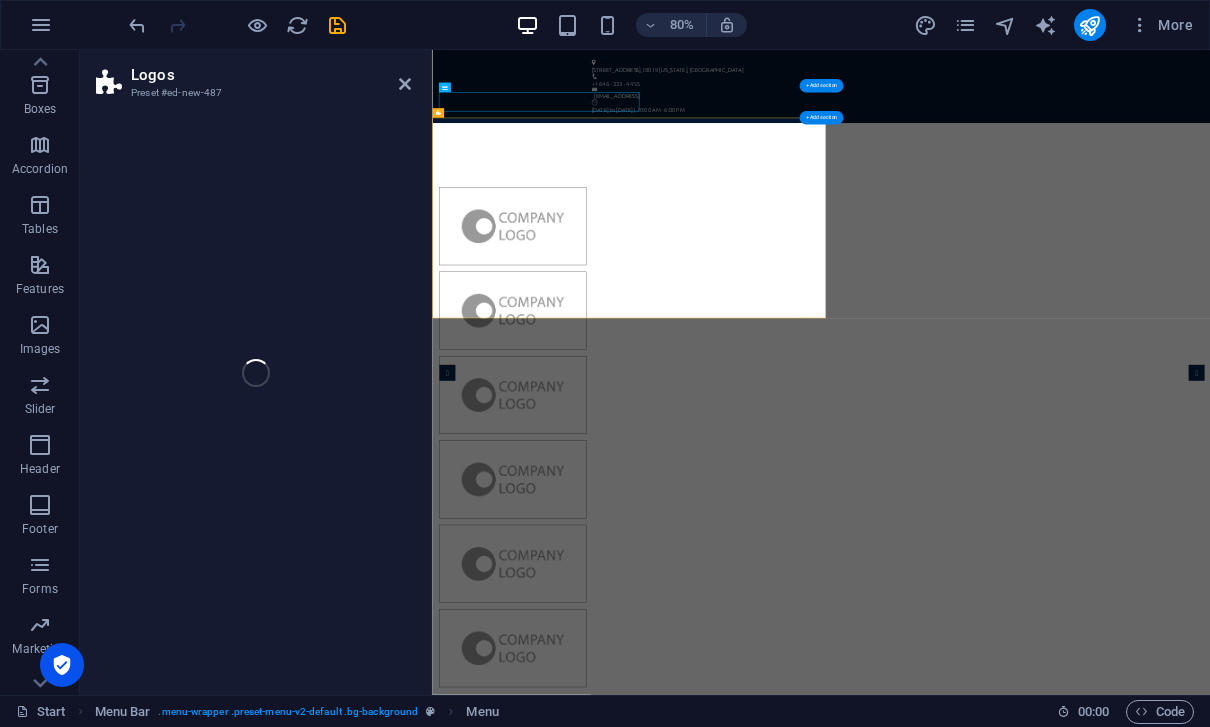 select on "rem" 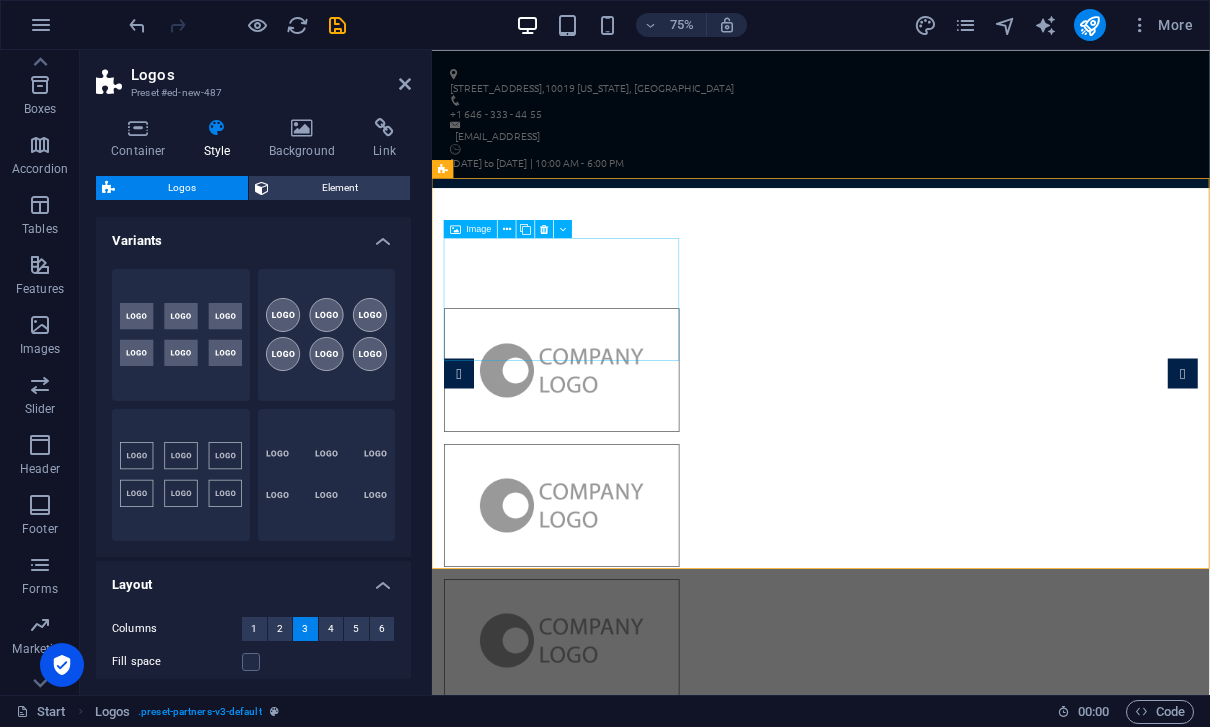click at bounding box center (605, 475) 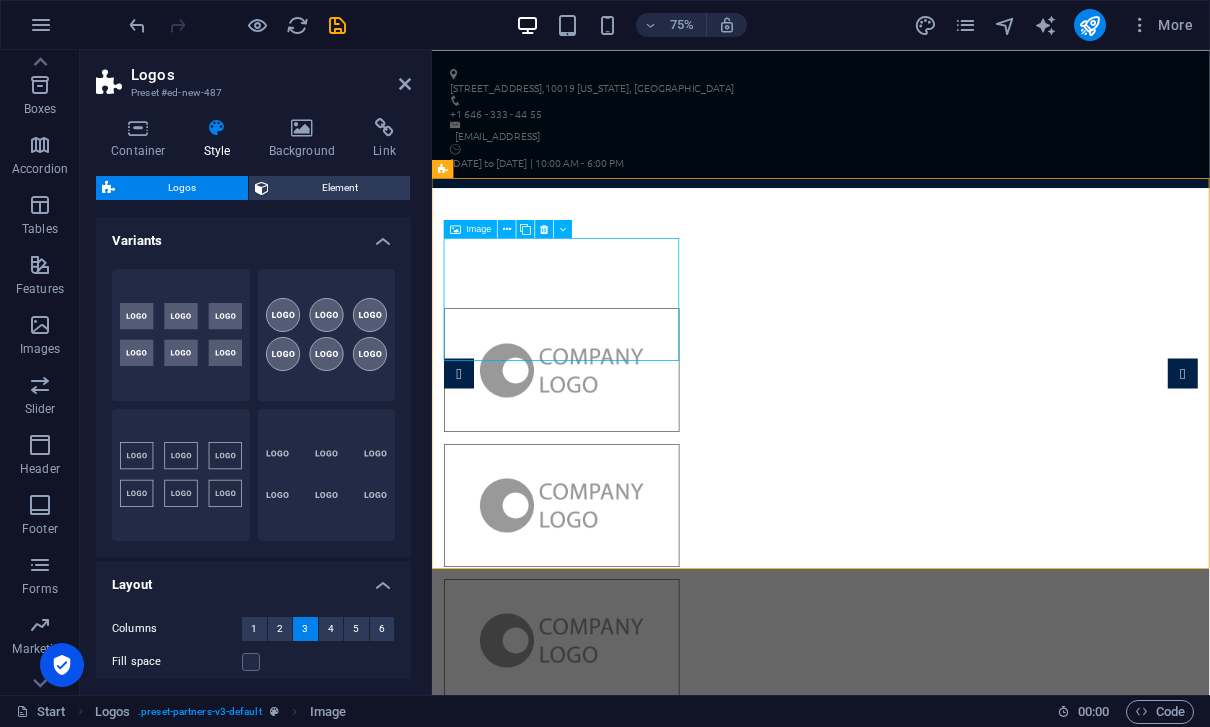 click on "Image" at bounding box center (471, 229) 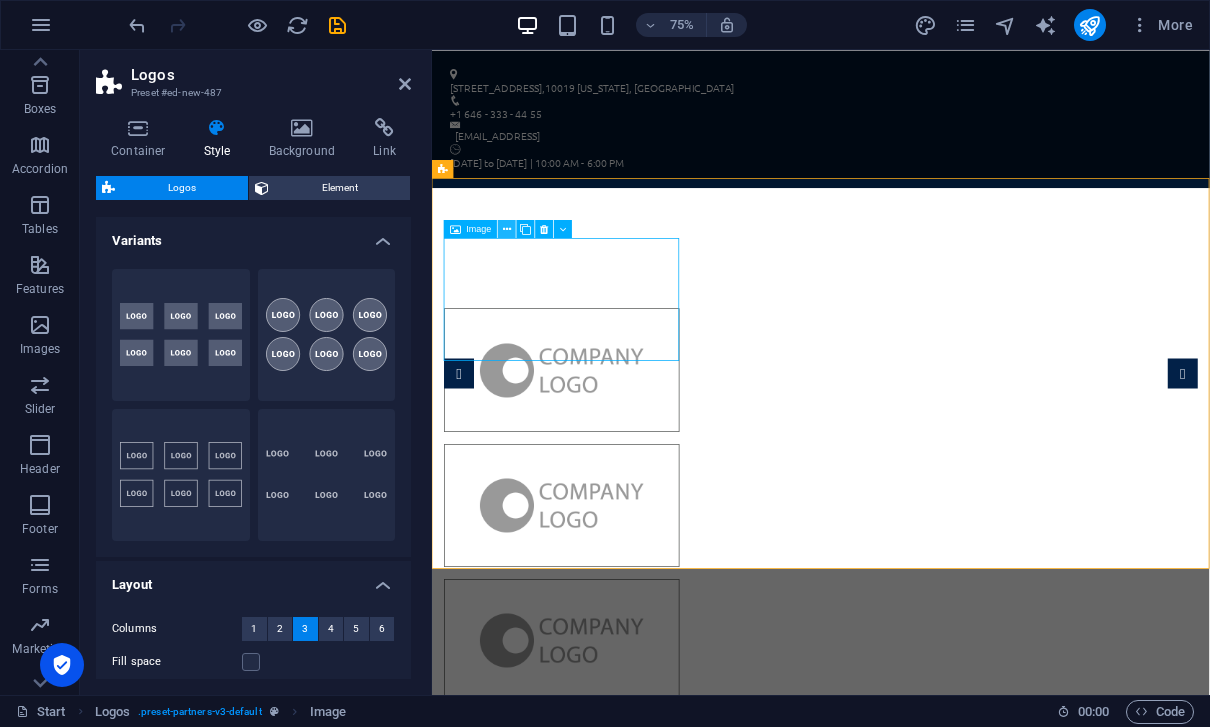 click at bounding box center [507, 229] 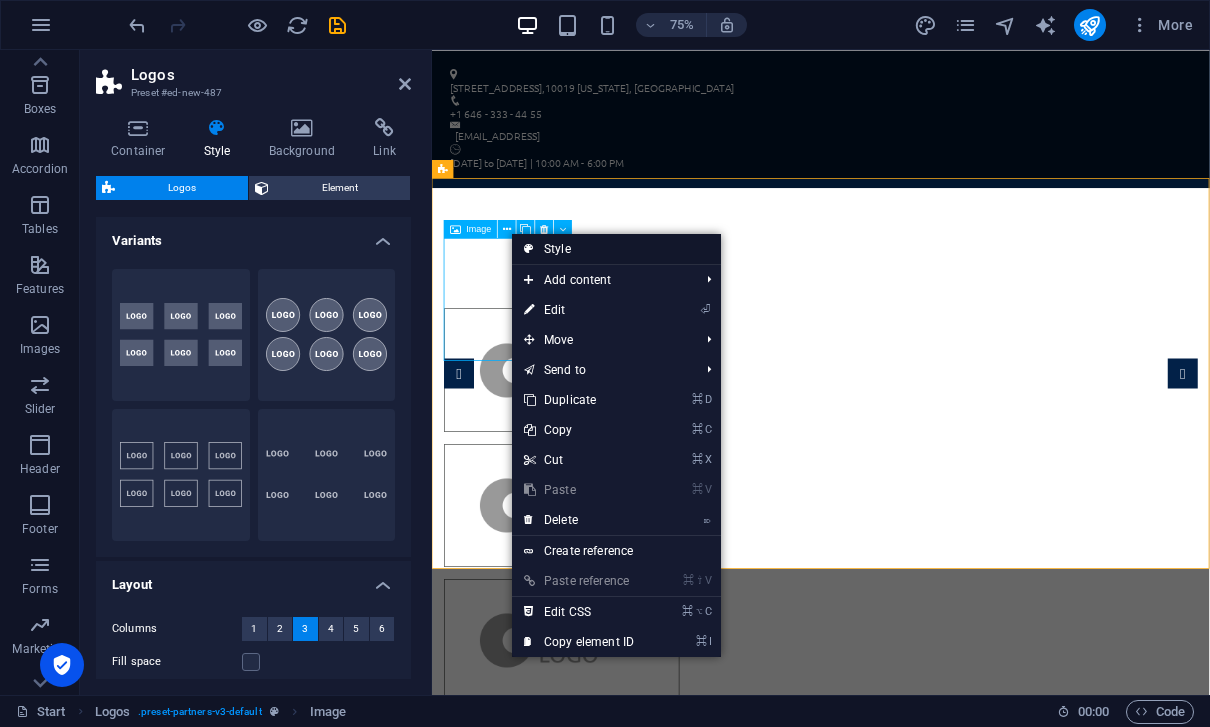 click at bounding box center (529, 249) 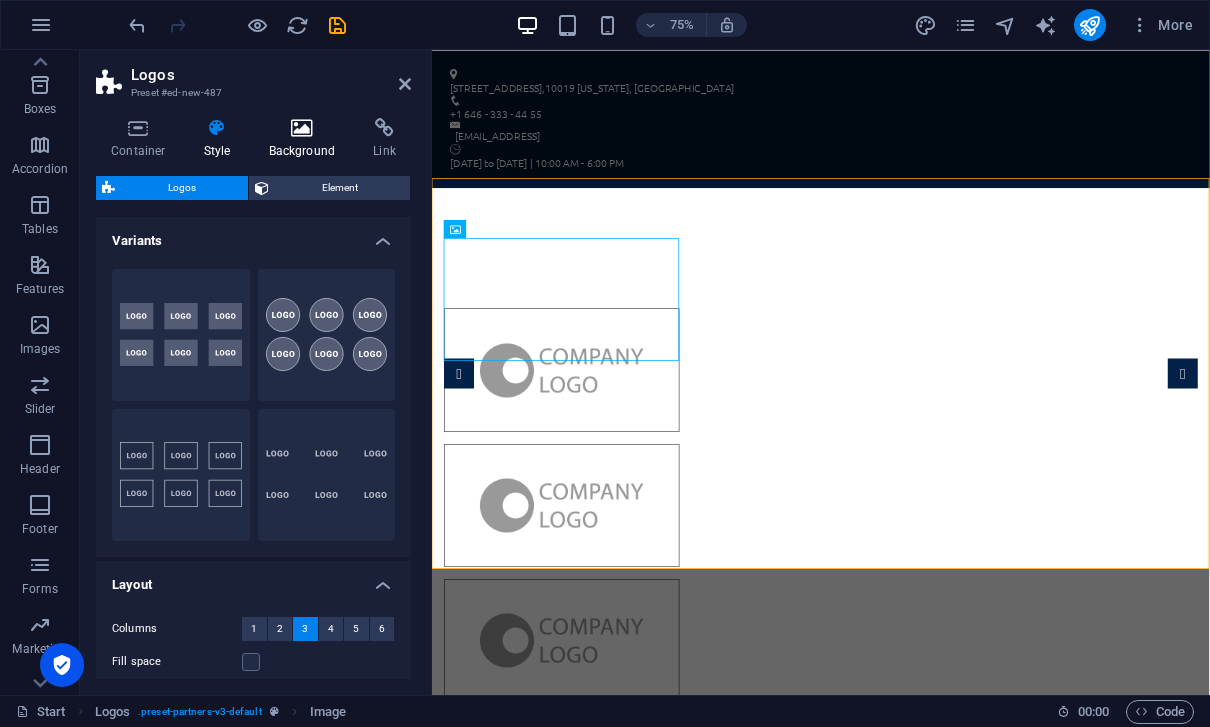 click at bounding box center (302, 128) 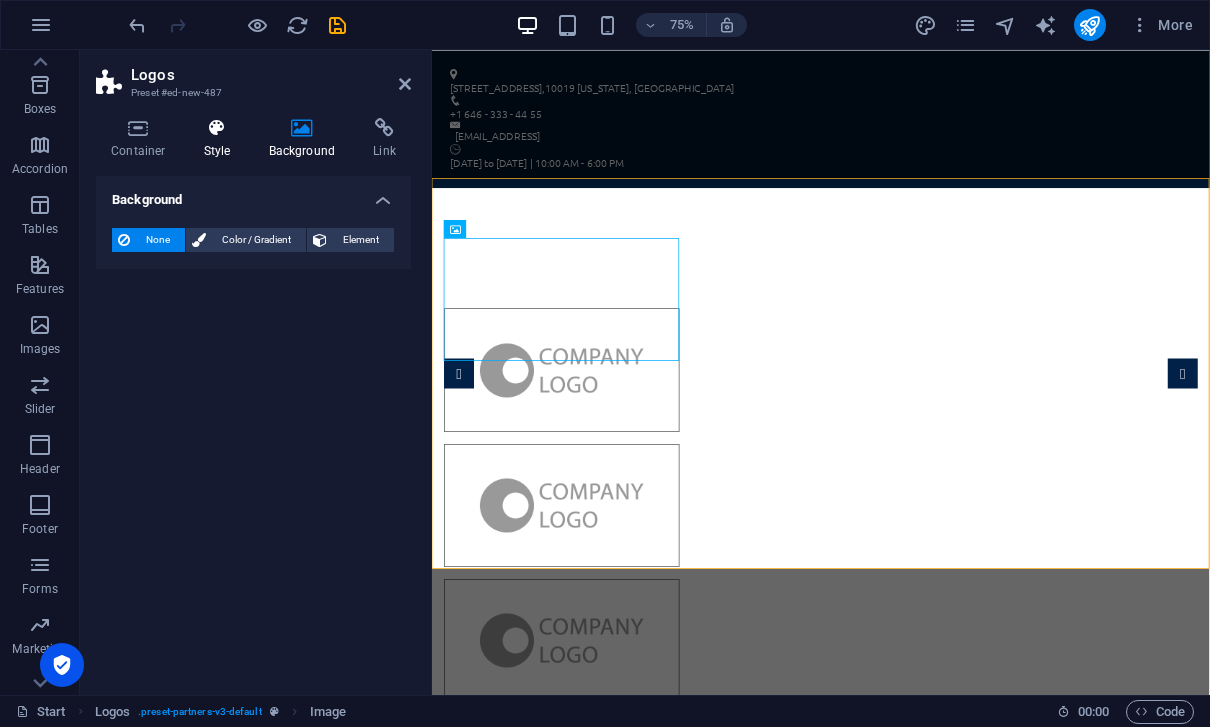 click on "Style" at bounding box center [221, 139] 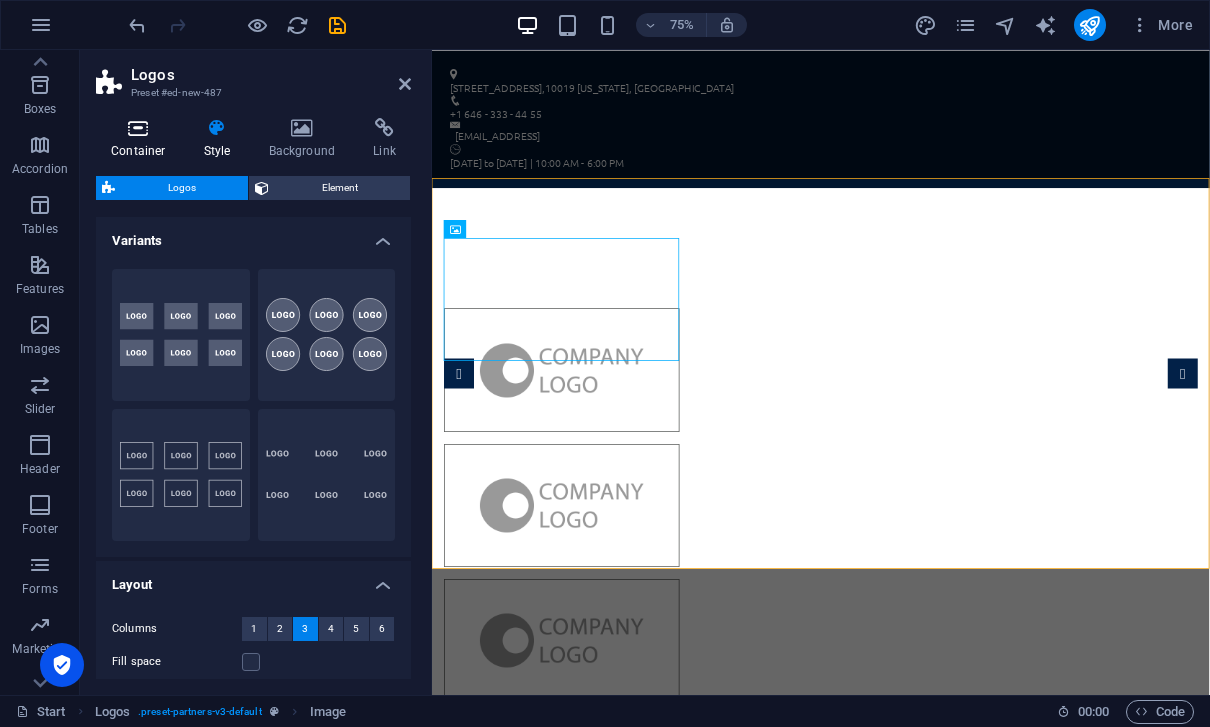 click on "Container" at bounding box center [142, 139] 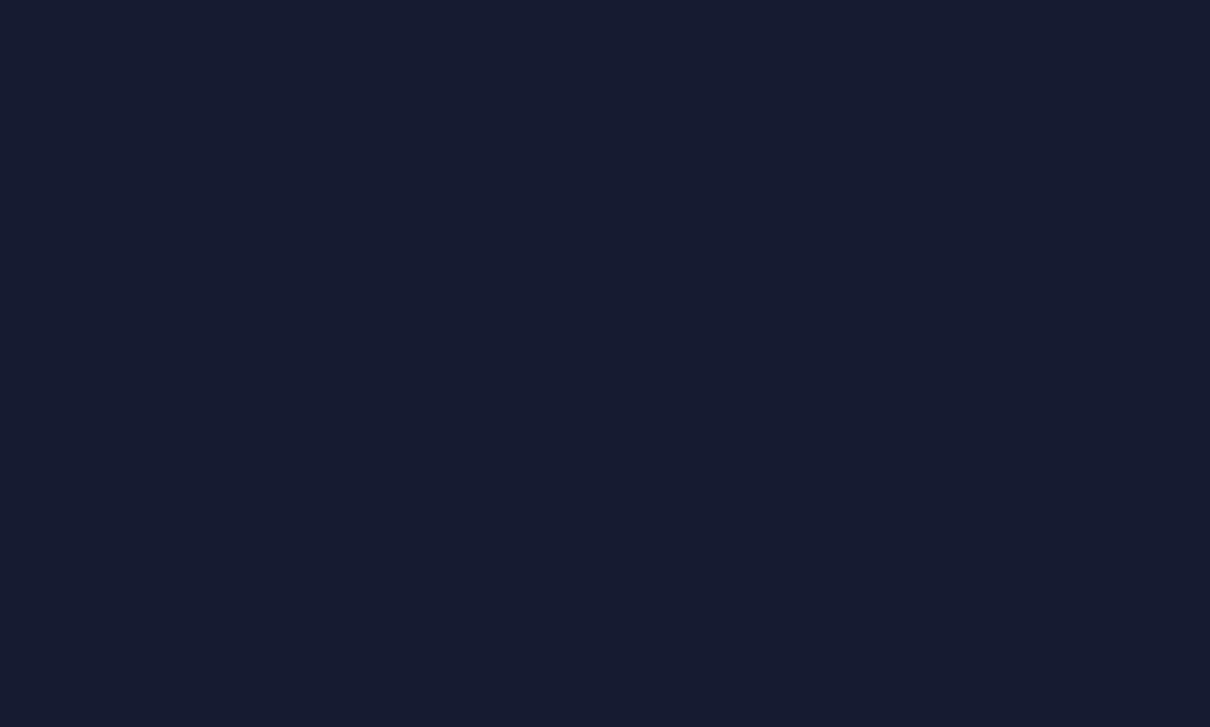 scroll, scrollTop: 0, scrollLeft: 0, axis: both 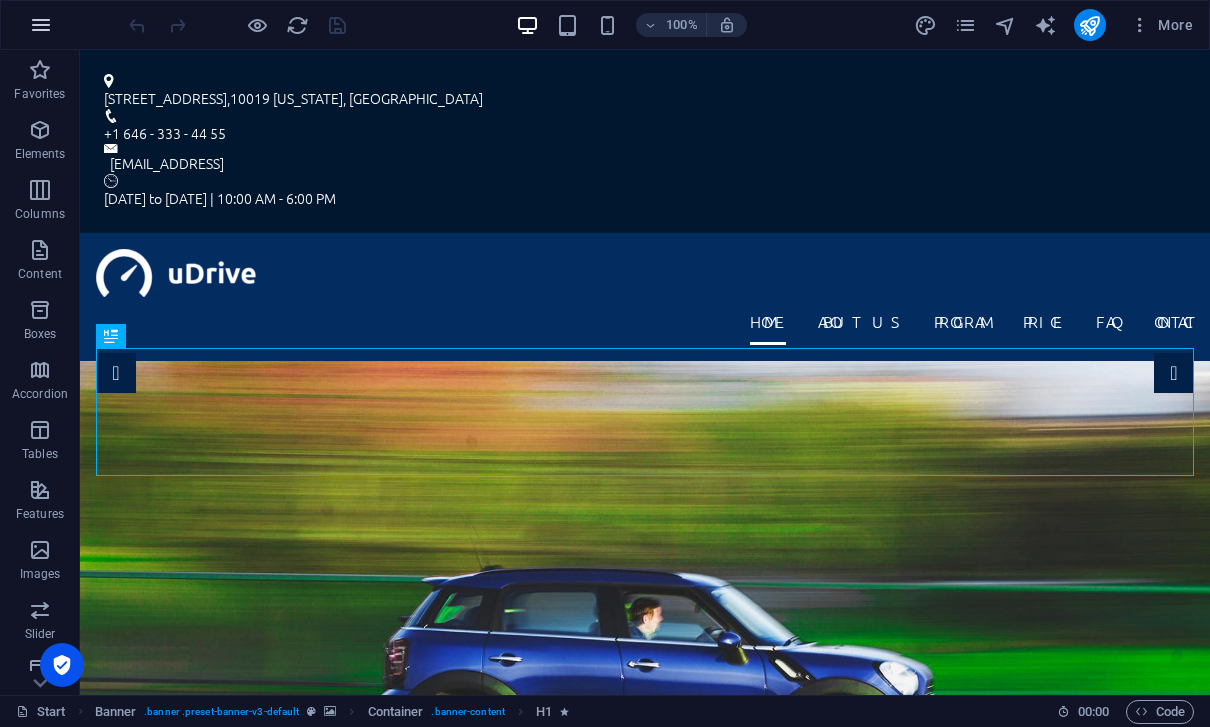 click at bounding box center (41, 25) 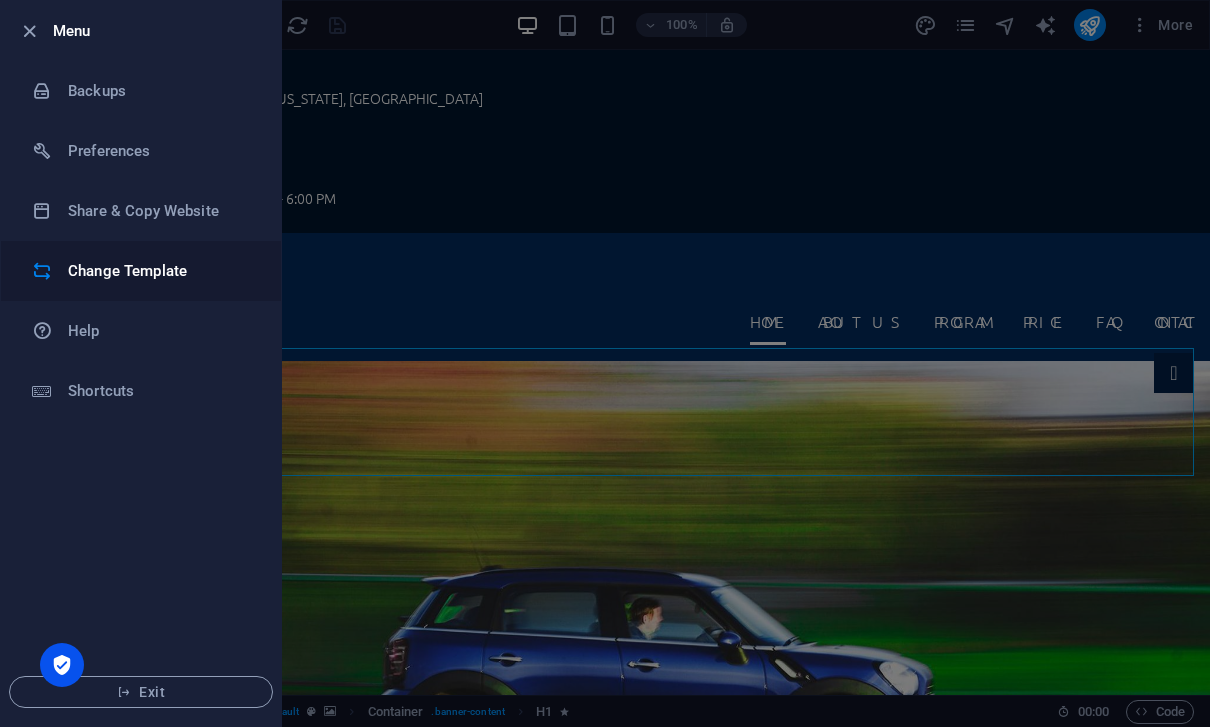 click on "Change Template" at bounding box center [160, 271] 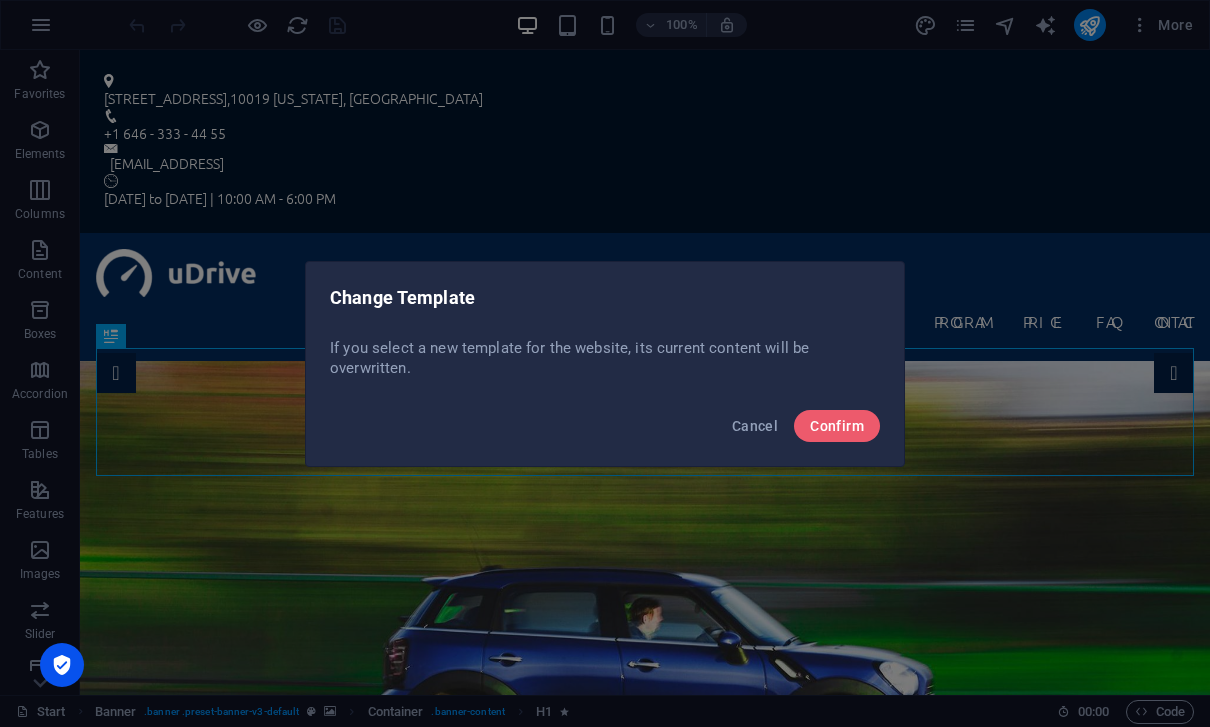 click on "Confirm" at bounding box center [837, 426] 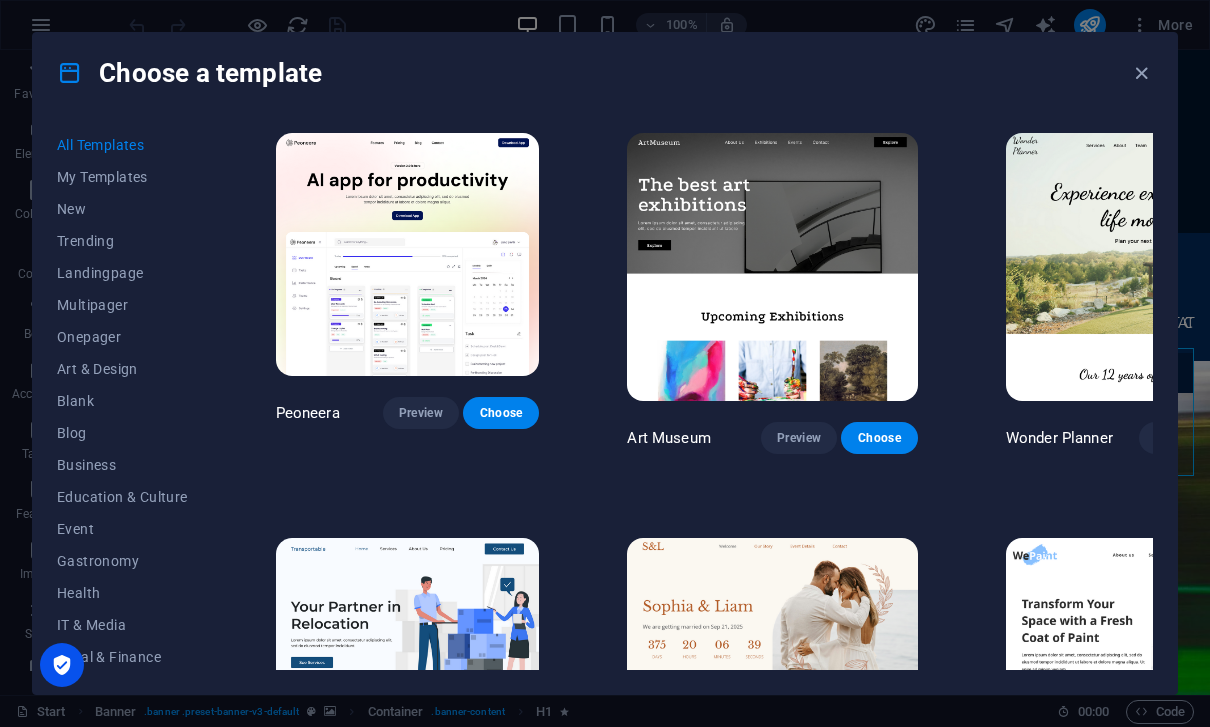scroll, scrollTop: 0, scrollLeft: 0, axis: both 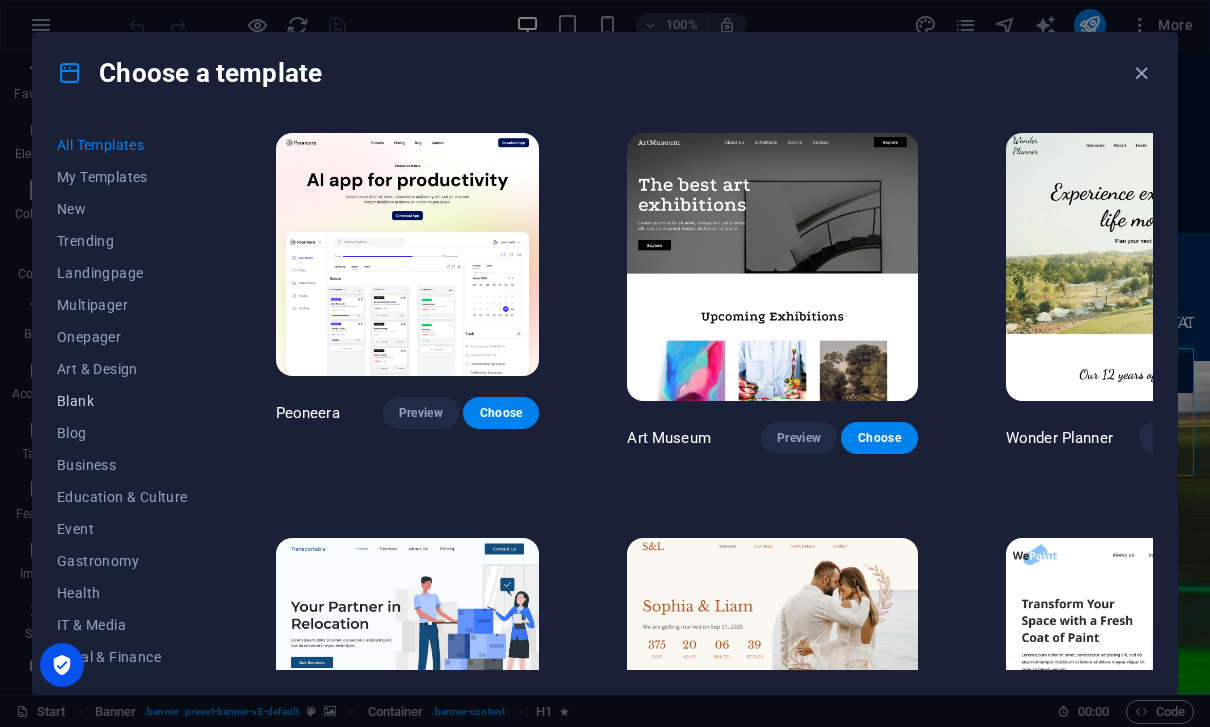 click on "Blank" at bounding box center [122, 401] 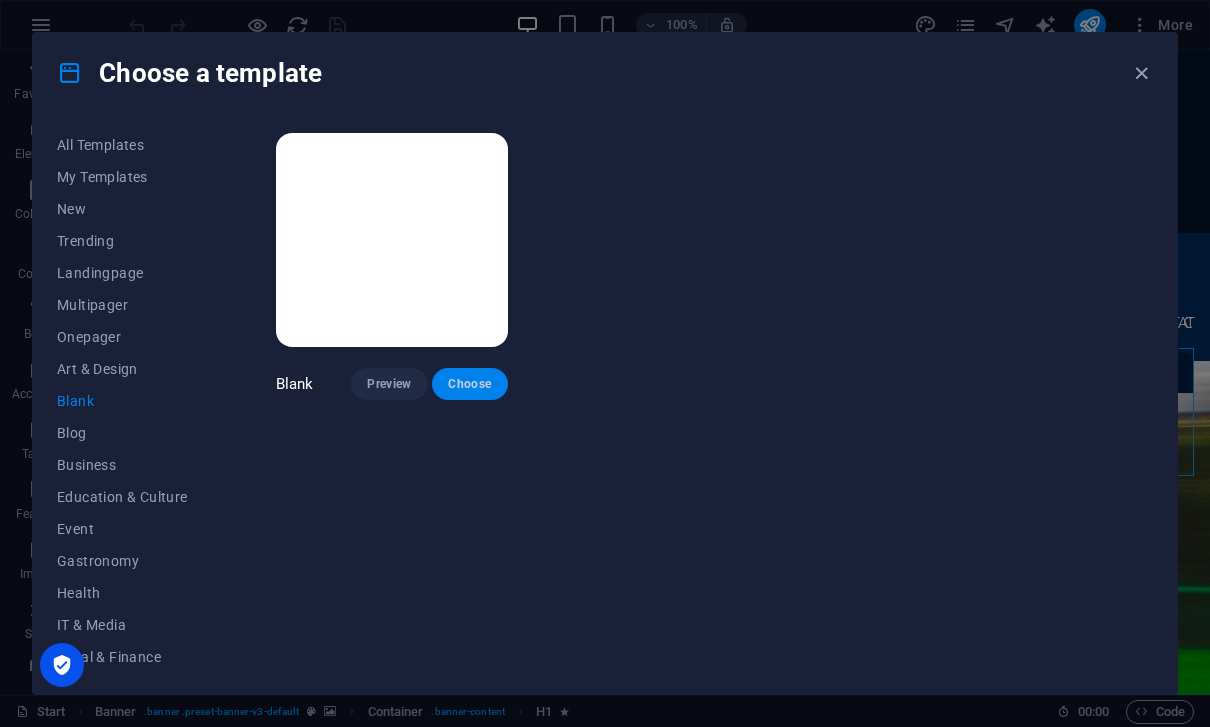 click on "Choose" at bounding box center [470, 384] 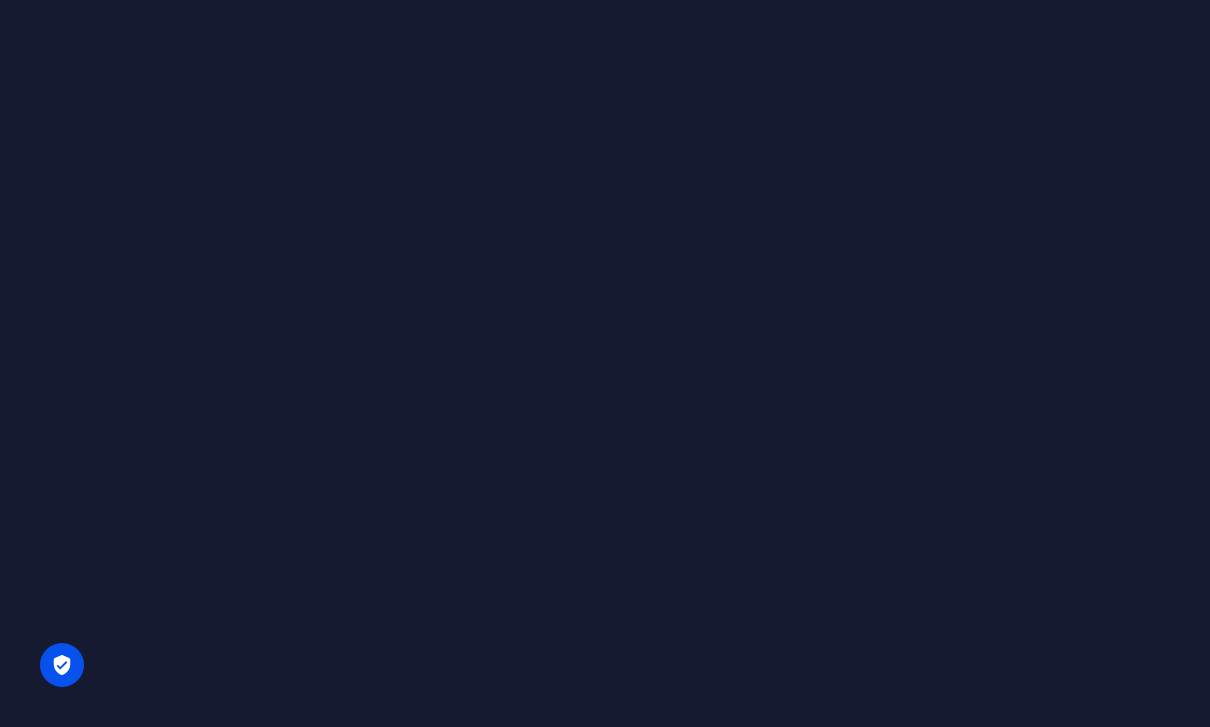 scroll, scrollTop: 0, scrollLeft: 0, axis: both 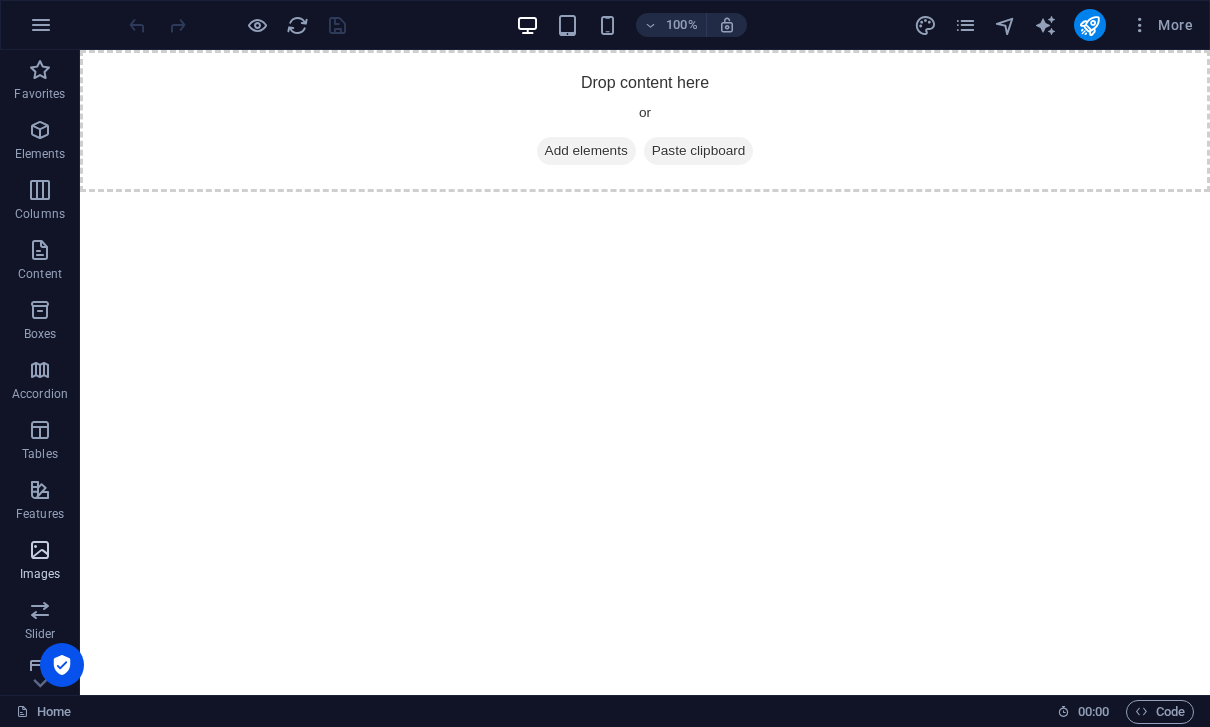 click on "Images" at bounding box center [40, 562] 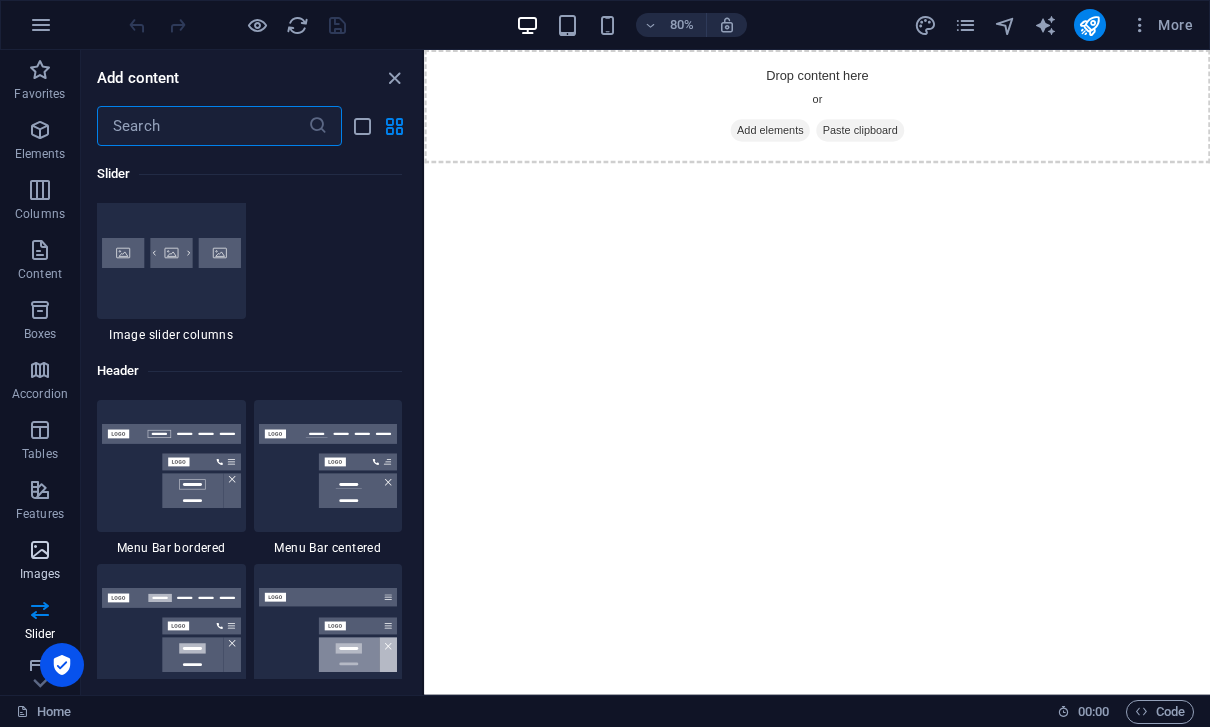 scroll, scrollTop: 11680, scrollLeft: 0, axis: vertical 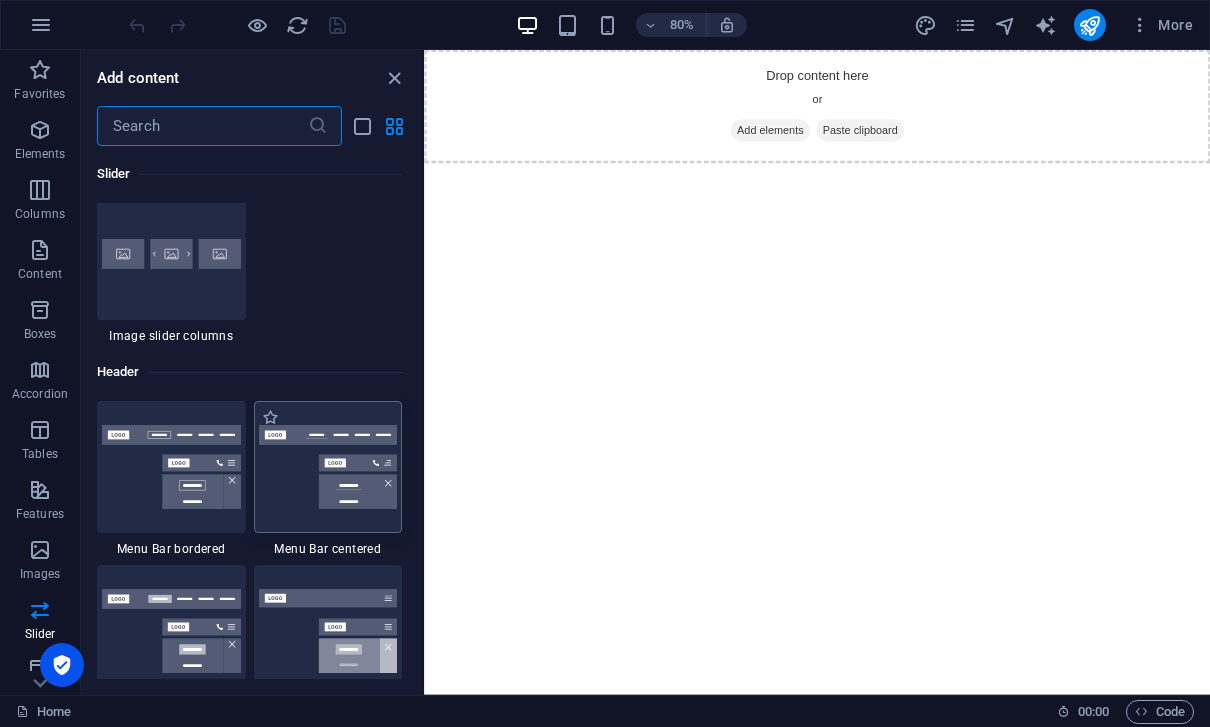 click at bounding box center [328, 467] 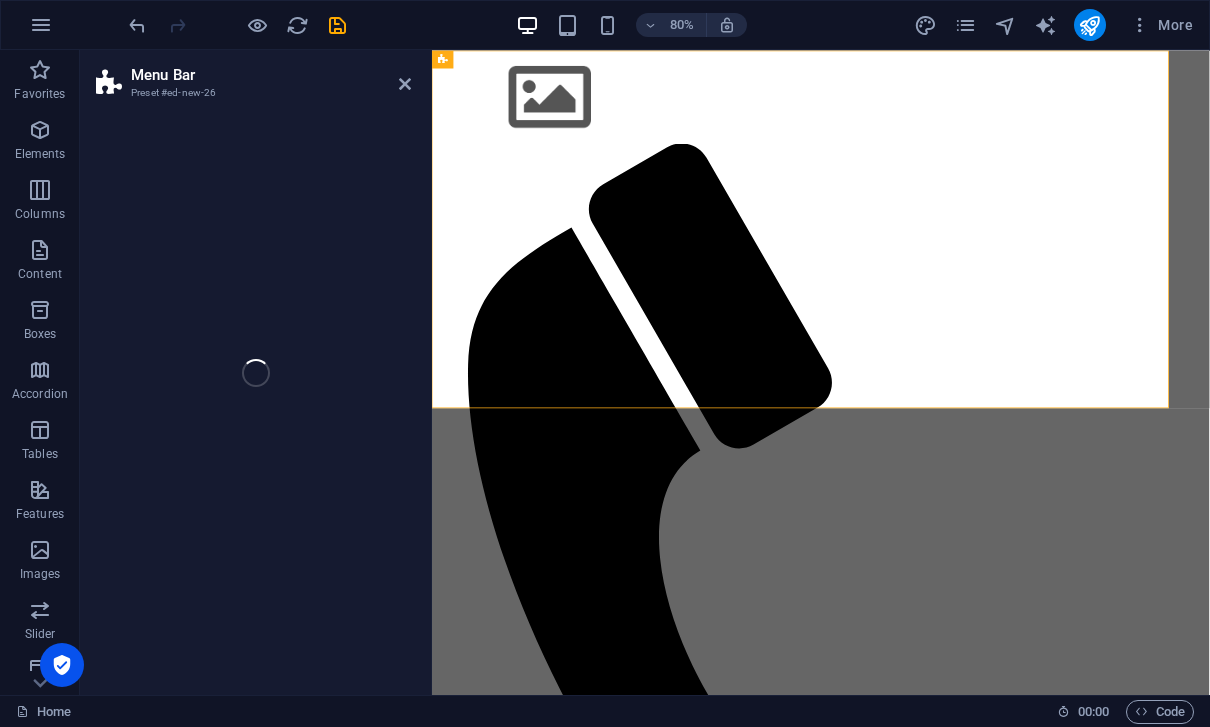 select on "rem" 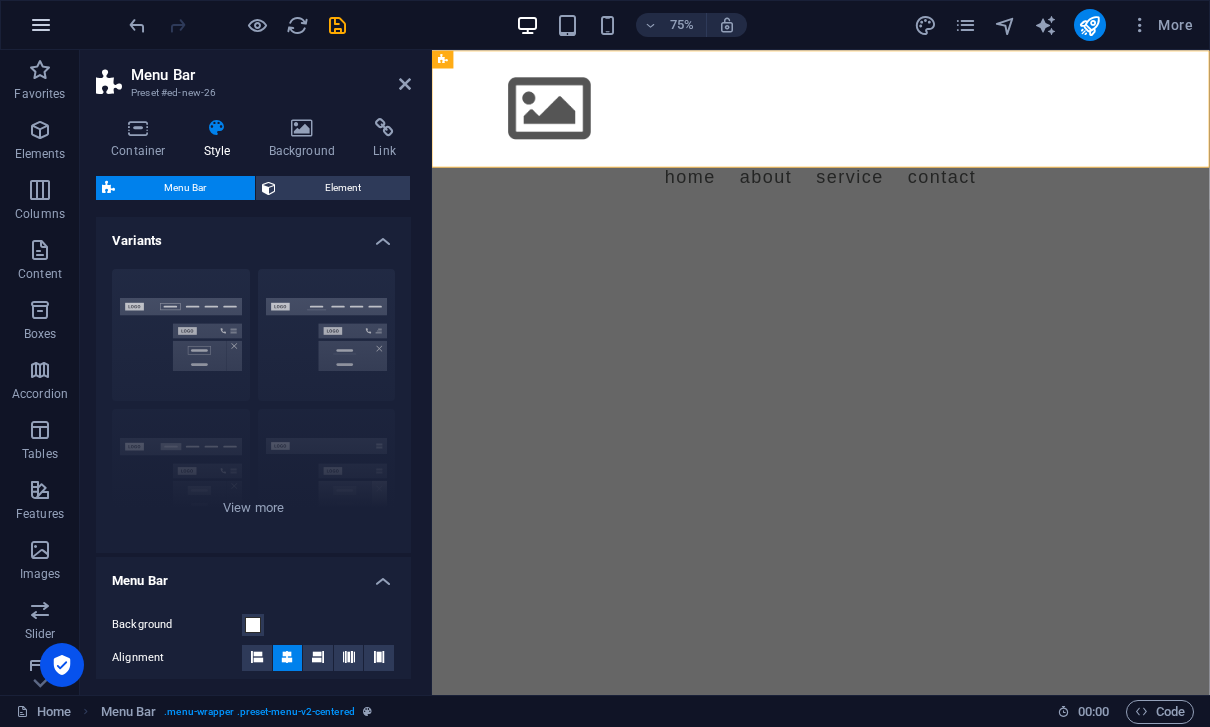 click at bounding box center (41, 25) 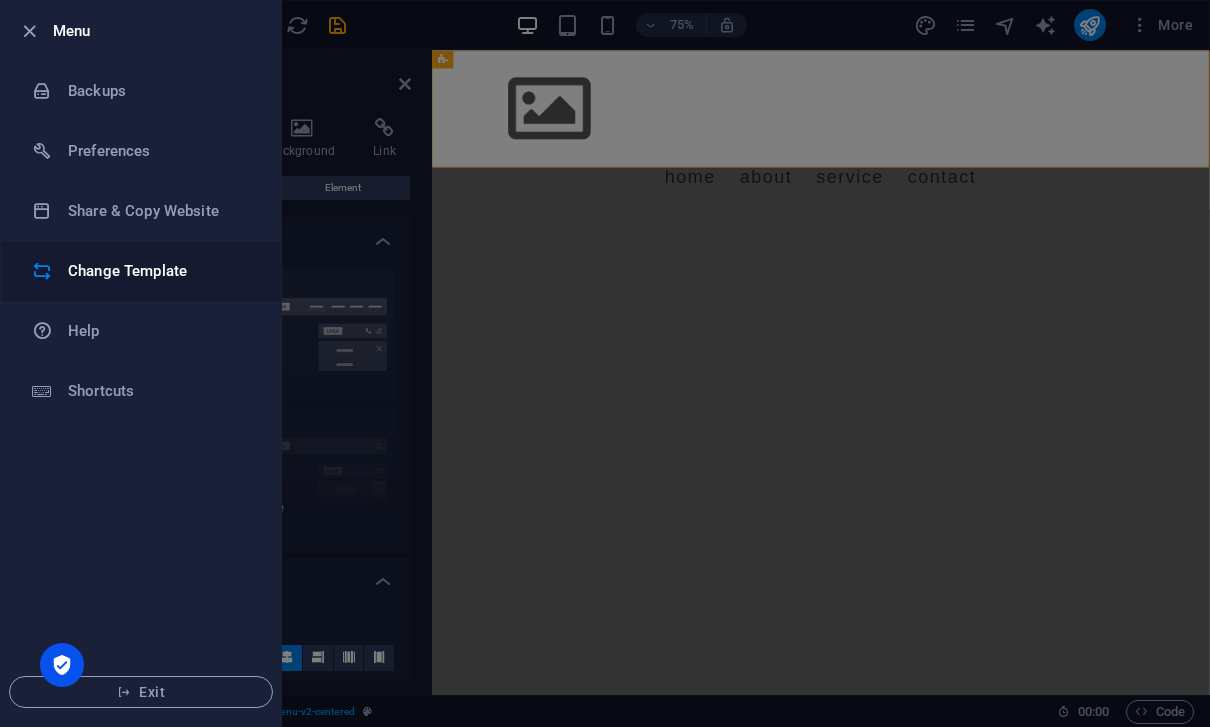 click on "Change Template" at bounding box center [160, 271] 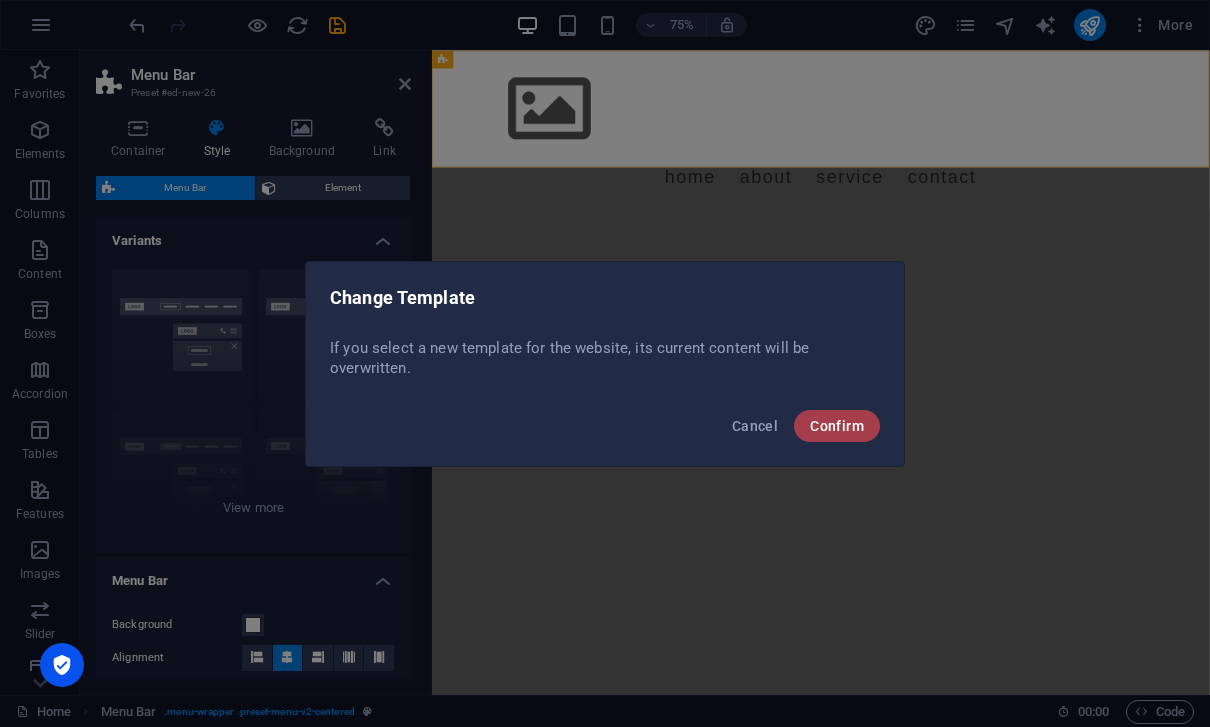 click on "Confirm" at bounding box center (837, 426) 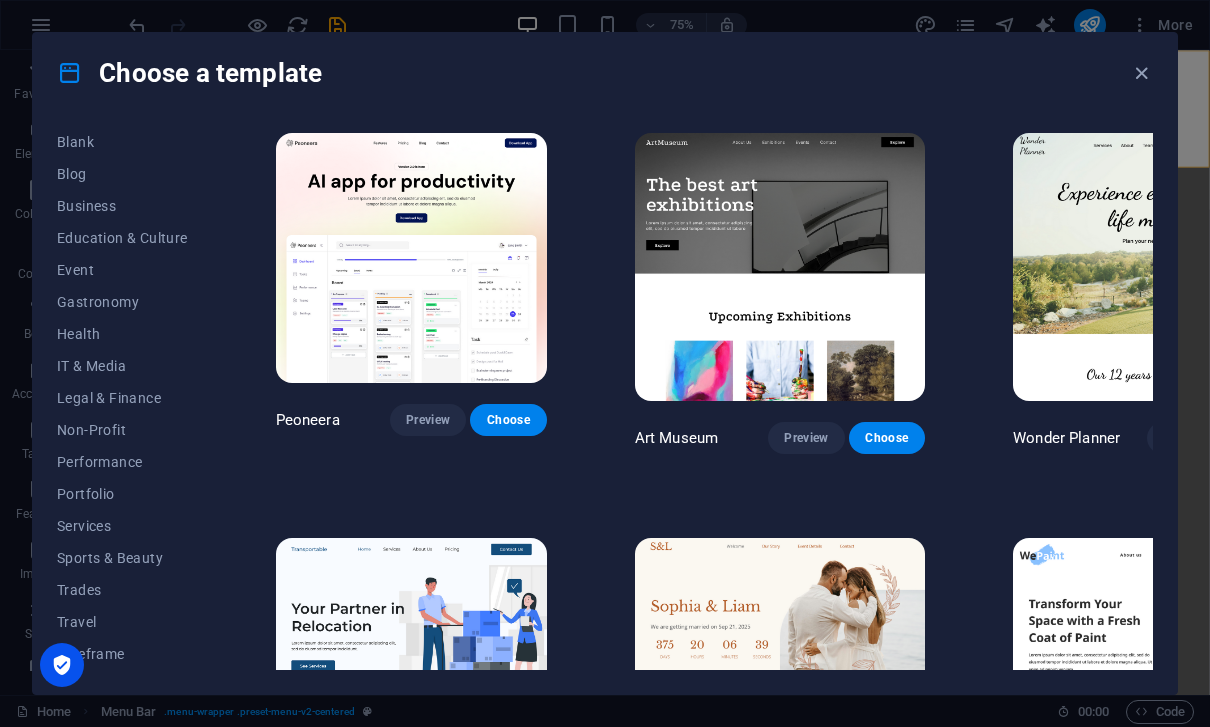 scroll, scrollTop: 259, scrollLeft: 0, axis: vertical 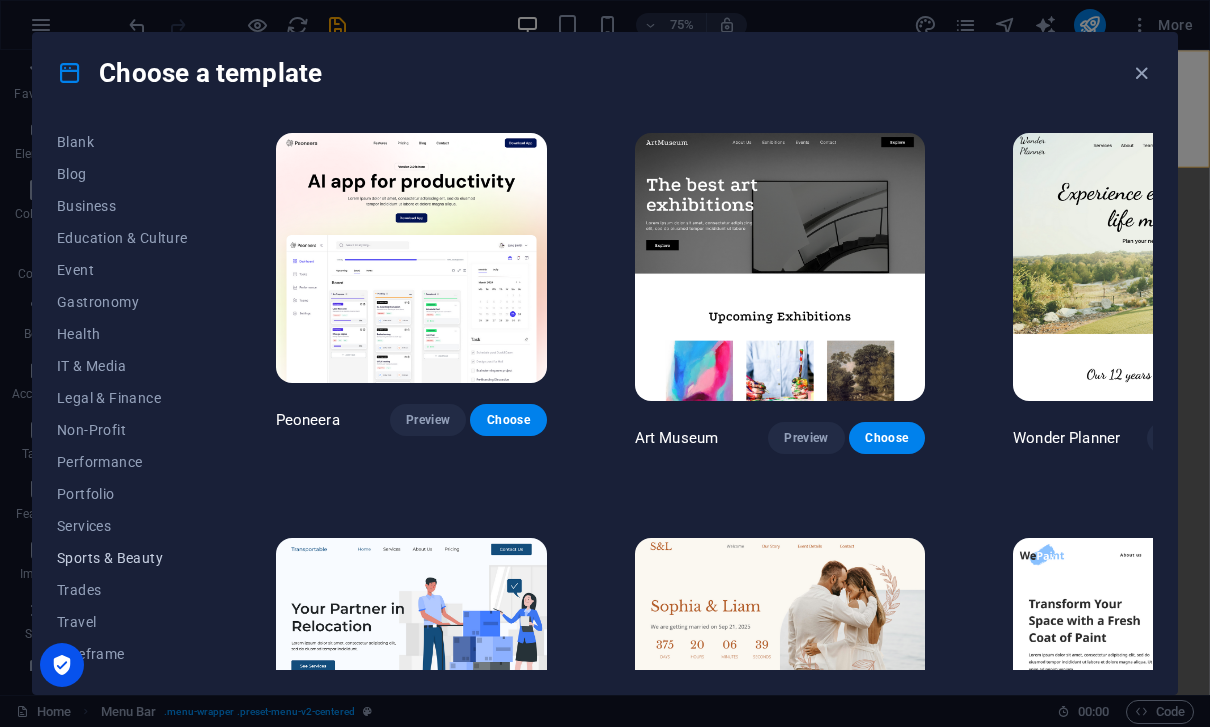 click on "Sports & Beauty" at bounding box center (122, 558) 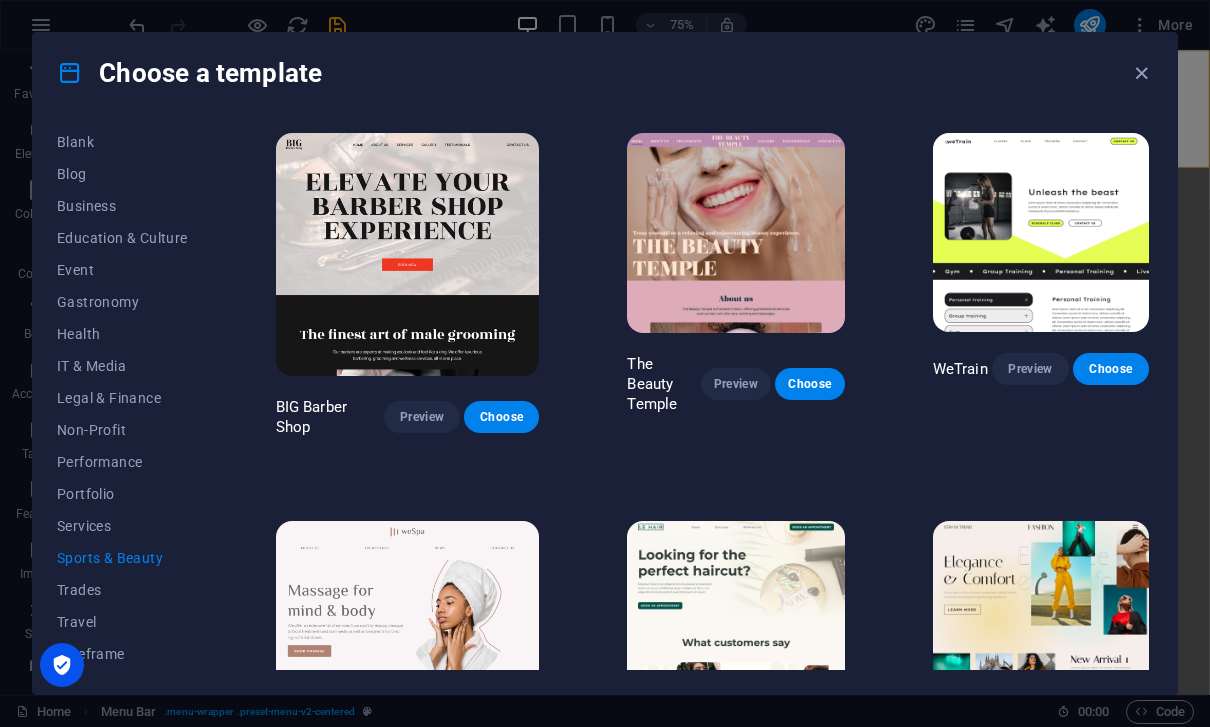 scroll, scrollTop: 0, scrollLeft: 0, axis: both 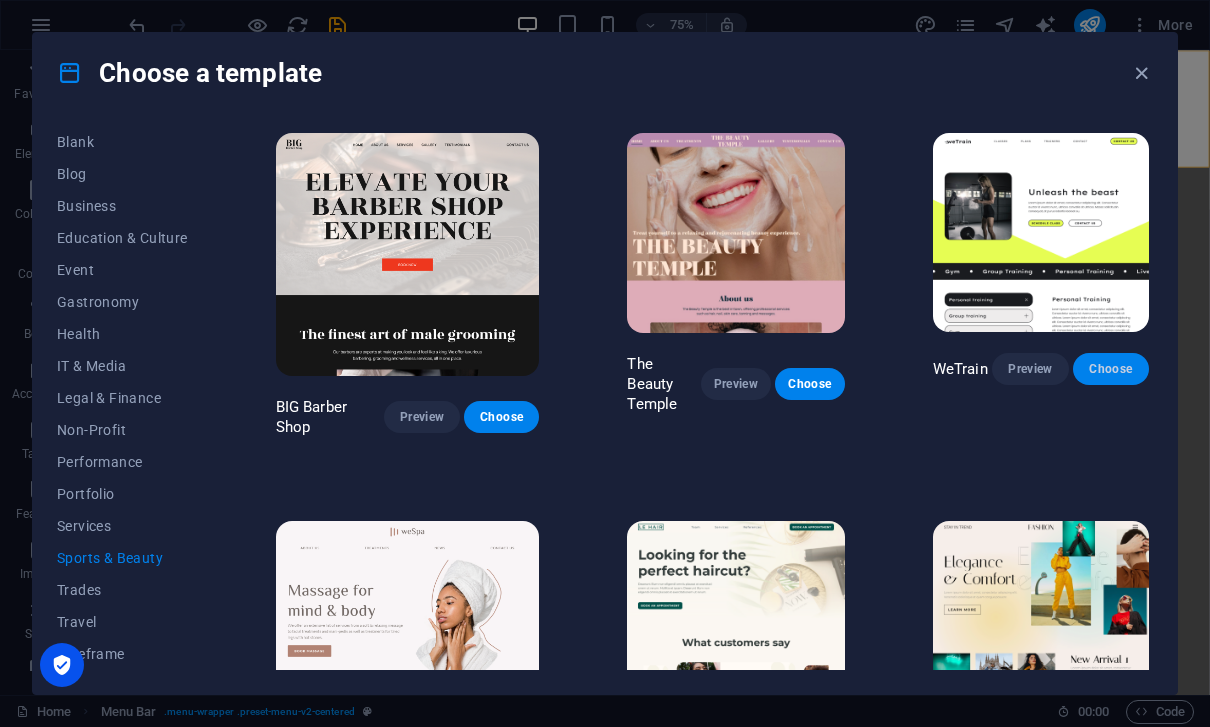click on "Choose" at bounding box center [1111, 369] 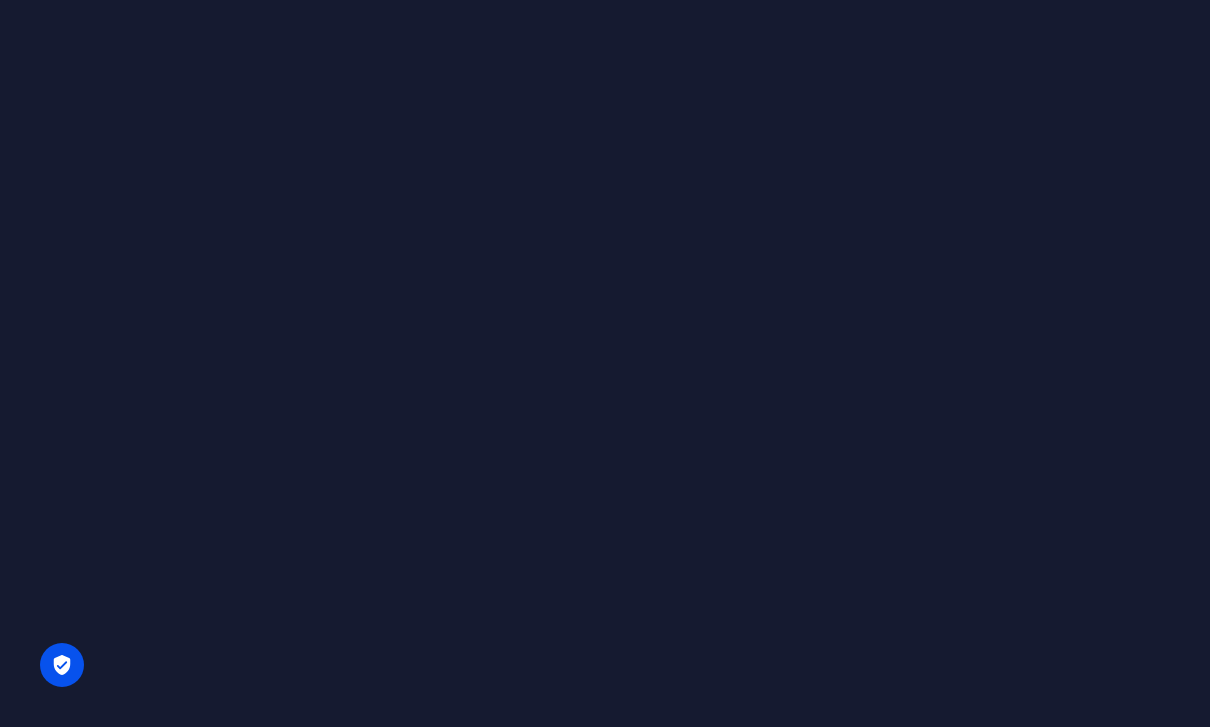 scroll, scrollTop: 0, scrollLeft: 0, axis: both 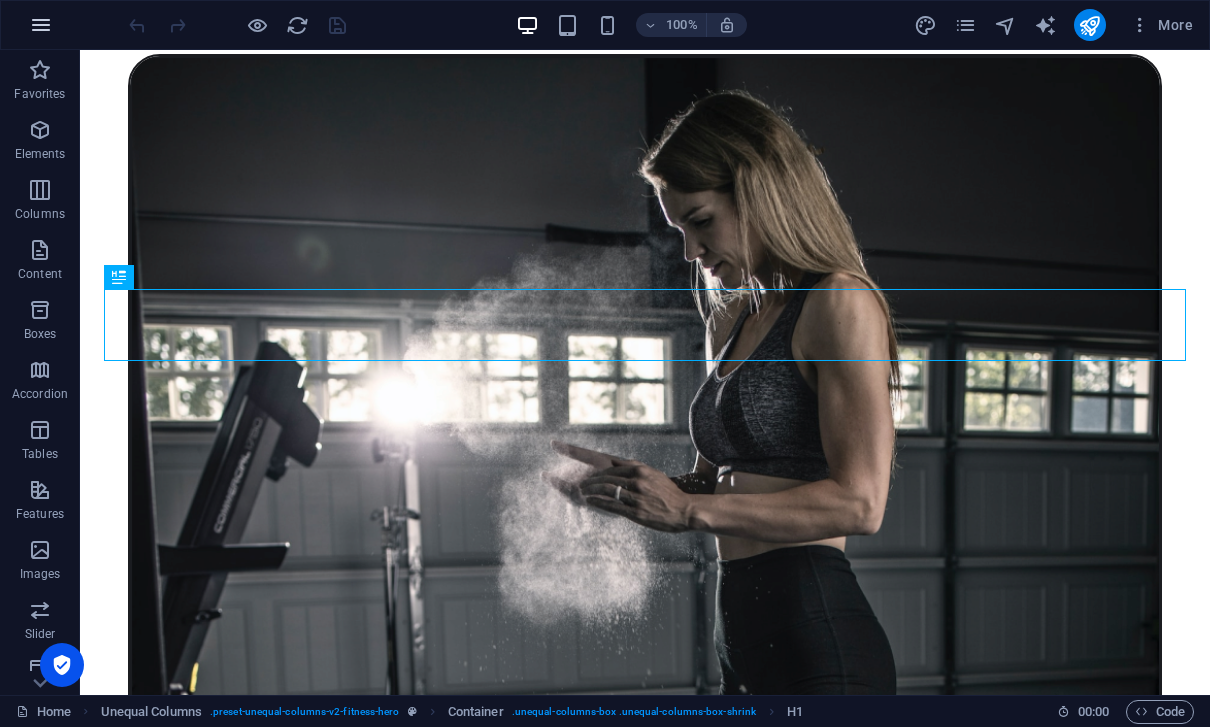 click at bounding box center [41, 25] 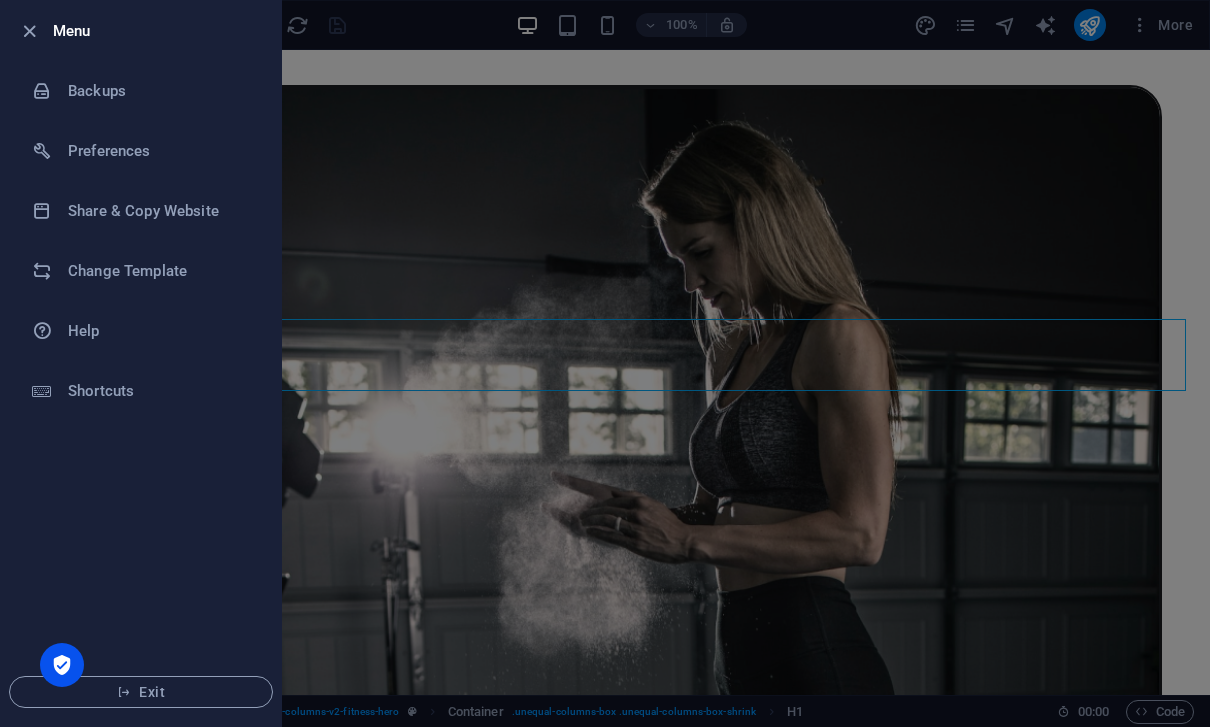 scroll, scrollTop: 1380, scrollLeft: 0, axis: vertical 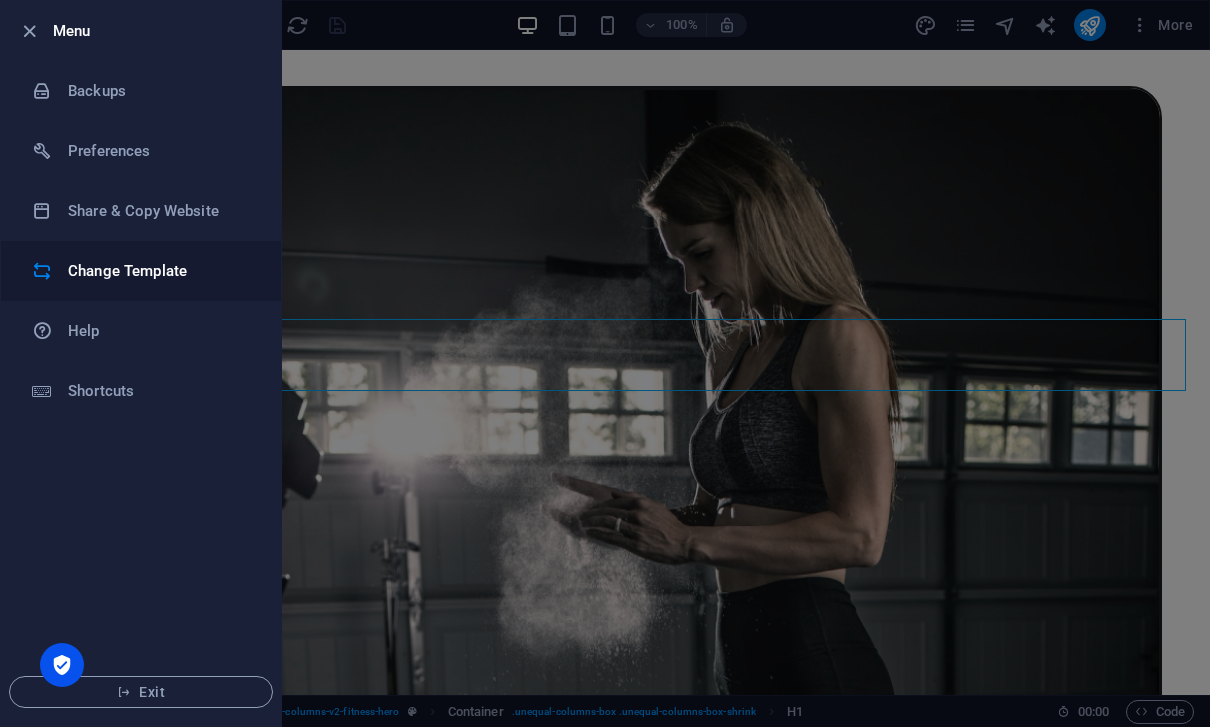 click on "Change Template" at bounding box center (160, 271) 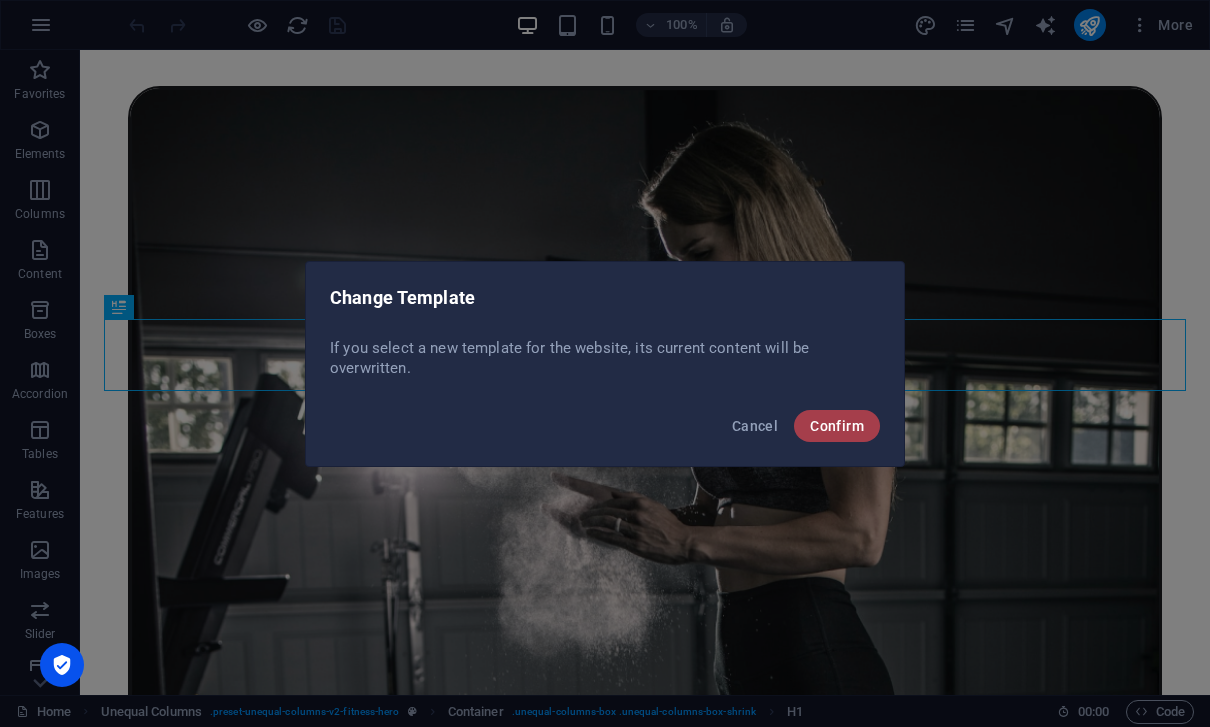 click on "Confirm" at bounding box center [837, 426] 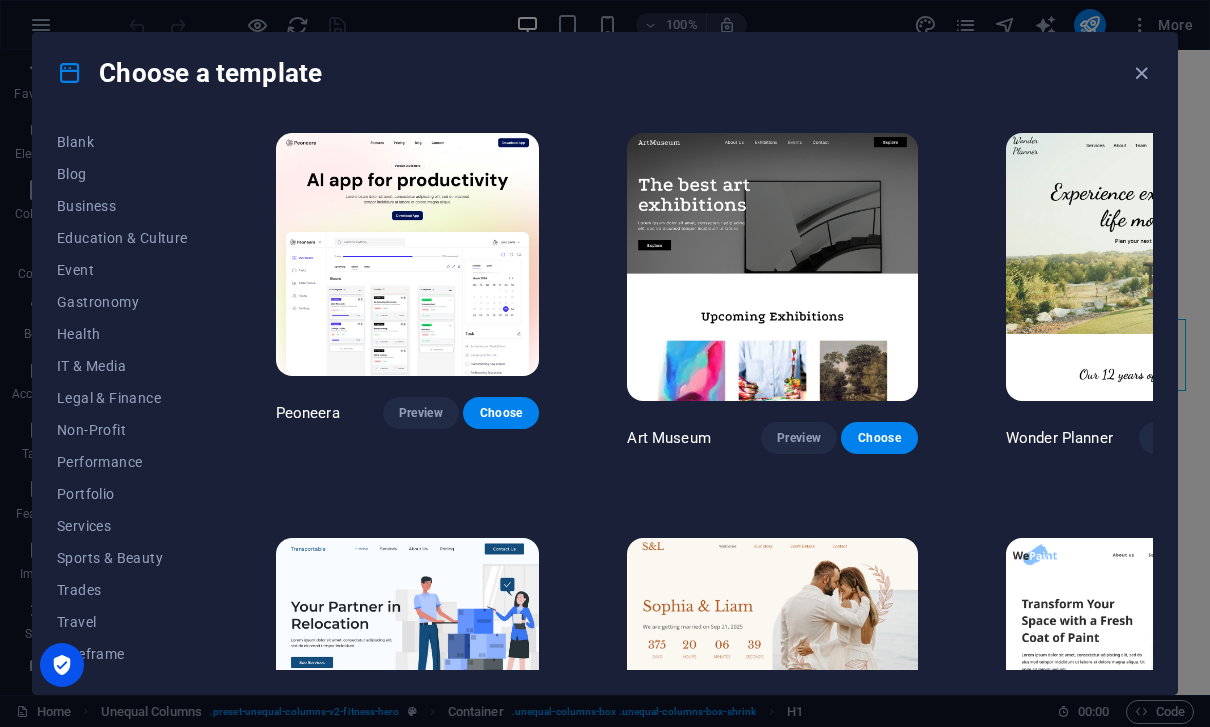 scroll, scrollTop: 259, scrollLeft: 0, axis: vertical 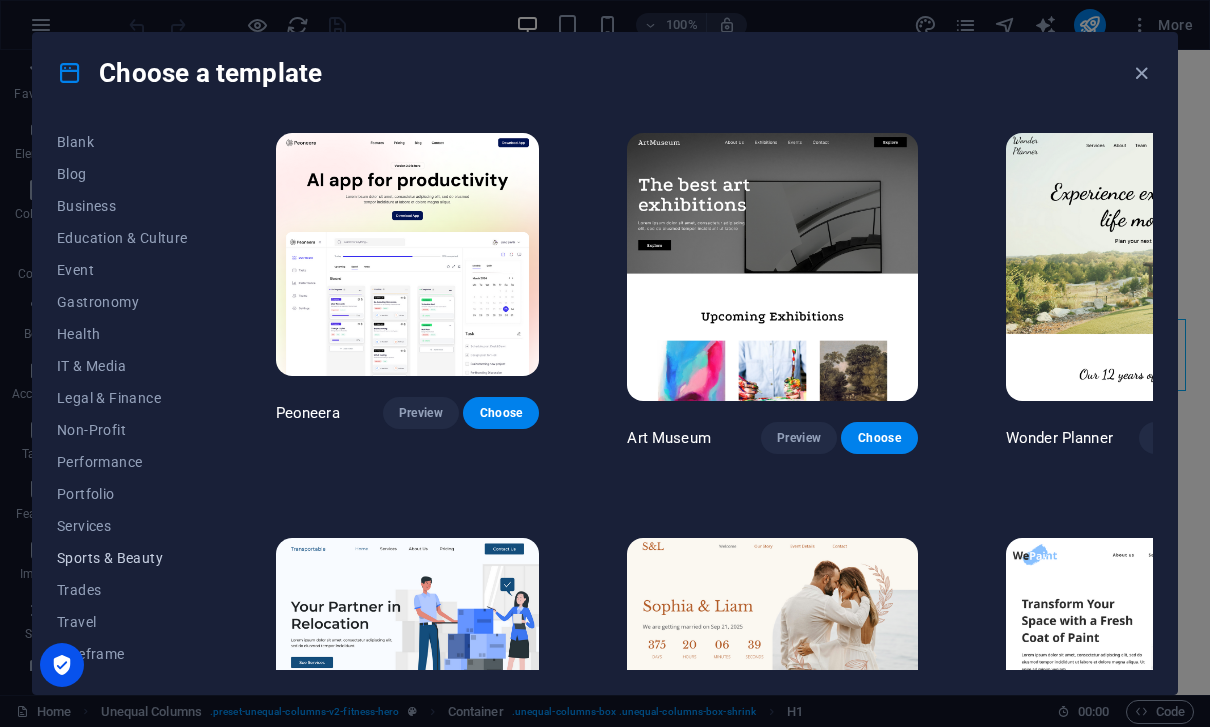 click on "Sports & Beauty" at bounding box center [122, 558] 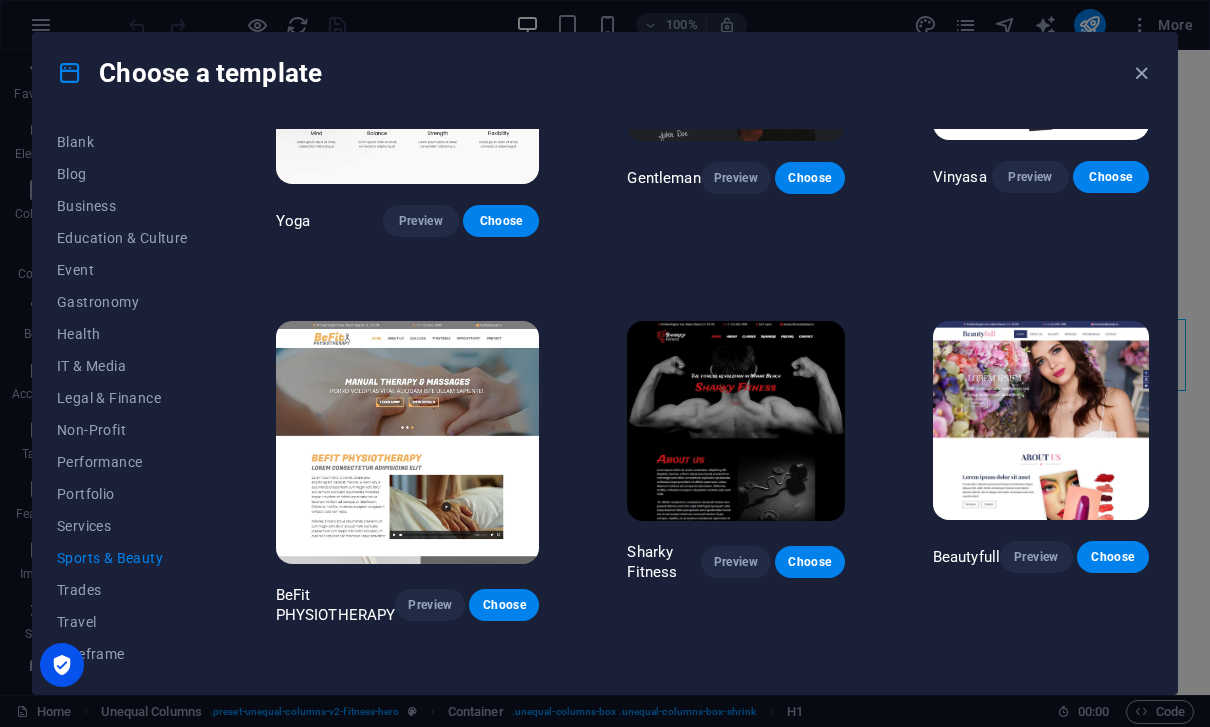 scroll, scrollTop: 959, scrollLeft: 0, axis: vertical 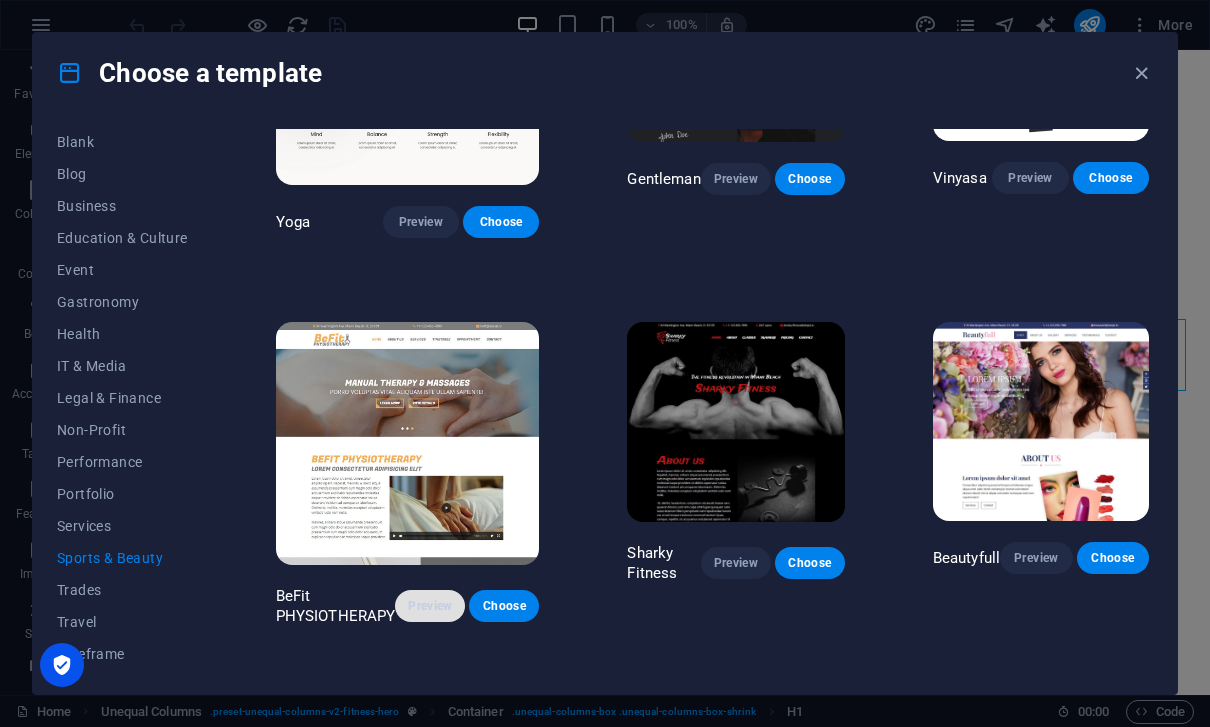 click on "Preview" at bounding box center [430, 606] 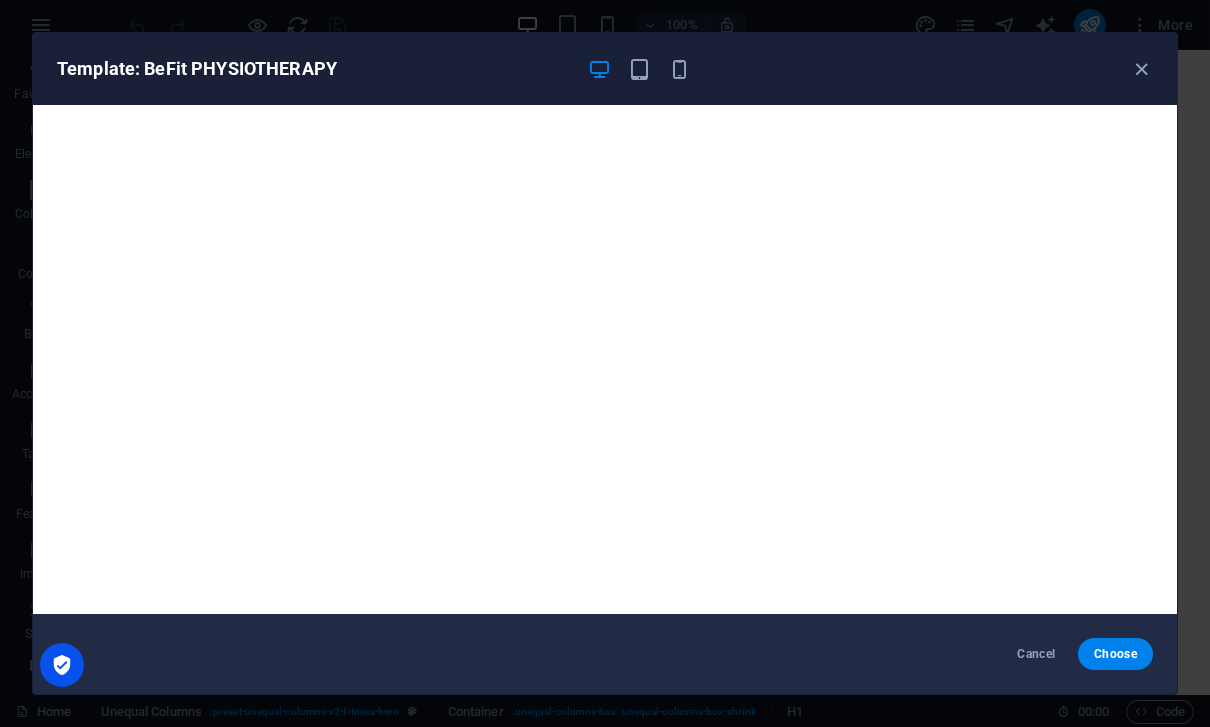 scroll, scrollTop: -3, scrollLeft: 0, axis: vertical 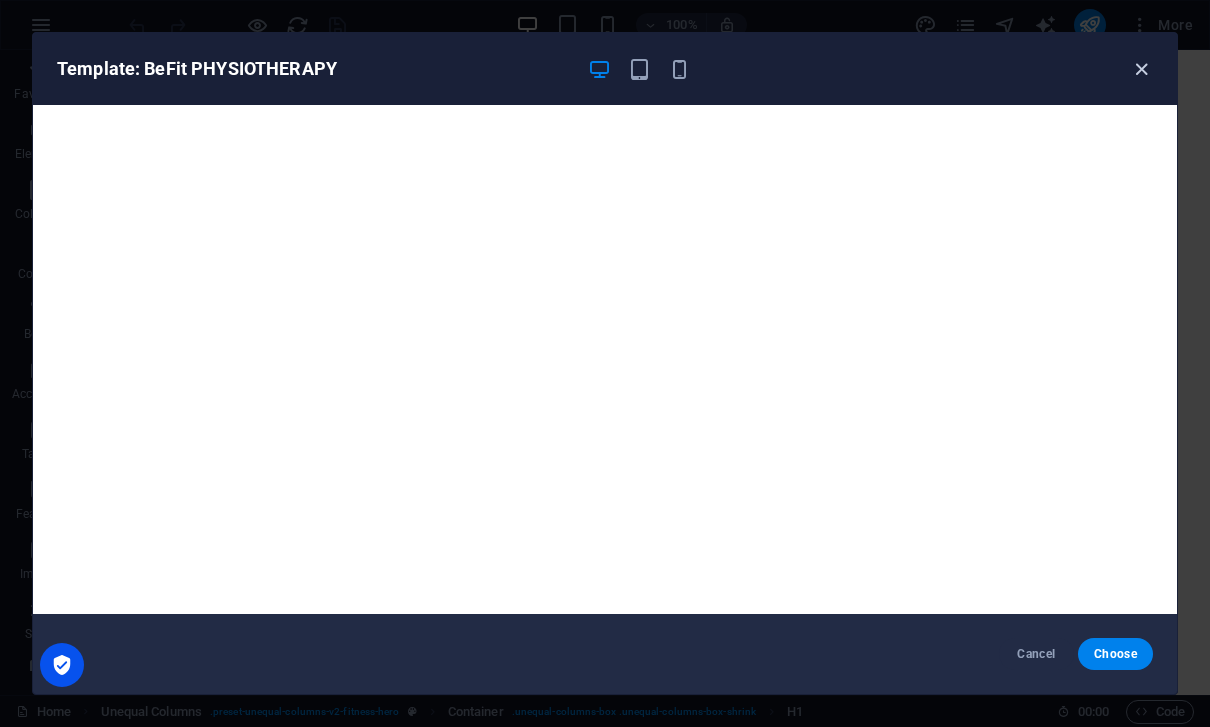 click at bounding box center [1141, 69] 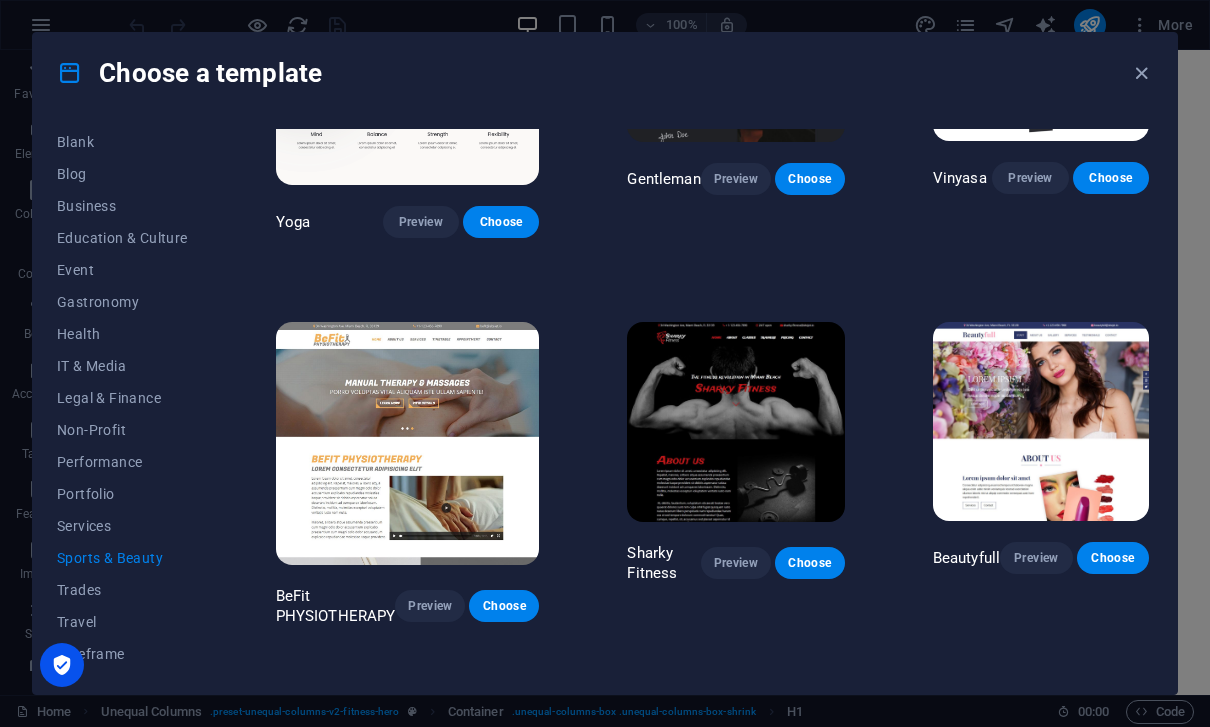 scroll, scrollTop: 0, scrollLeft: 0, axis: both 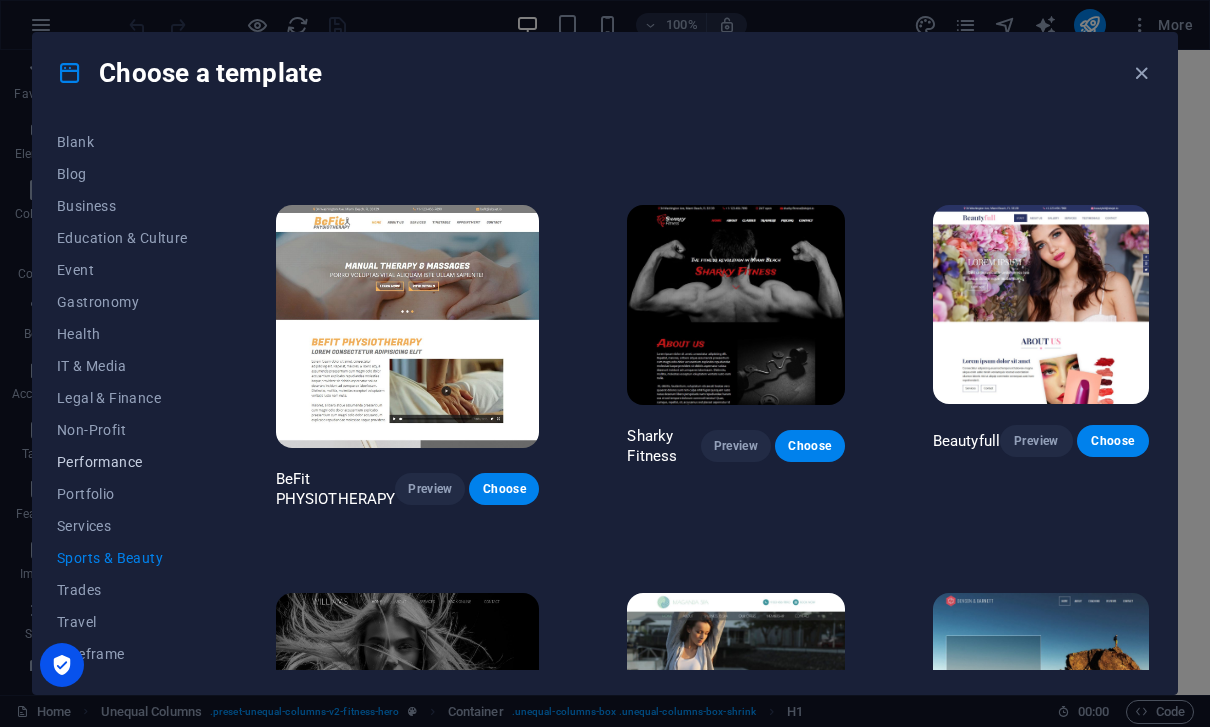 click on "Performance" at bounding box center [122, 462] 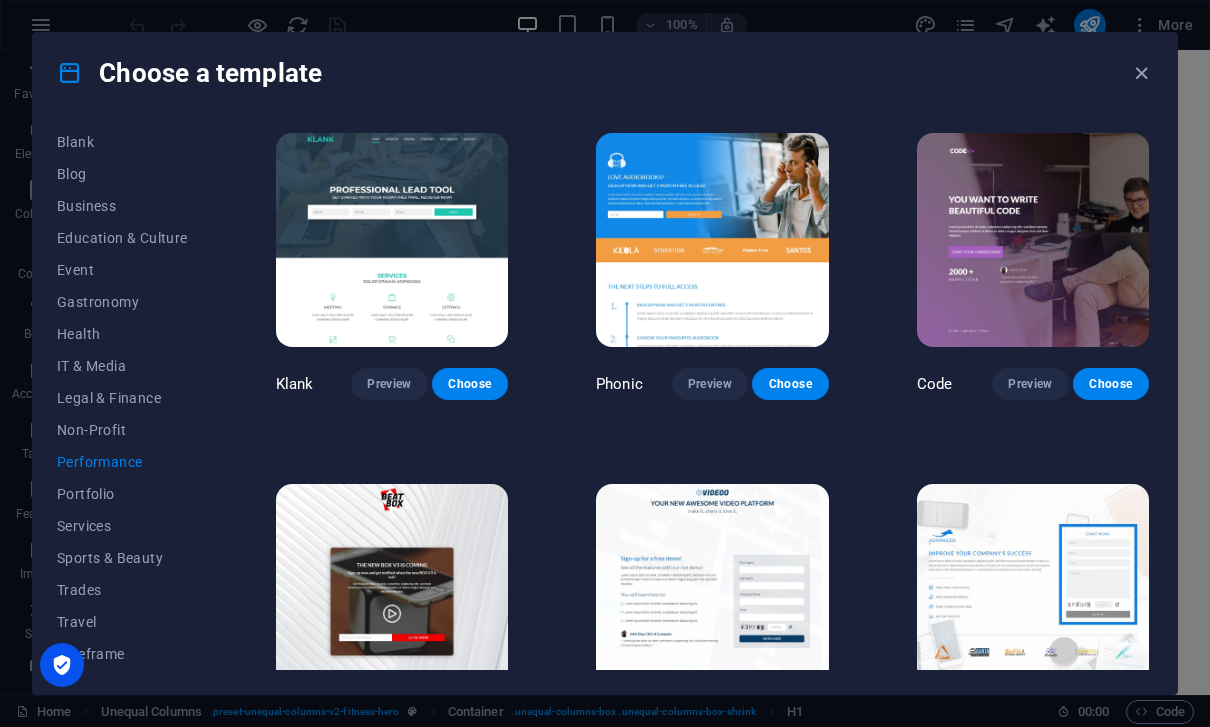 scroll, scrollTop: 0, scrollLeft: 0, axis: both 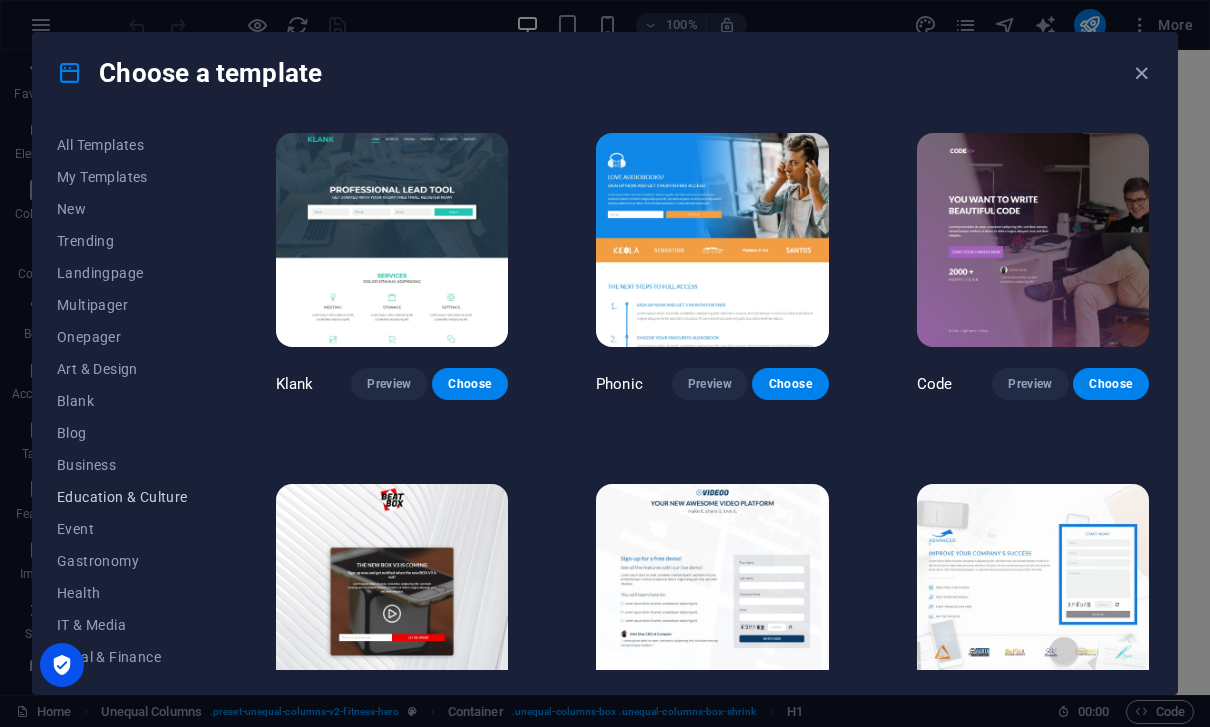 click on "Education & Culture" at bounding box center [122, 497] 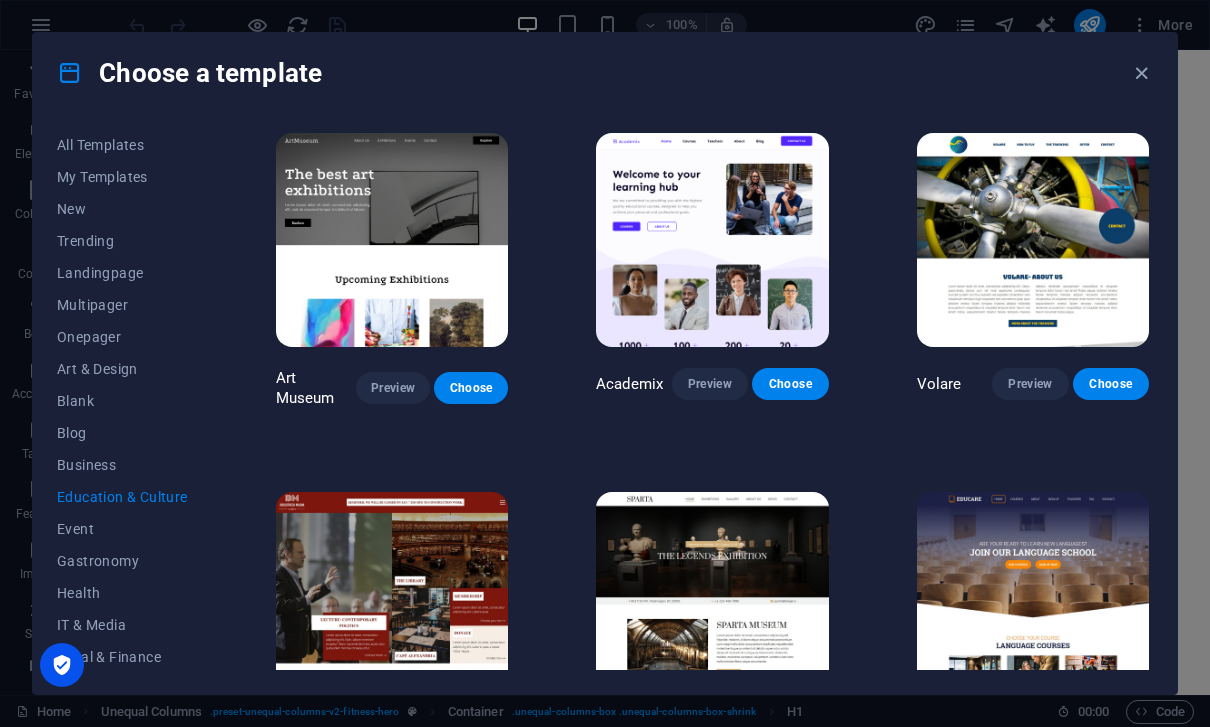 scroll, scrollTop: 0, scrollLeft: 0, axis: both 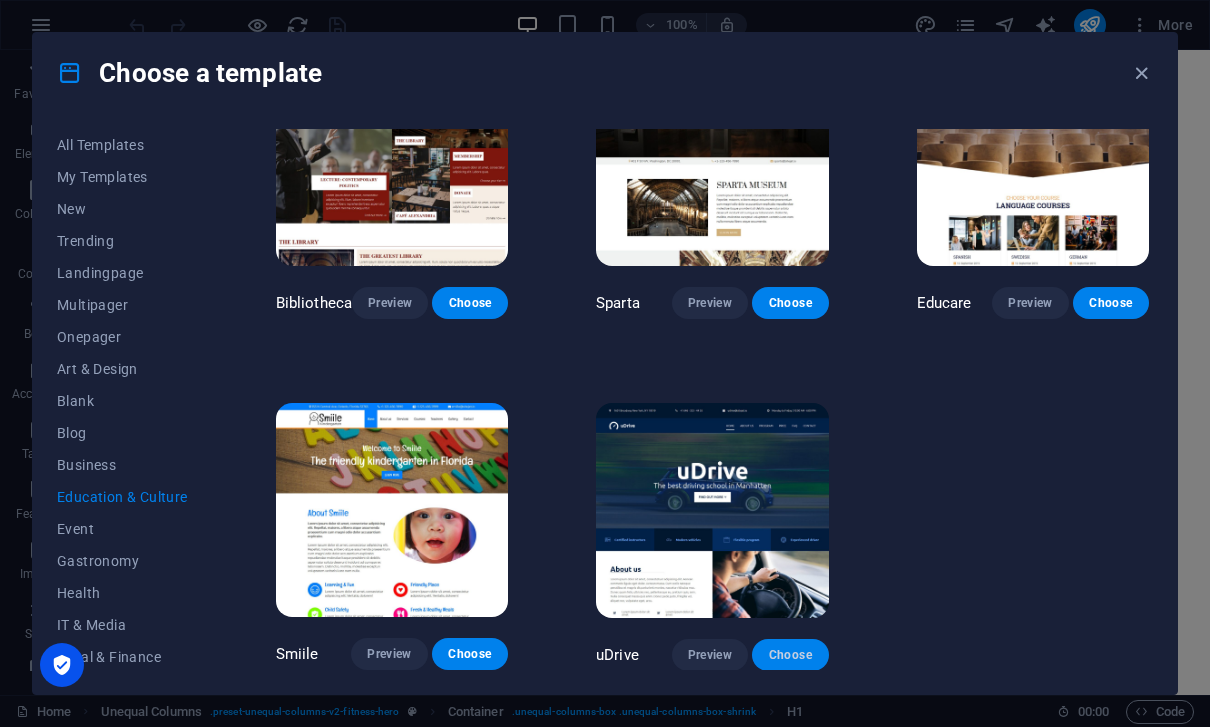 click on "Choose" at bounding box center (790, 655) 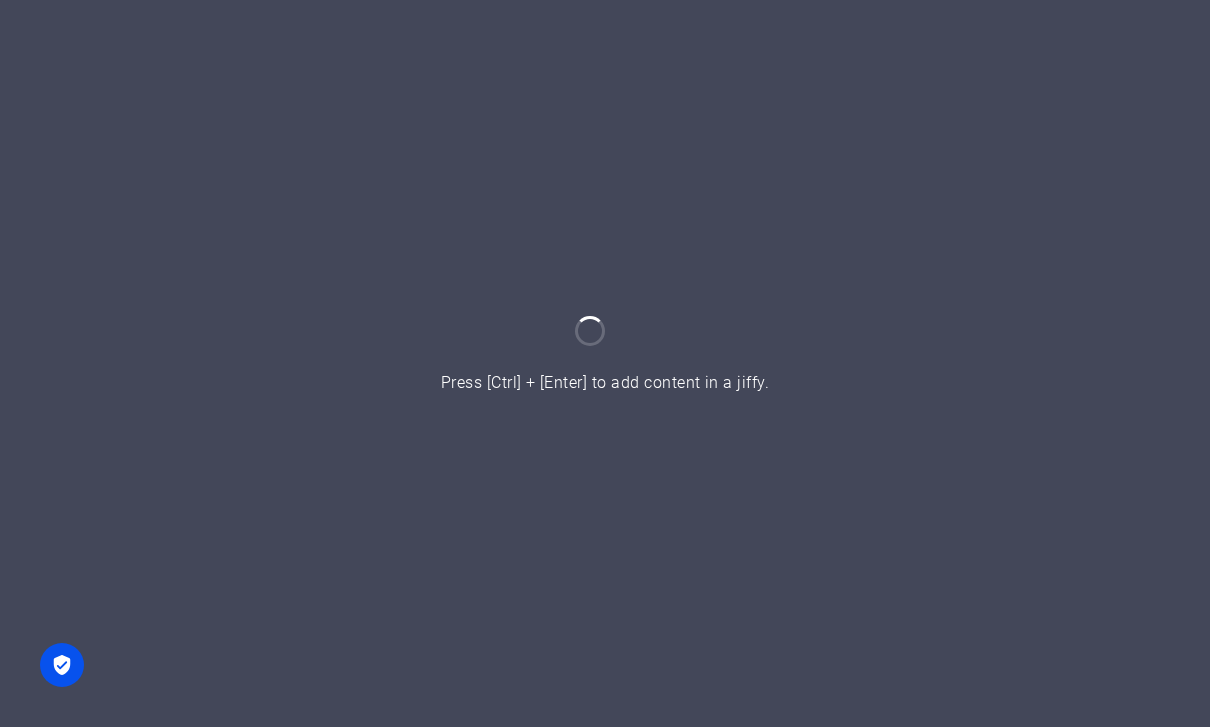 scroll, scrollTop: 0, scrollLeft: 0, axis: both 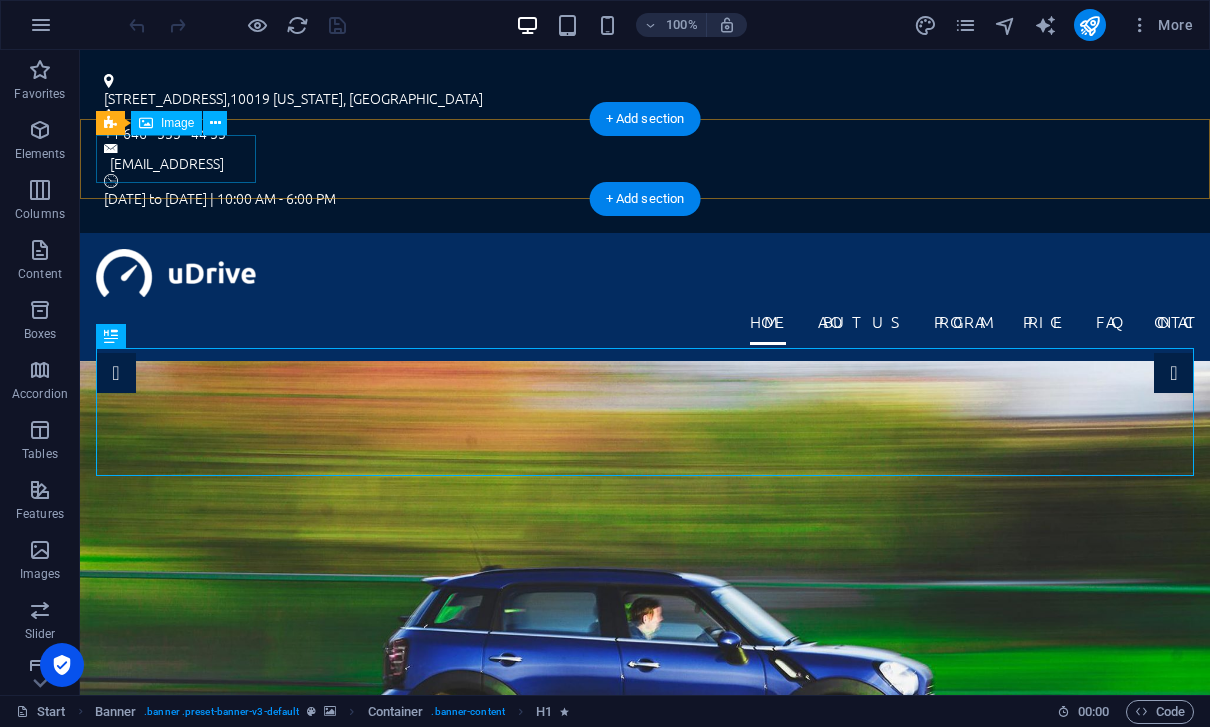 click at bounding box center [645, 273] 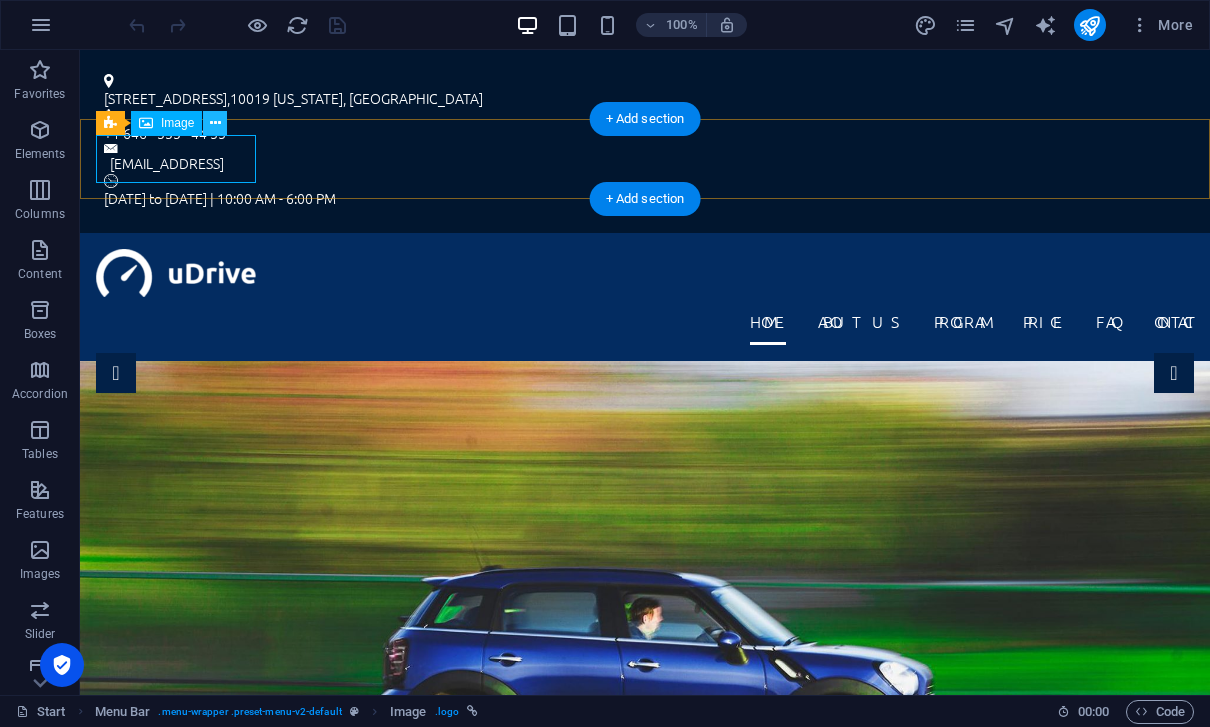 click at bounding box center (215, 123) 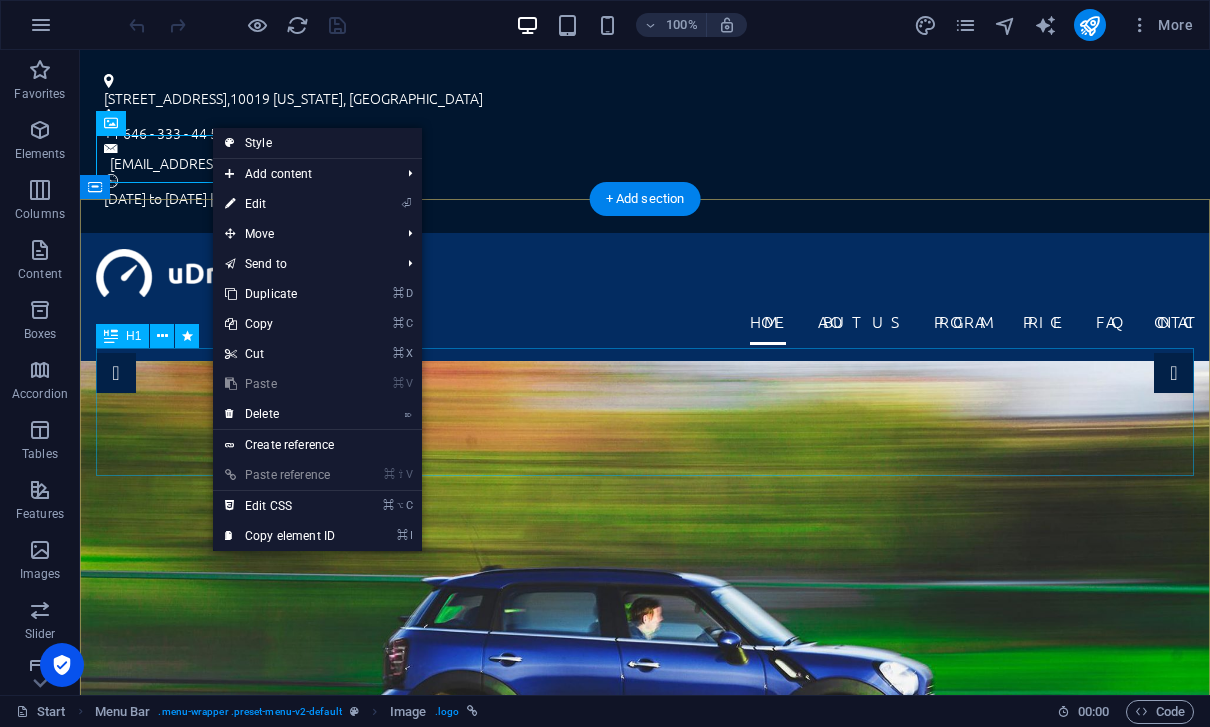 click on "Individual" at bounding box center (645, 1060) 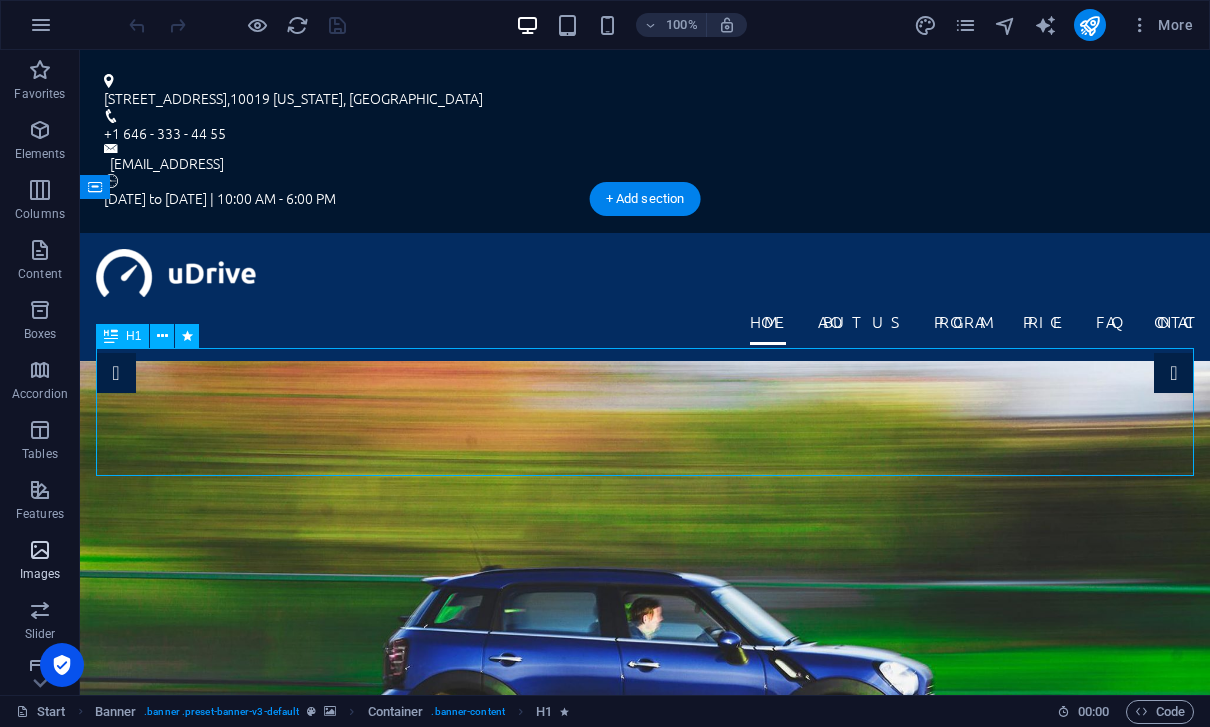click at bounding box center [40, 550] 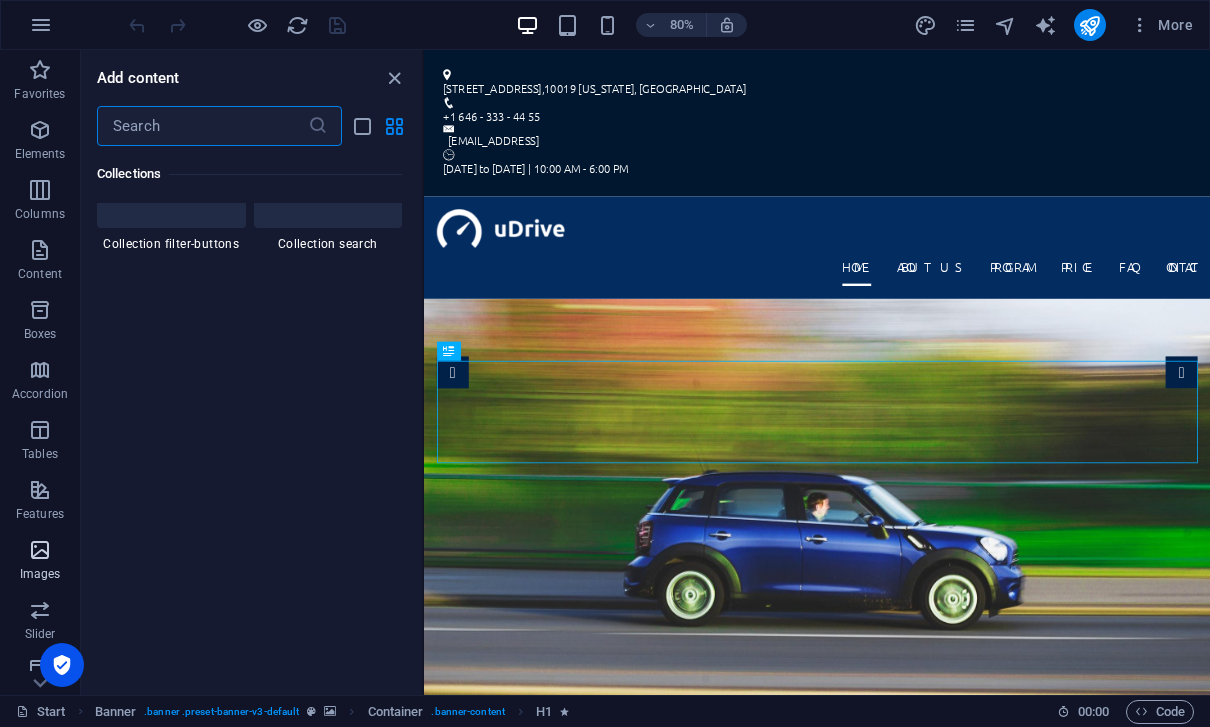 scroll, scrollTop: 19065, scrollLeft: 0, axis: vertical 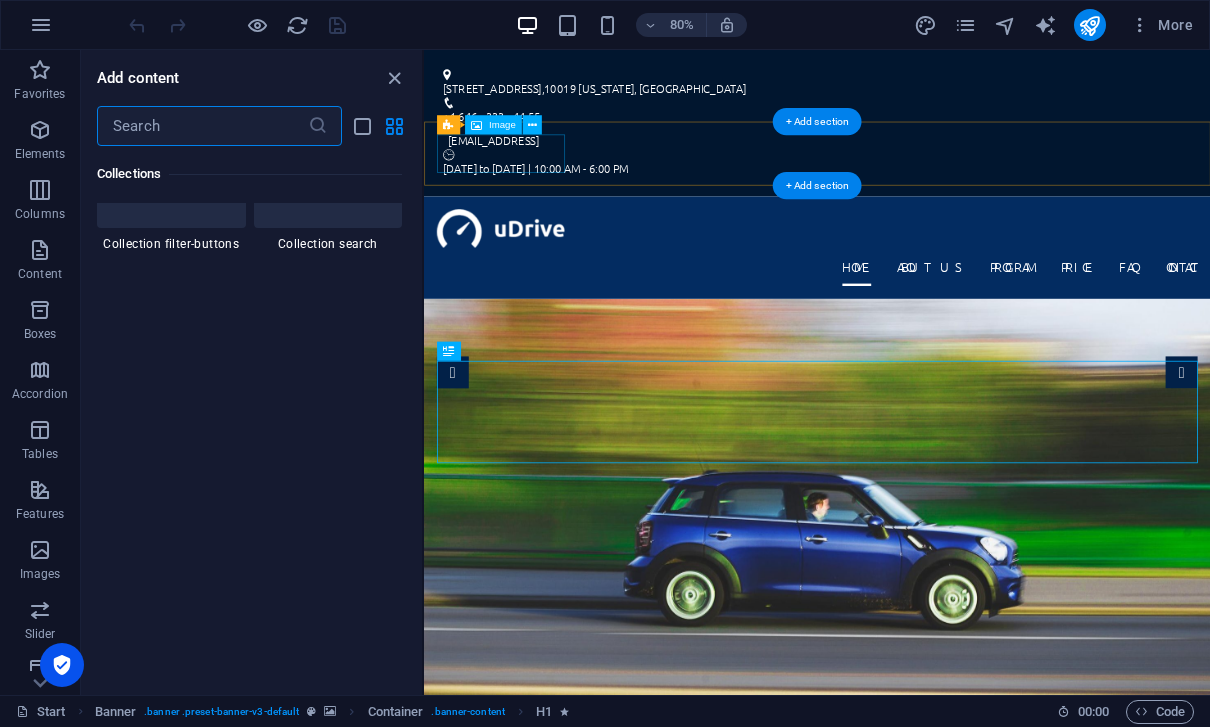 click at bounding box center (915, 273) 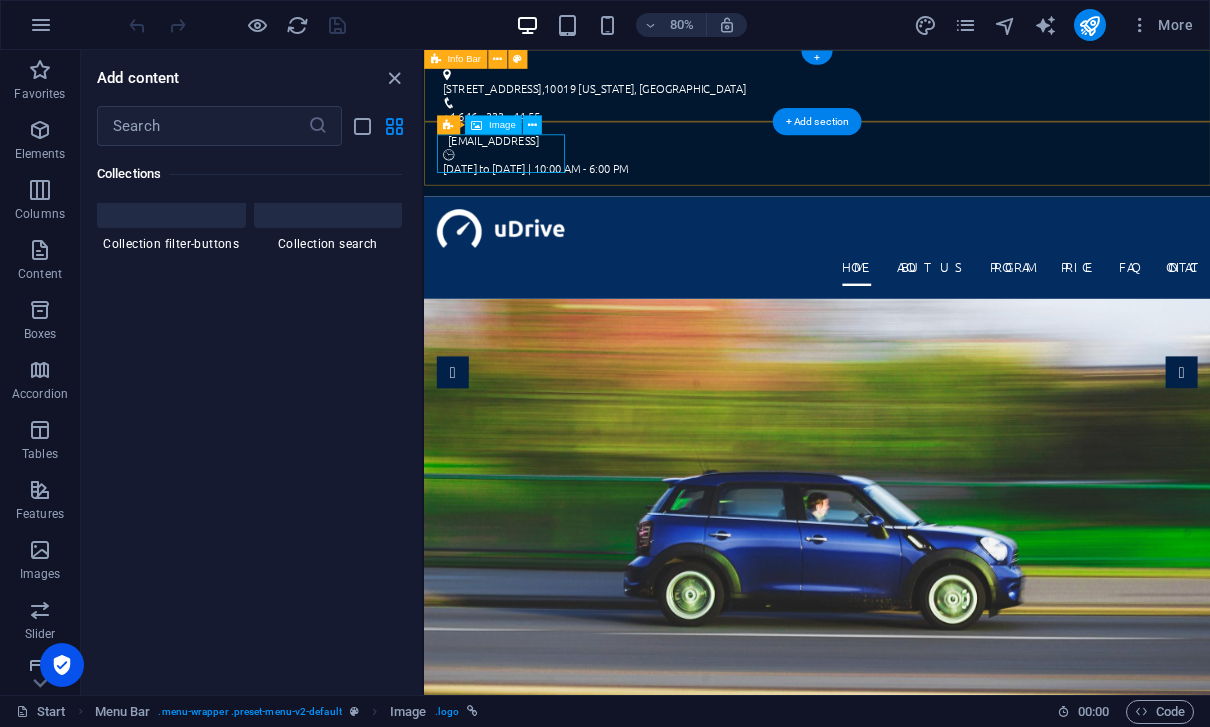 click on "Image" at bounding box center [502, 125] 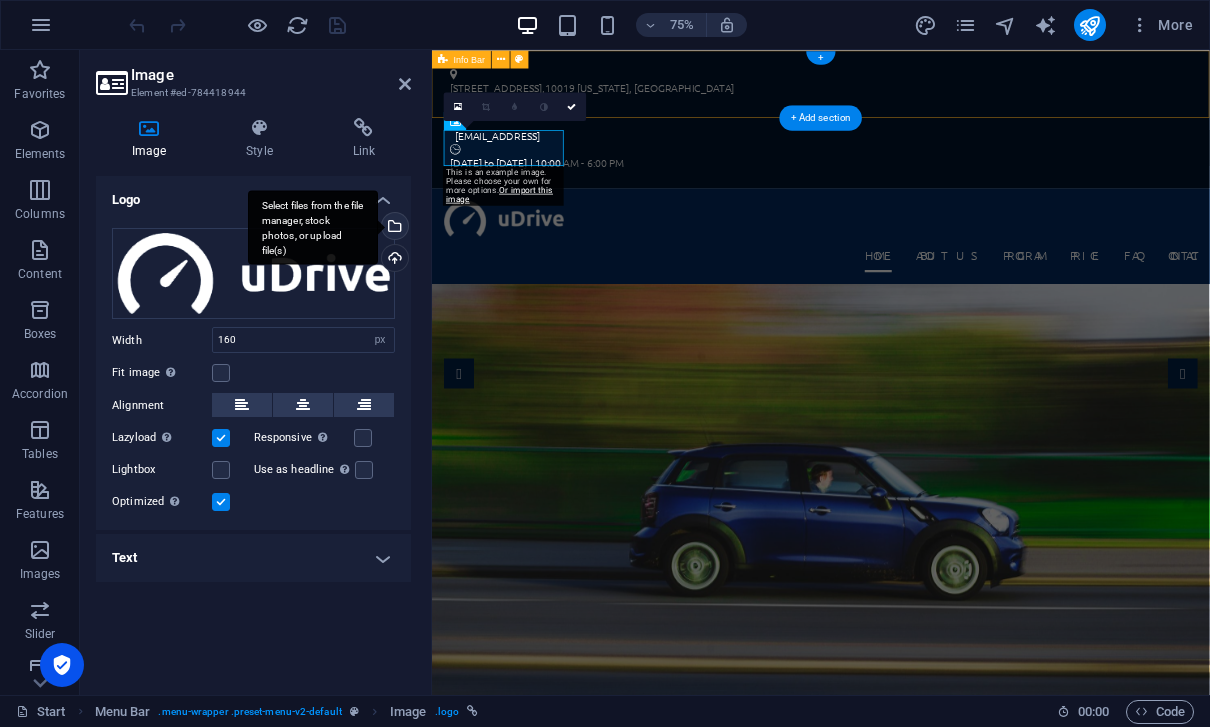 click on "Select files from the file manager, stock photos, or upload file(s)" at bounding box center (393, 228) 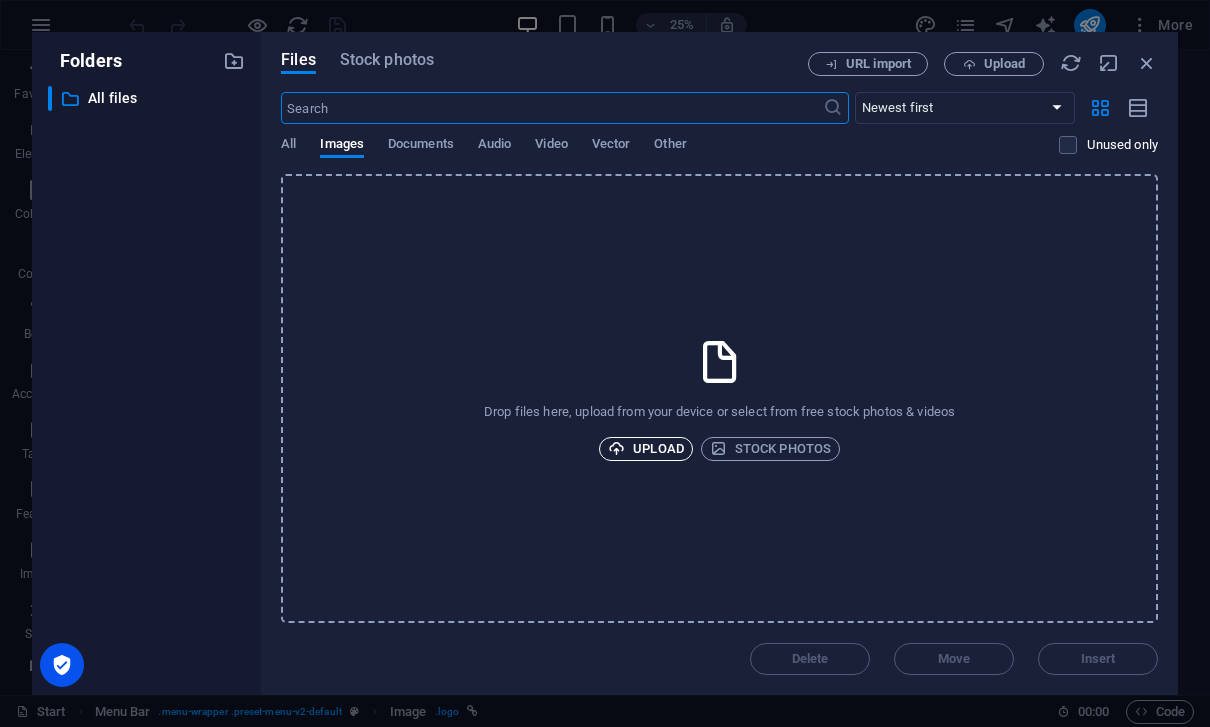click on "Upload" at bounding box center (646, 449) 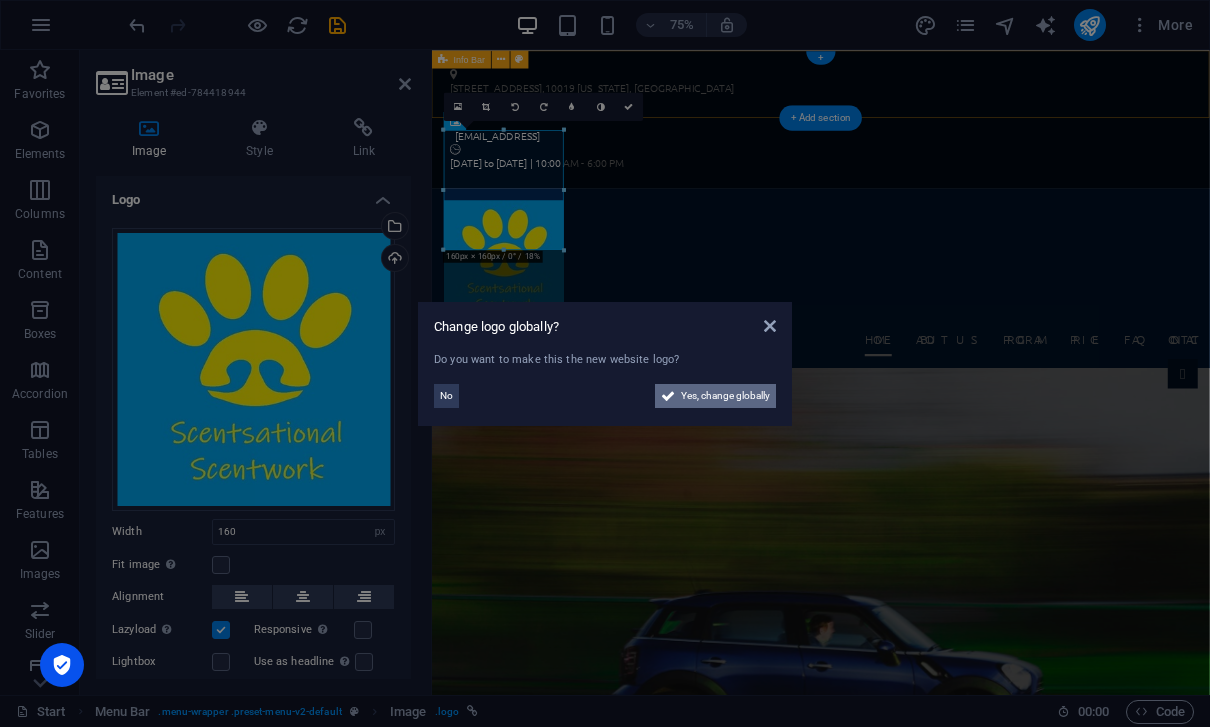 click on "Yes, change globally" at bounding box center [725, 396] 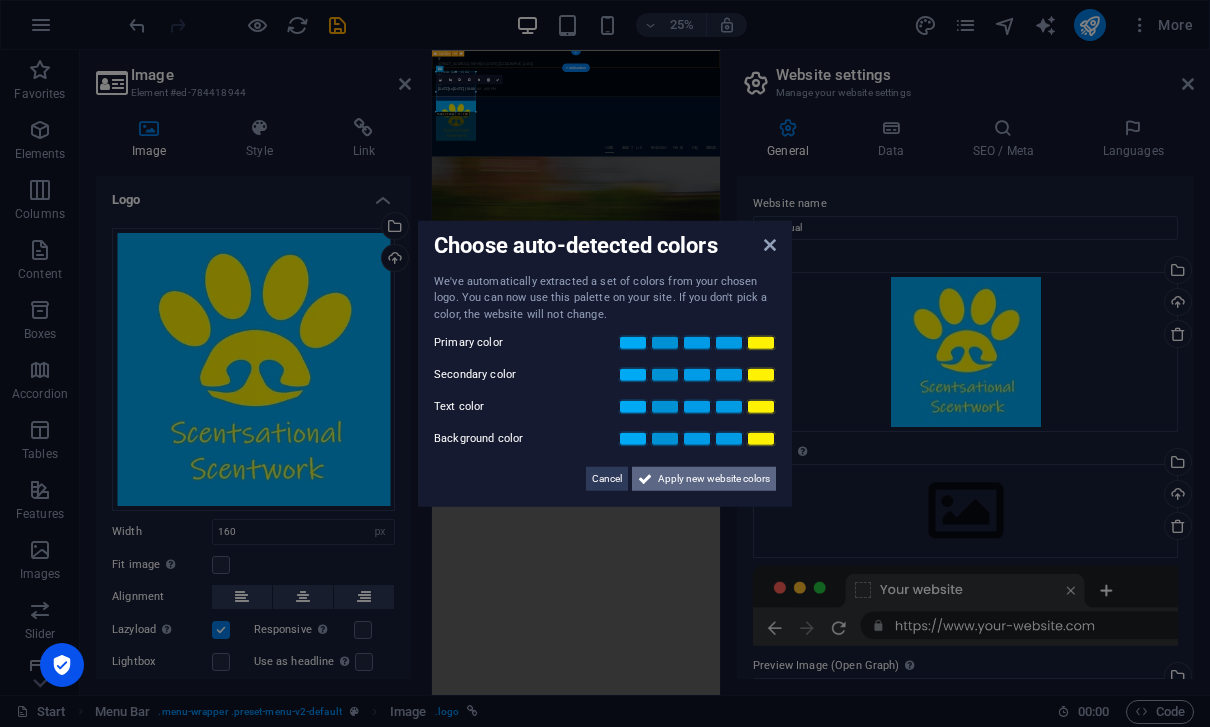 click on "Apply new website colors" at bounding box center [714, 479] 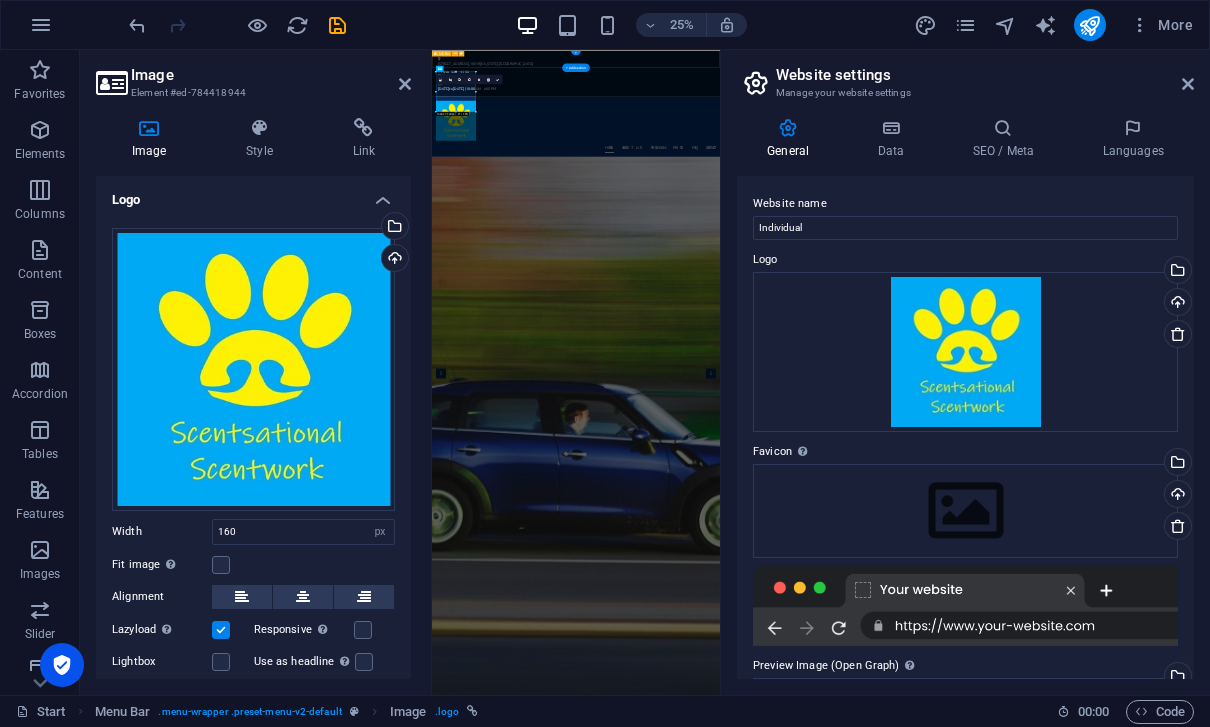 click on "Logo" at bounding box center (253, 194) 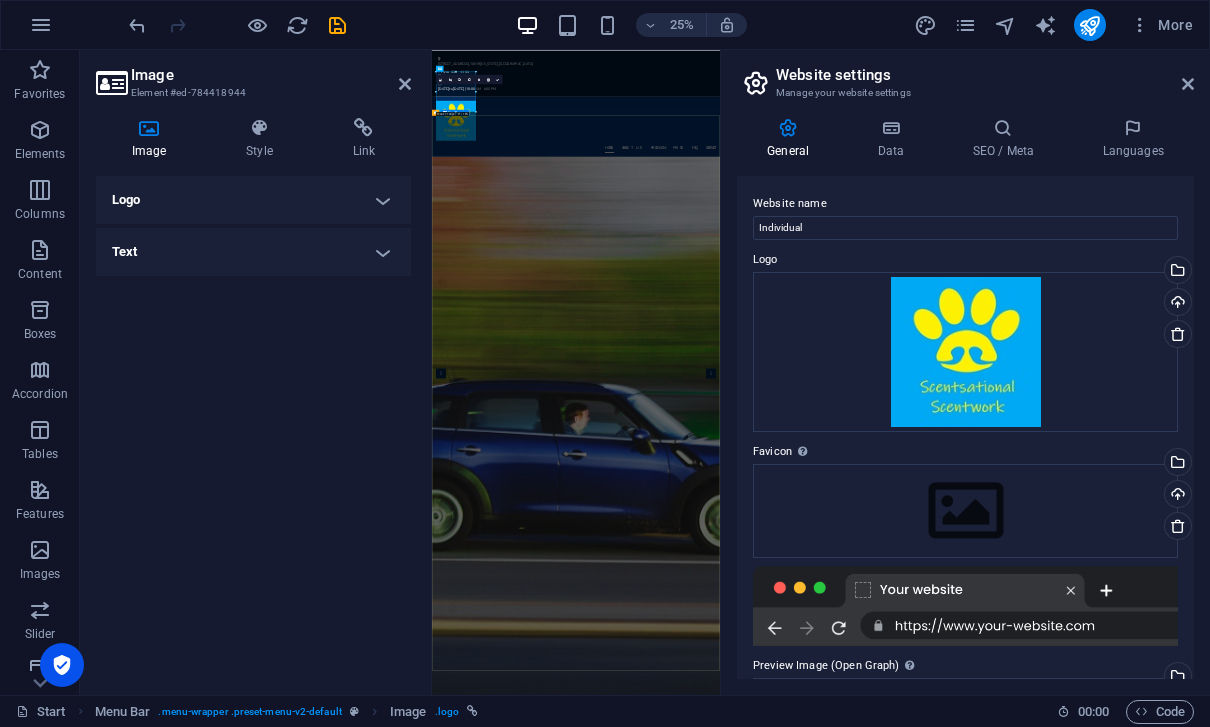 click on "Individual The best driving school in [GEOGRAPHIC_DATA] Find out More" at bounding box center [1008, 2920] 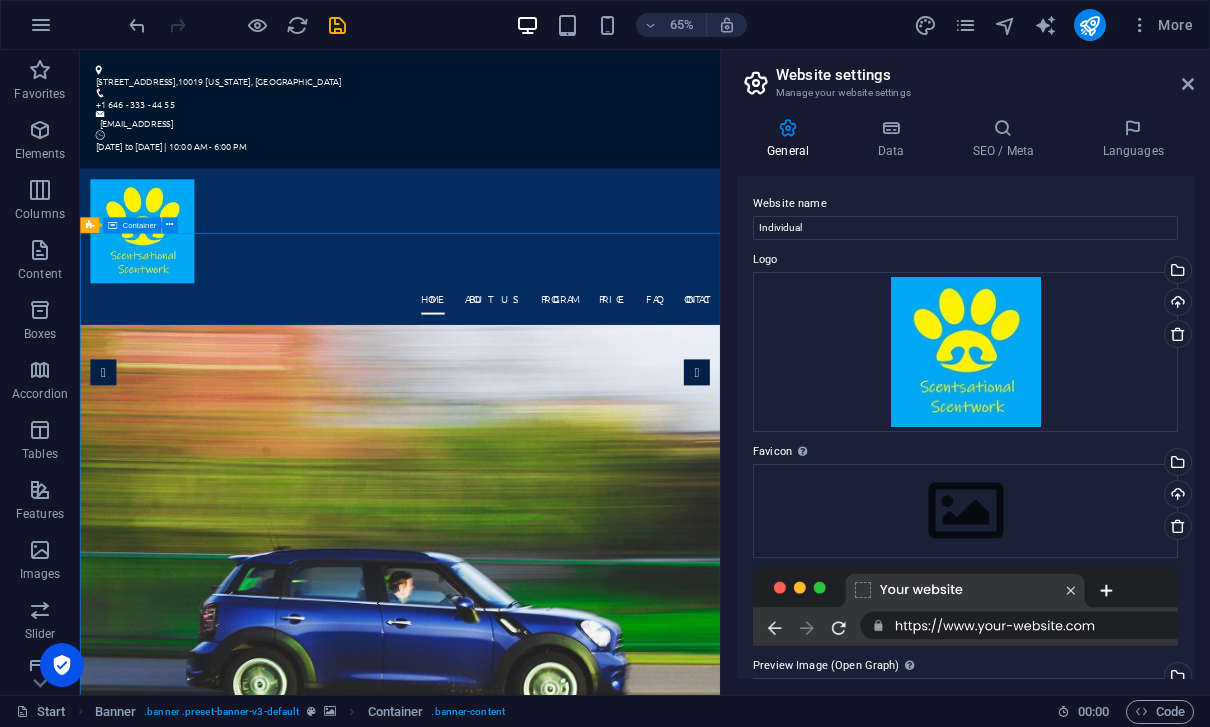 scroll, scrollTop: 0, scrollLeft: 0, axis: both 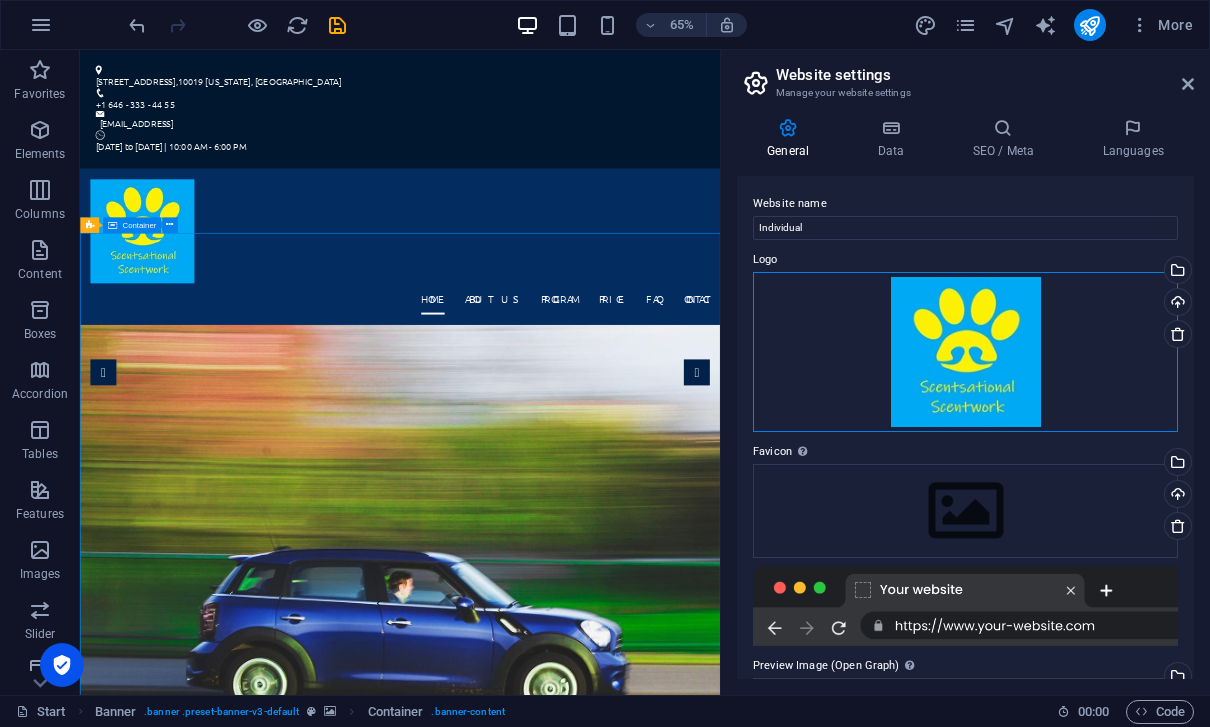 click on "Drag files here, click to choose files or select files from Files or our free stock photos & videos" at bounding box center (965, 352) 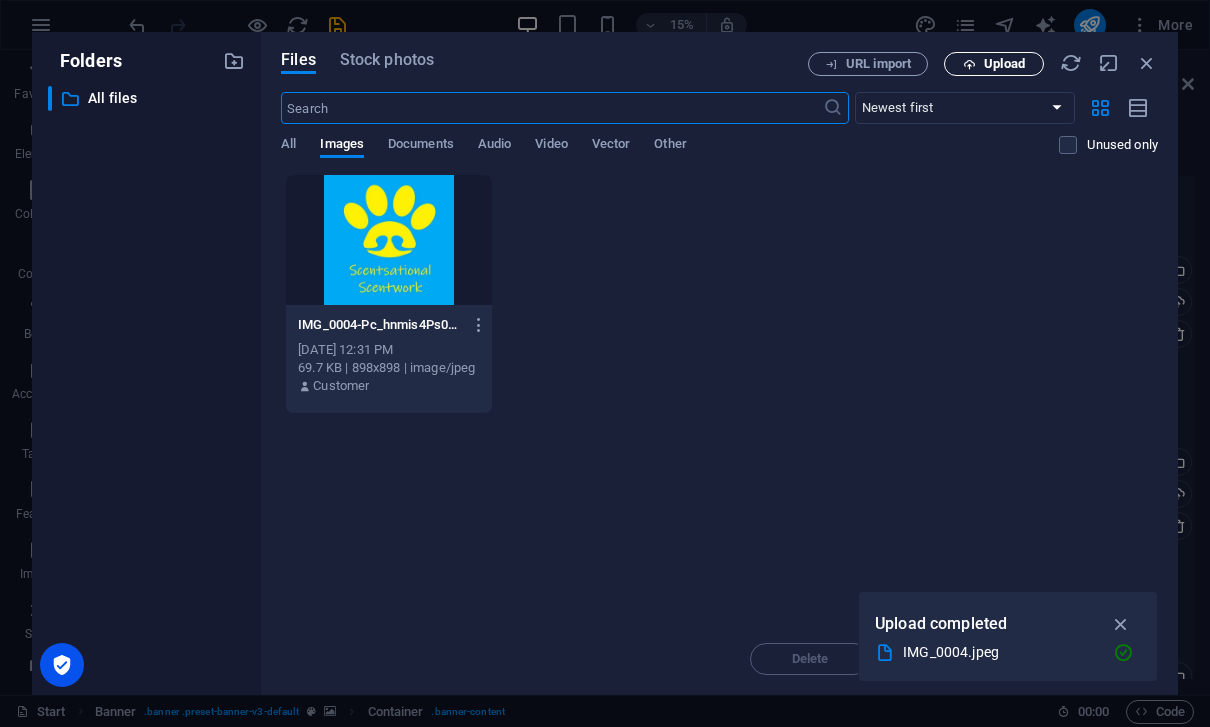 click on "Upload" at bounding box center (994, 64) 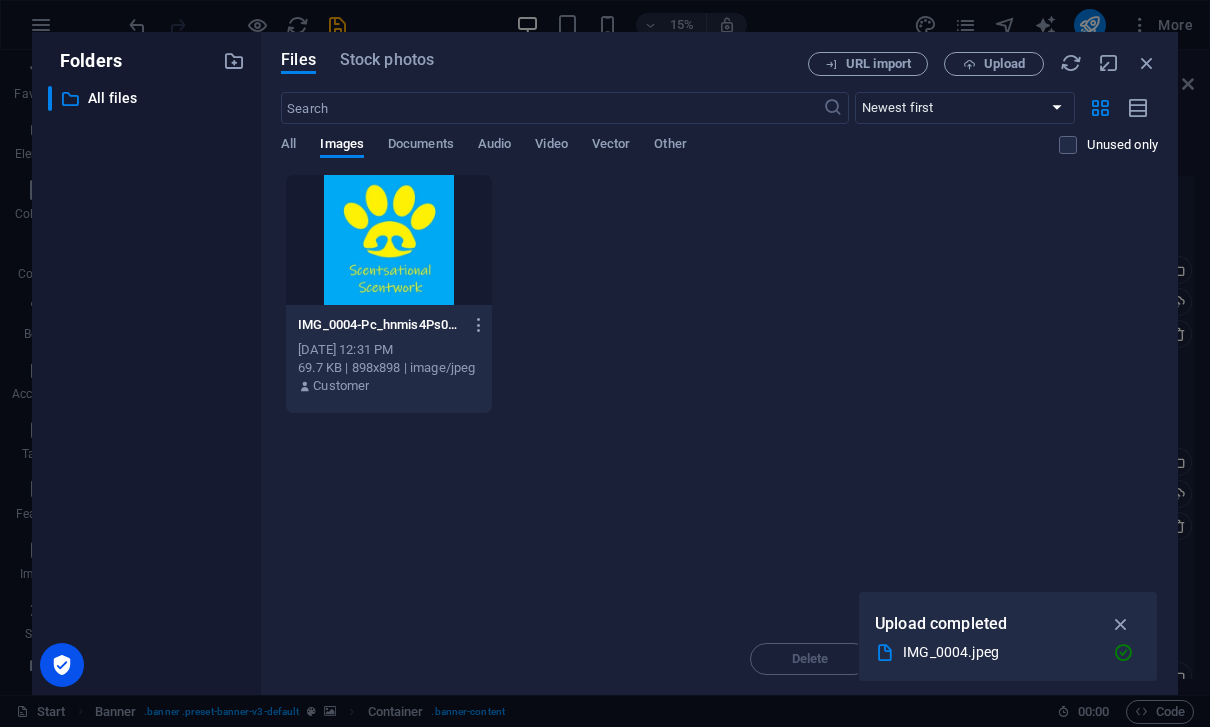 click on "Drop files here to upload them instantly IMG_0004-Pc_hnmis4Ps0E3x2fcN1-w.jpeg IMG_0004-Pc_hnmis4Ps0E3x2fcN1-w.jpeg [DATE] 12:31 PM 69.7 KB | 898x898 | image/jpeg Customer" at bounding box center [719, 398] 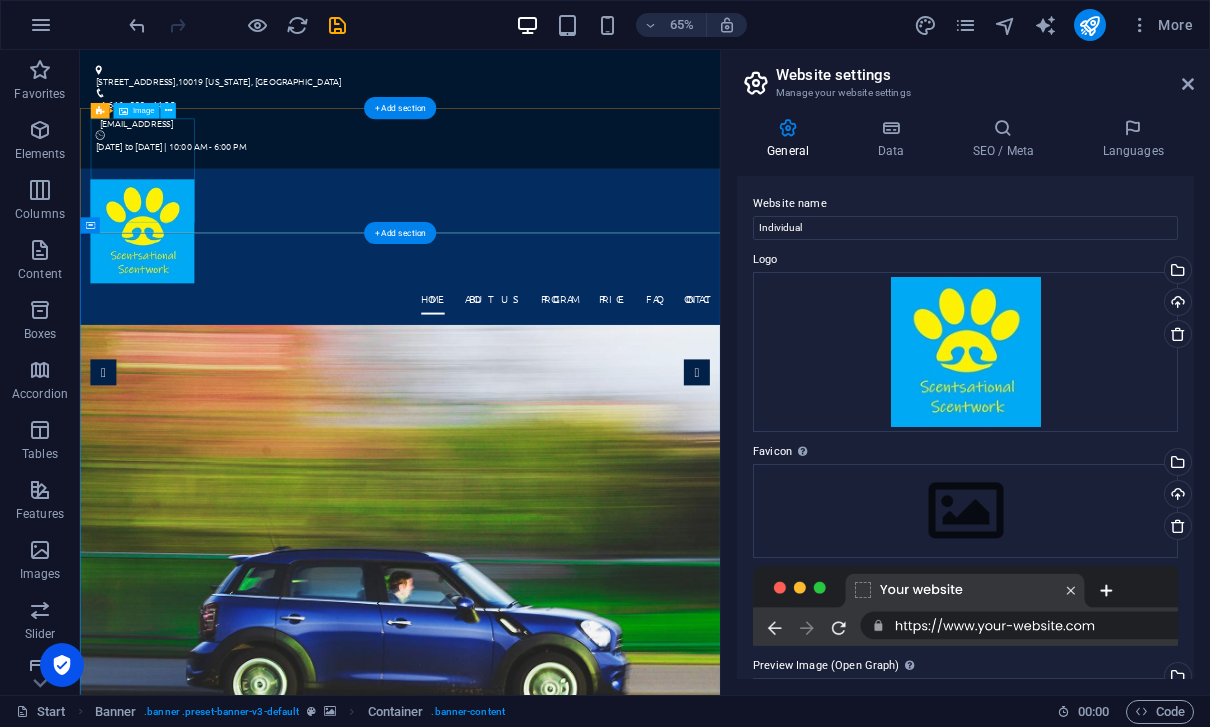 click at bounding box center [572, 329] 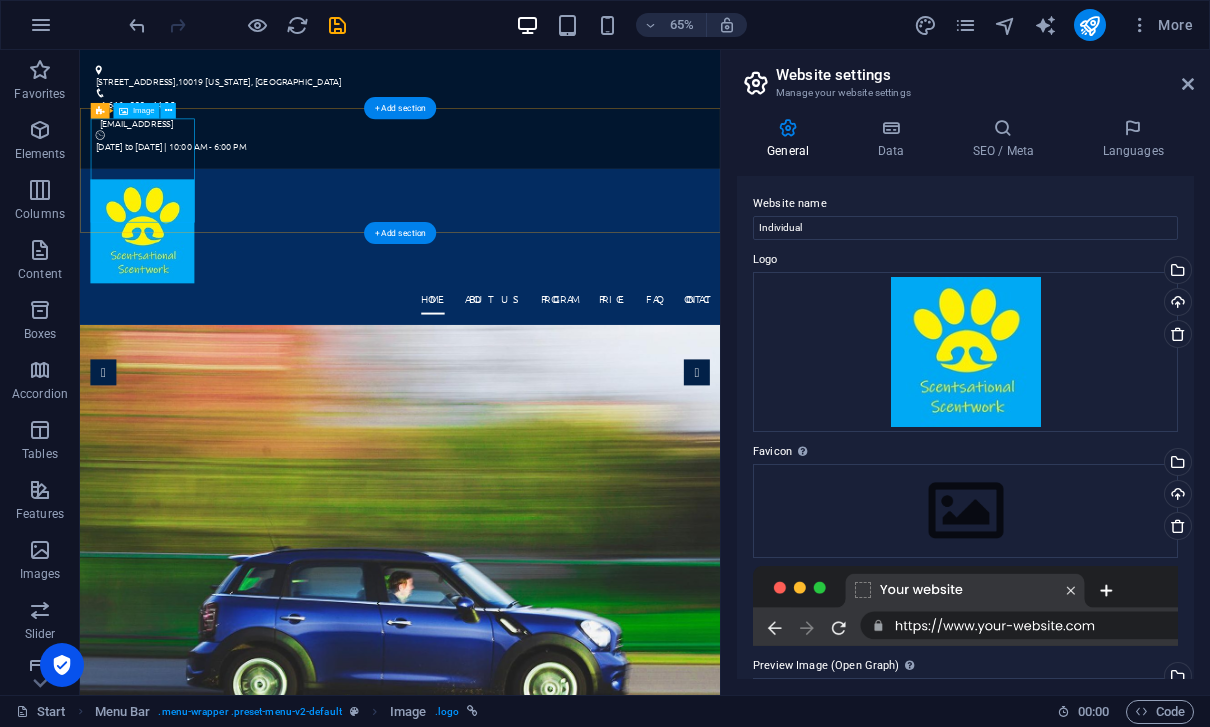 click at bounding box center [122, 111] 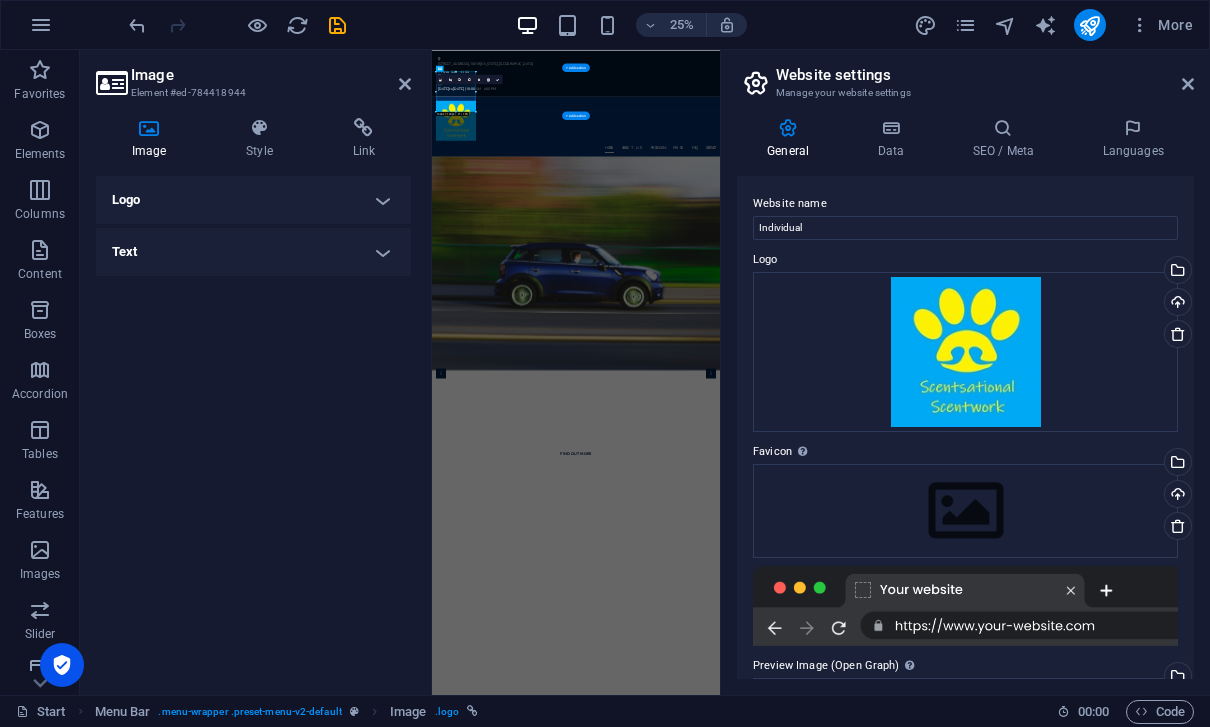 click on "Logo" at bounding box center [253, 200] 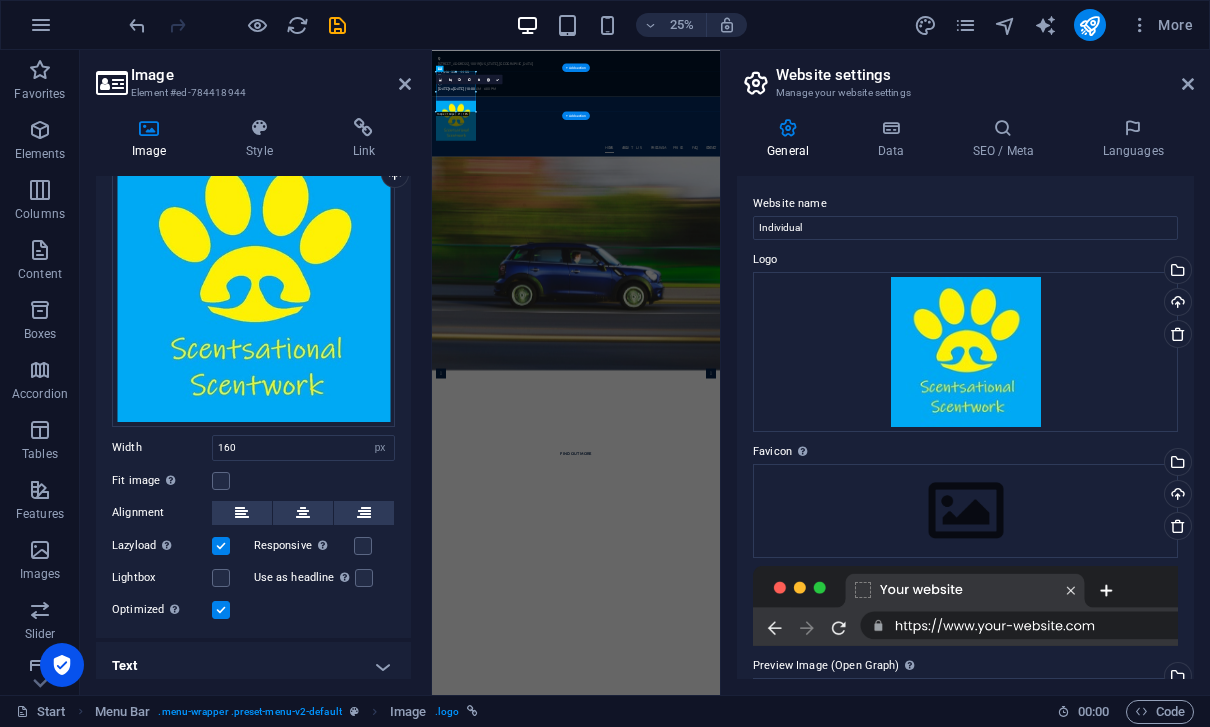 scroll, scrollTop: 0, scrollLeft: 0, axis: both 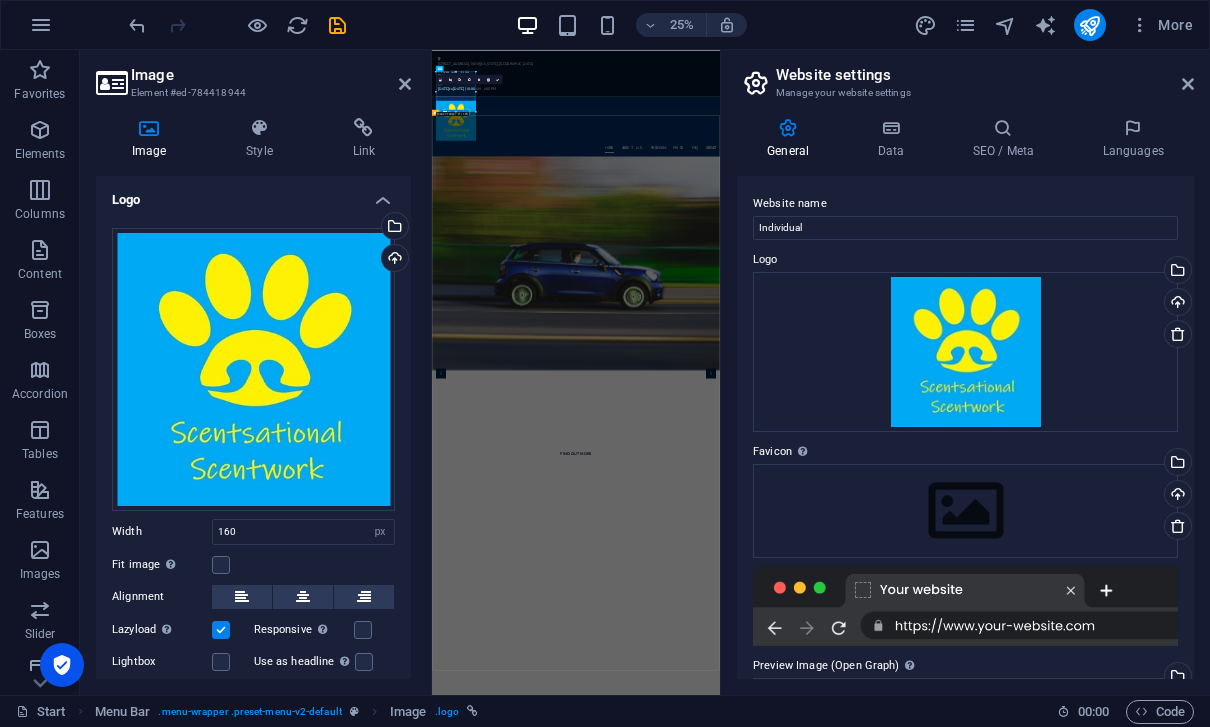 click on "Individual The best driving school in [GEOGRAPHIC_DATA] Find out More" at bounding box center [1008, 1555] 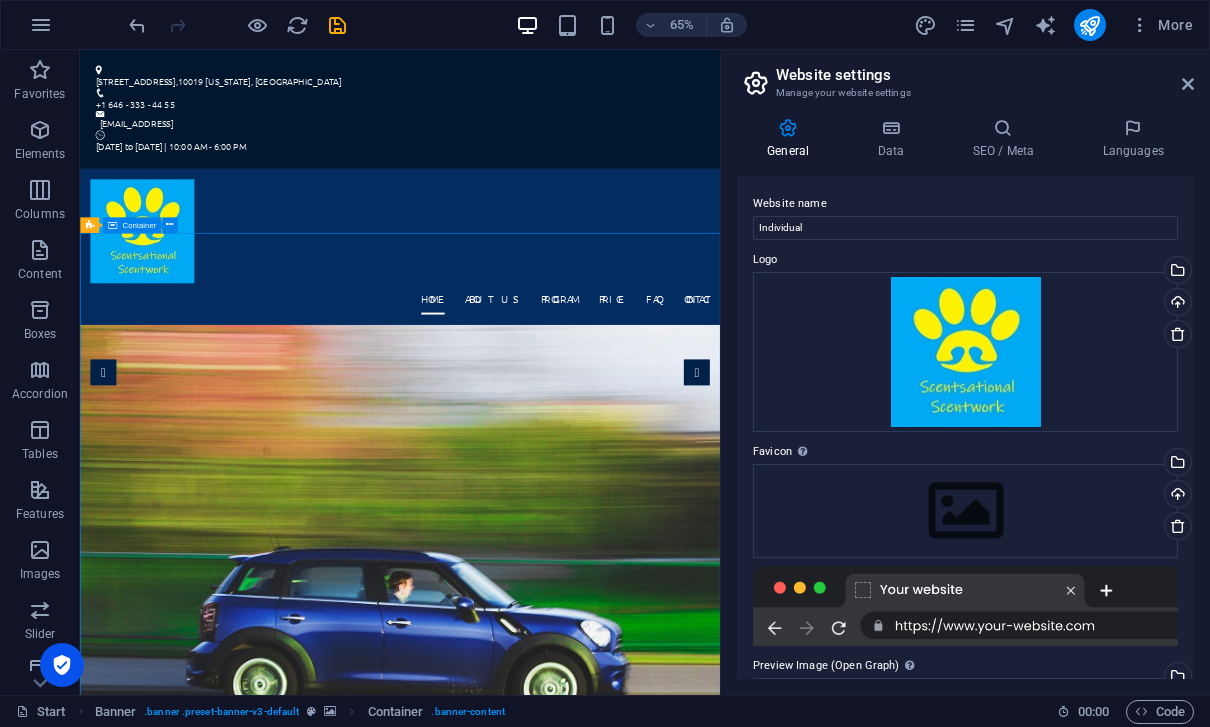click at bounding box center (572, 329) 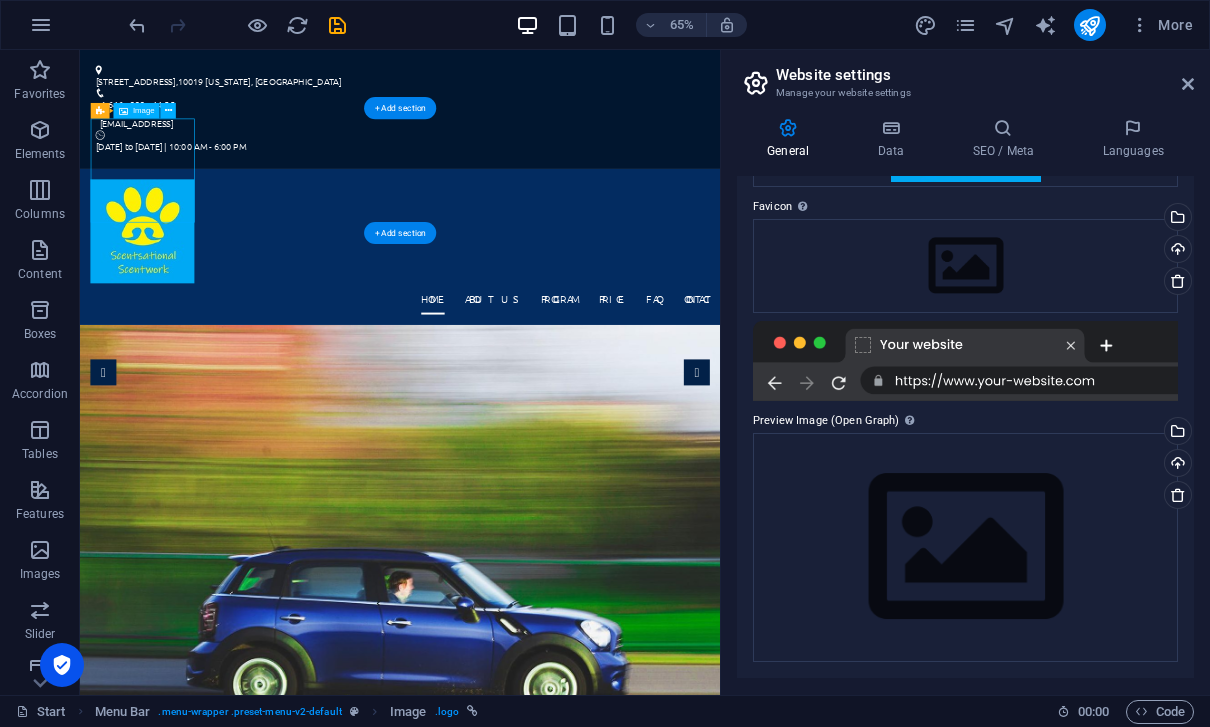 scroll, scrollTop: 244, scrollLeft: 0, axis: vertical 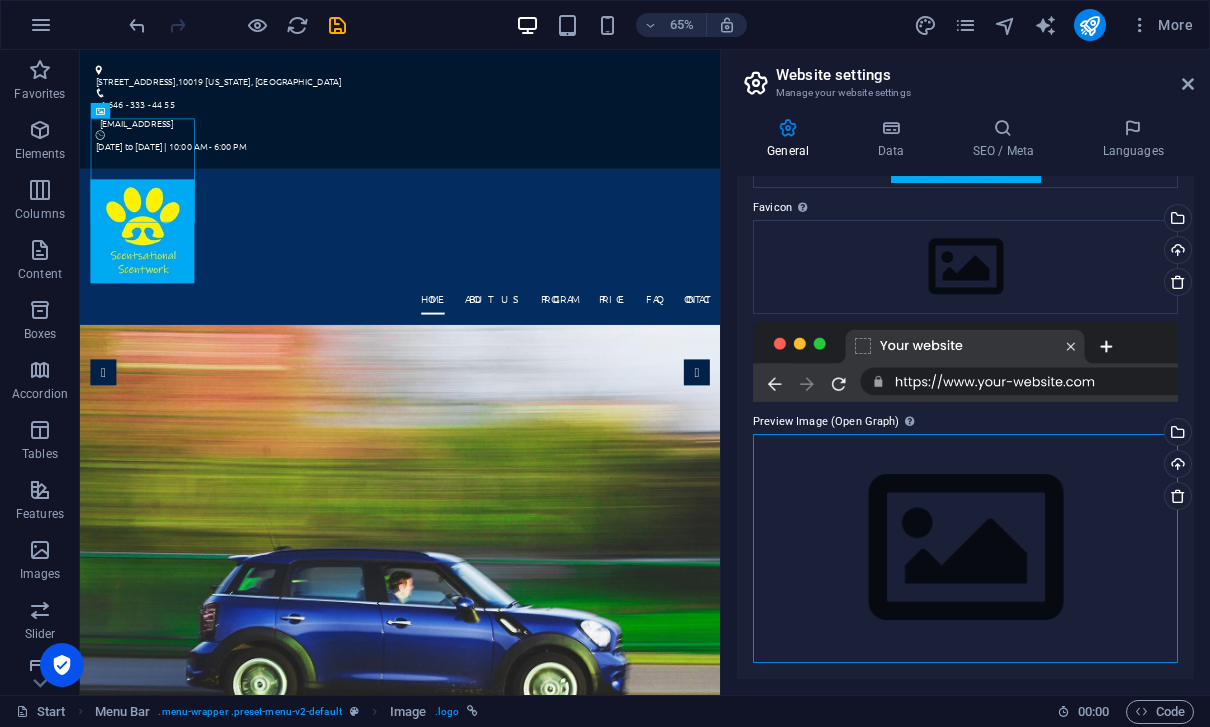 click on "Drag files here, click to choose files or select files from Files or our free stock photos & videos" at bounding box center [965, 548] 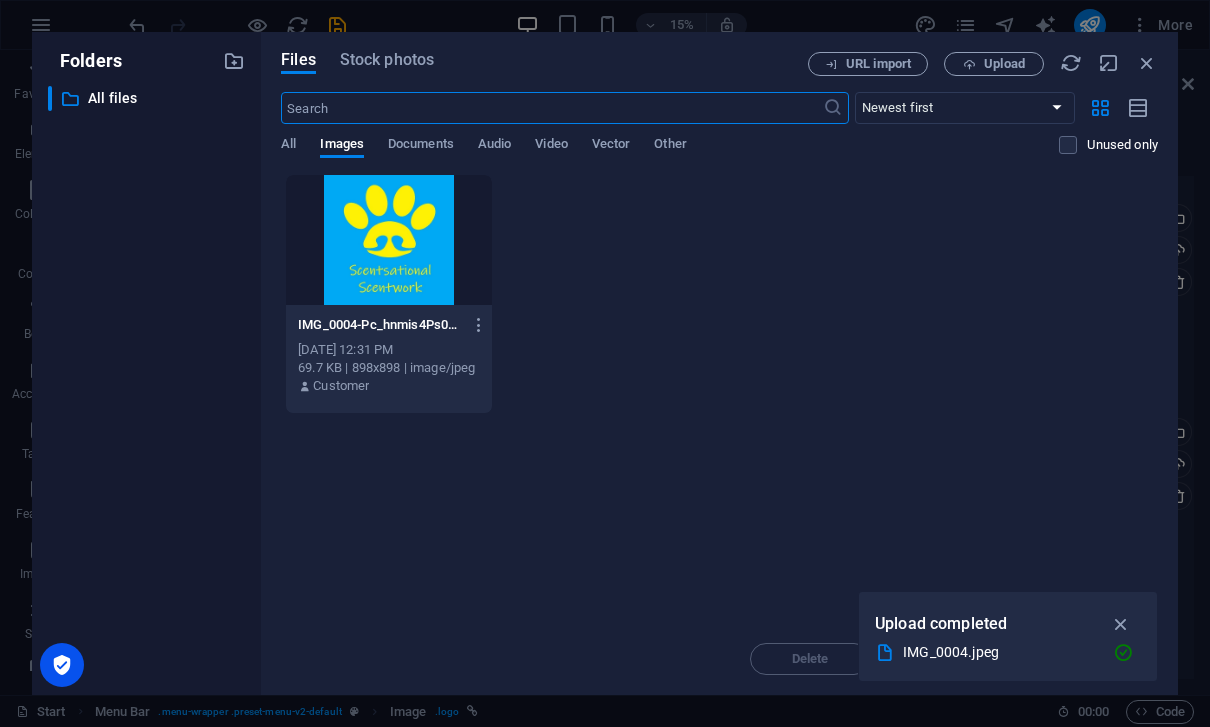 click at bounding box center (389, 240) 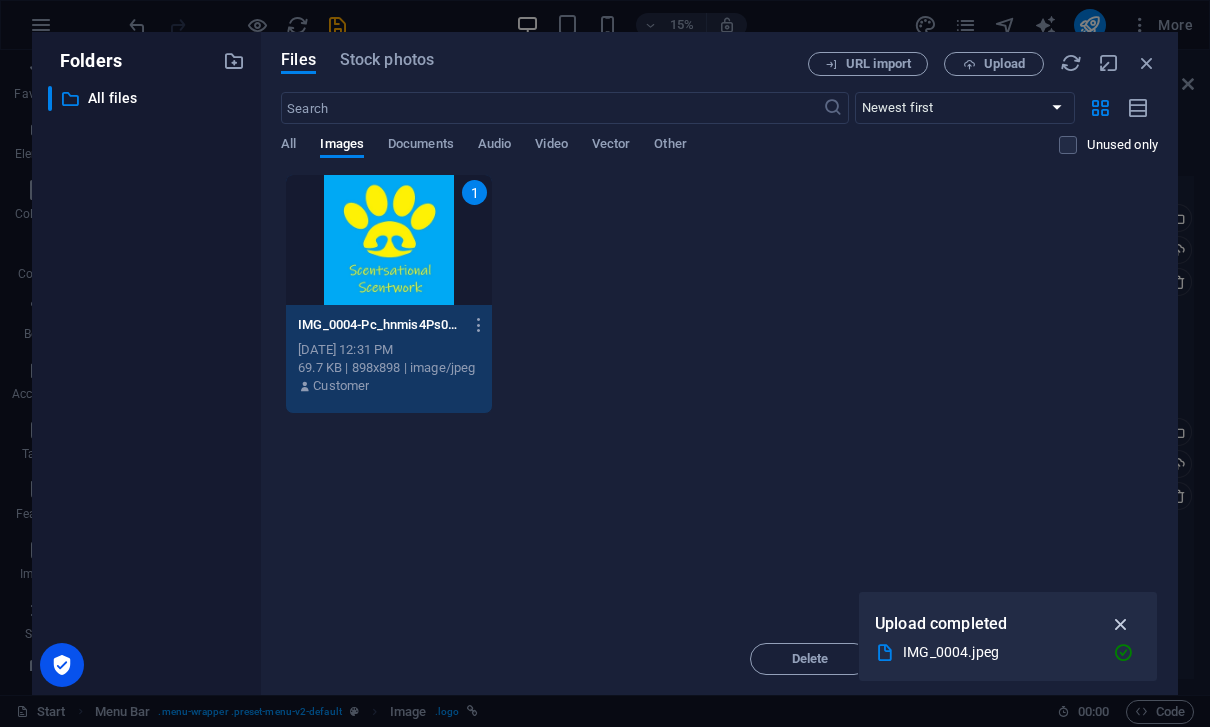 click at bounding box center (1121, 624) 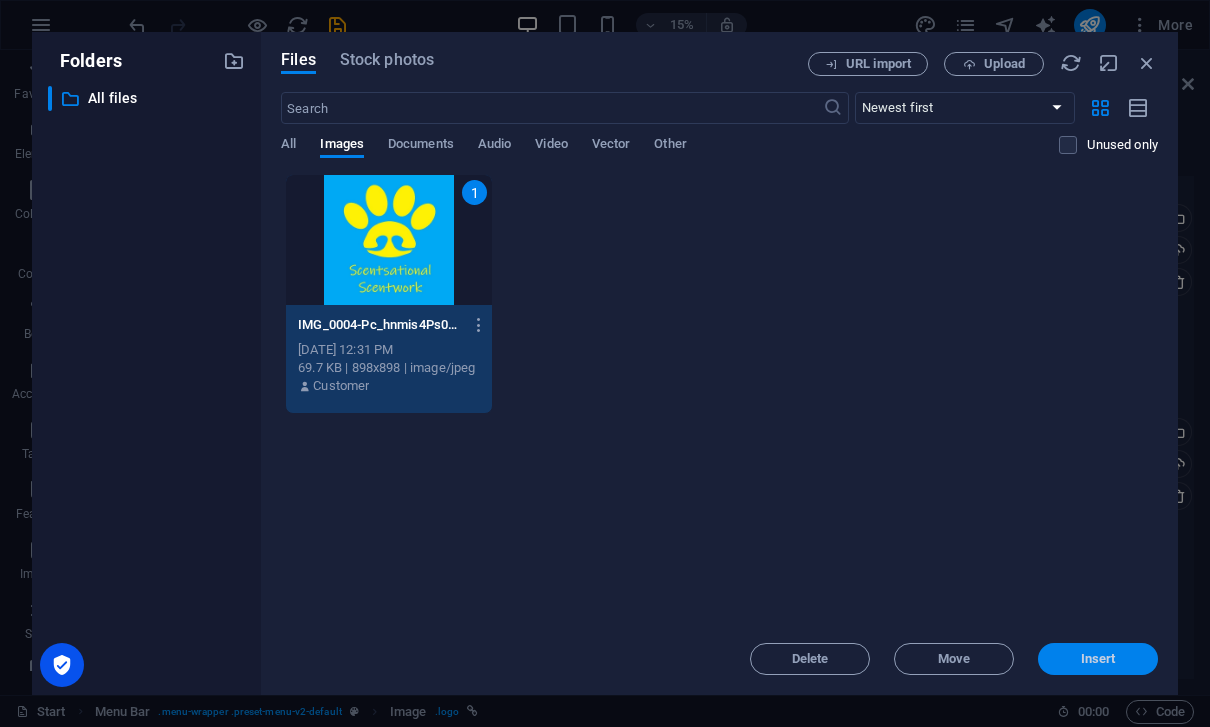click on "Insert" at bounding box center (1098, 659) 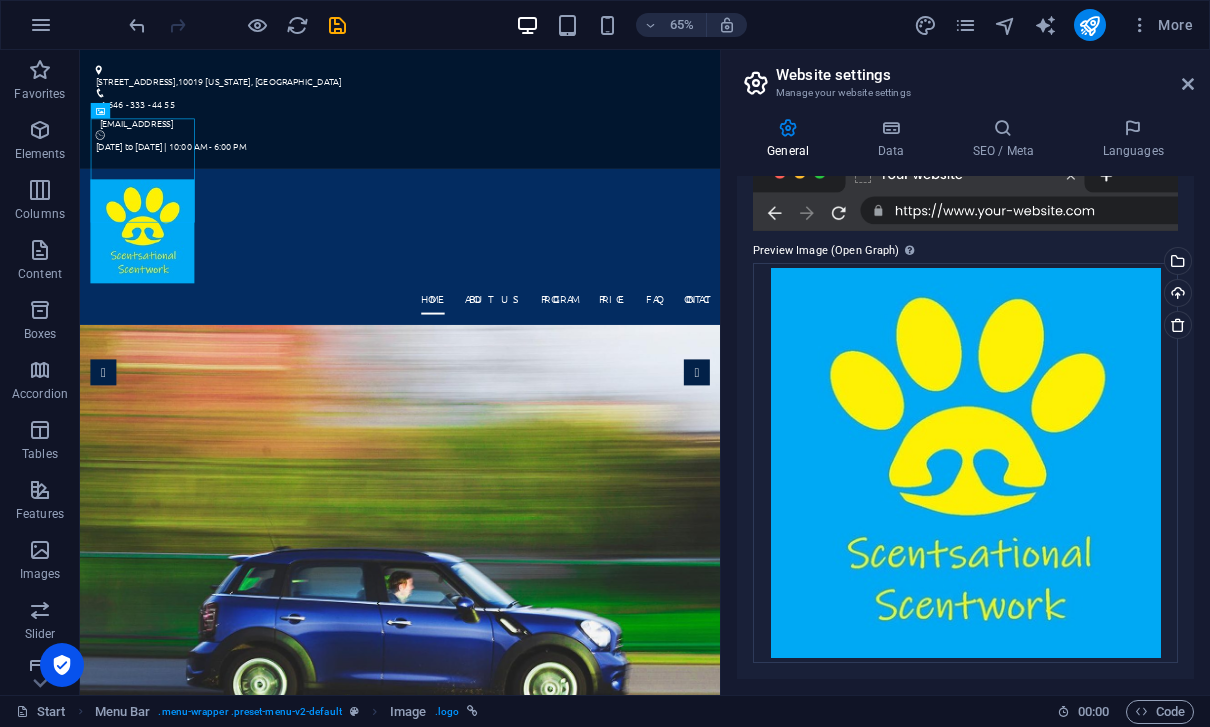scroll, scrollTop: 414, scrollLeft: 0, axis: vertical 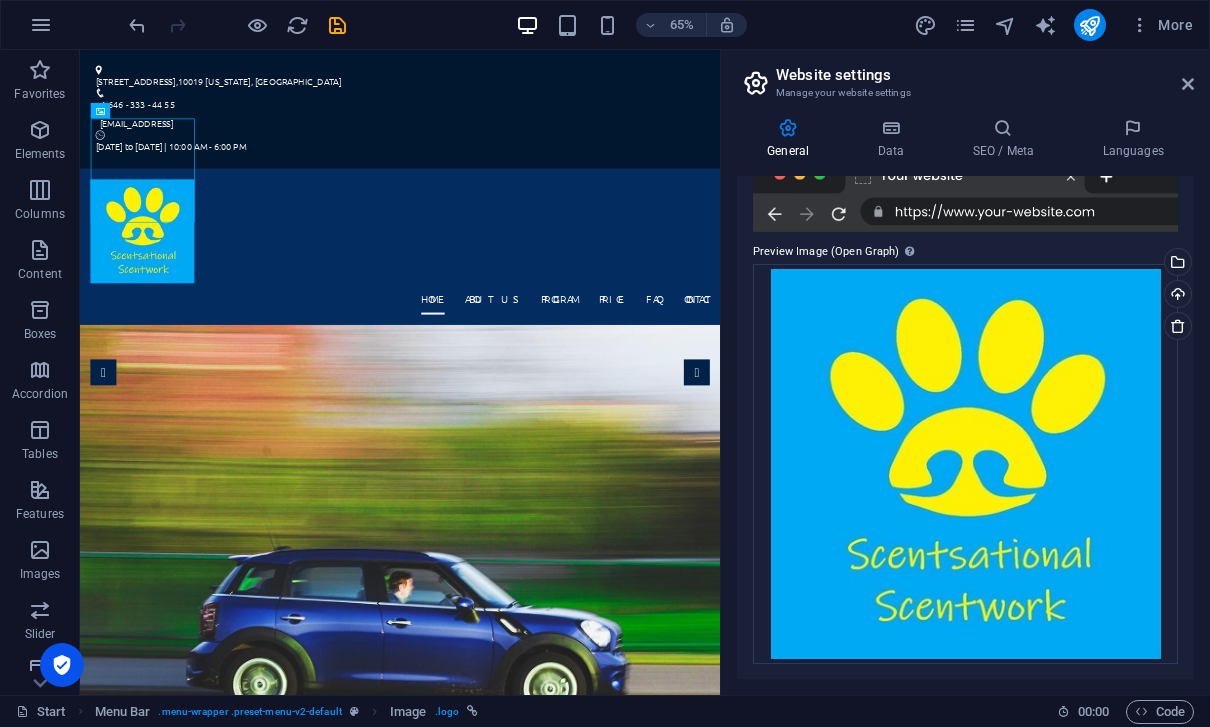 click on "Website settings" at bounding box center (985, 75) 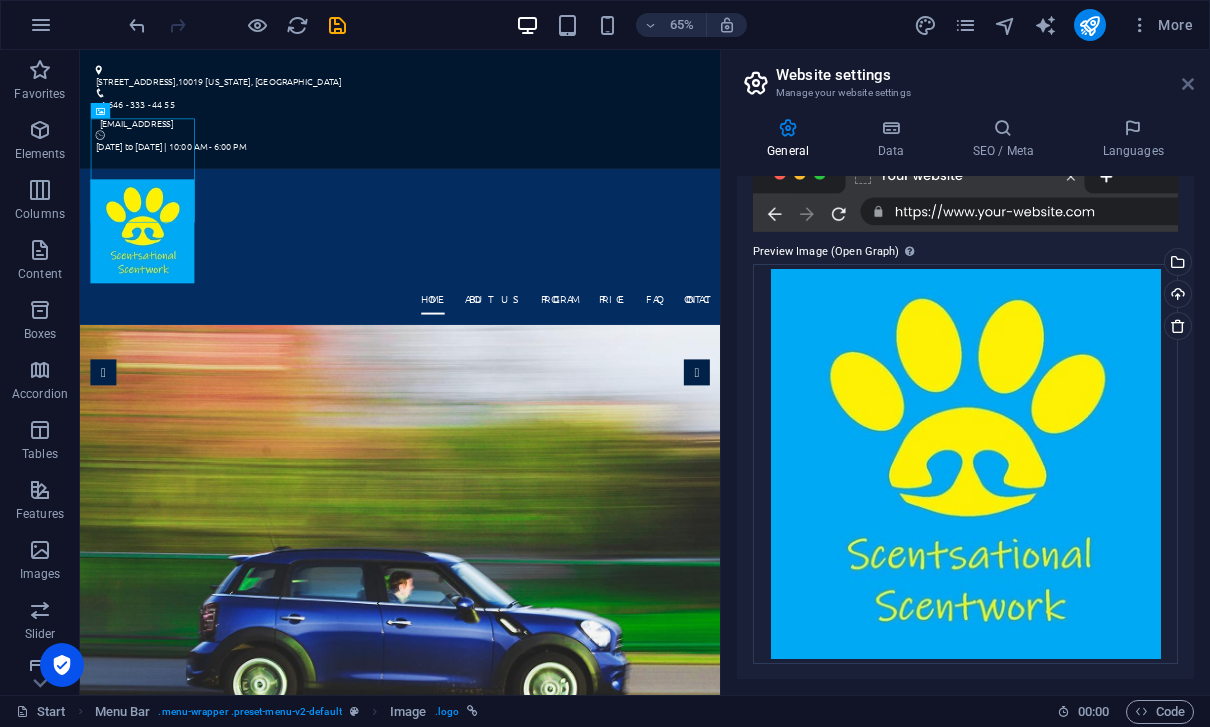 click at bounding box center [1188, 84] 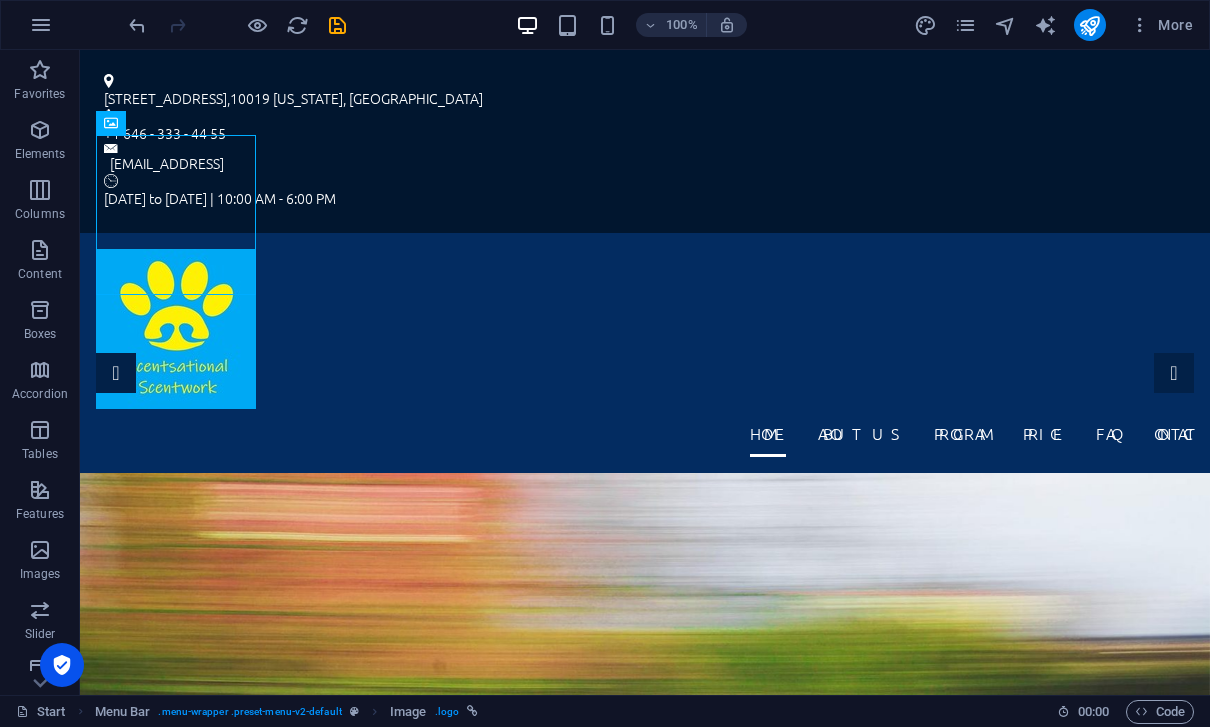 click at bounding box center (645, 329) 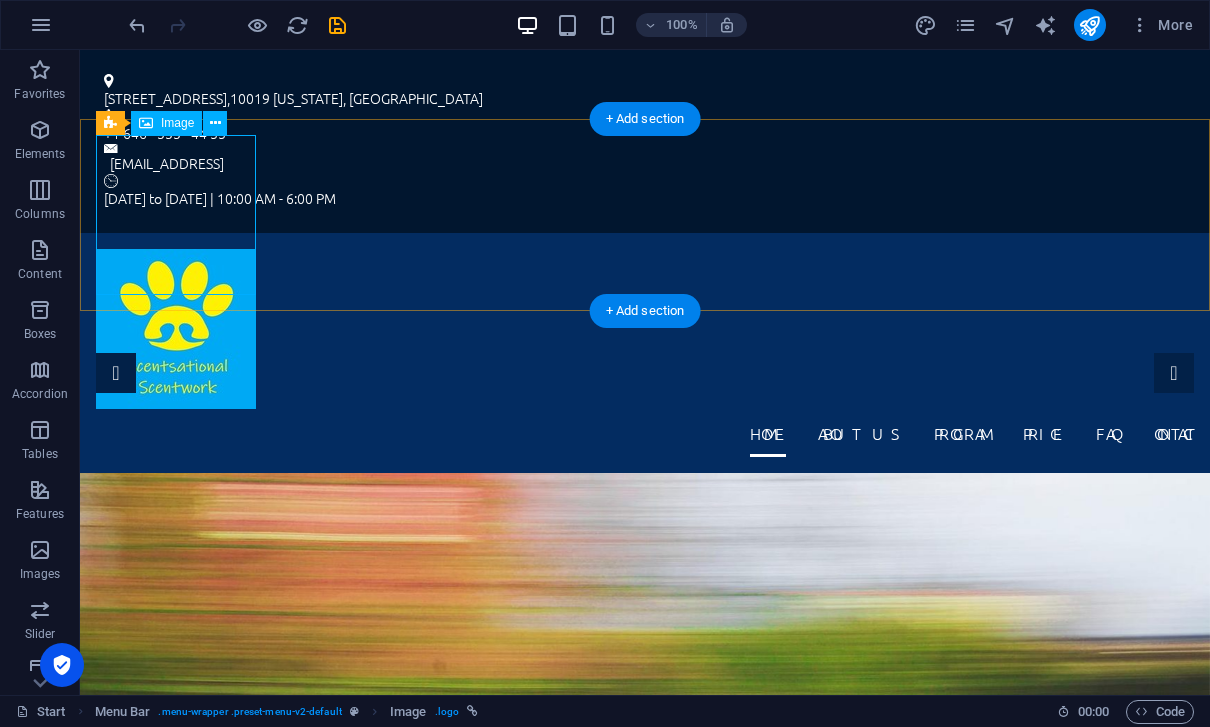 click on "Image" at bounding box center [177, 123] 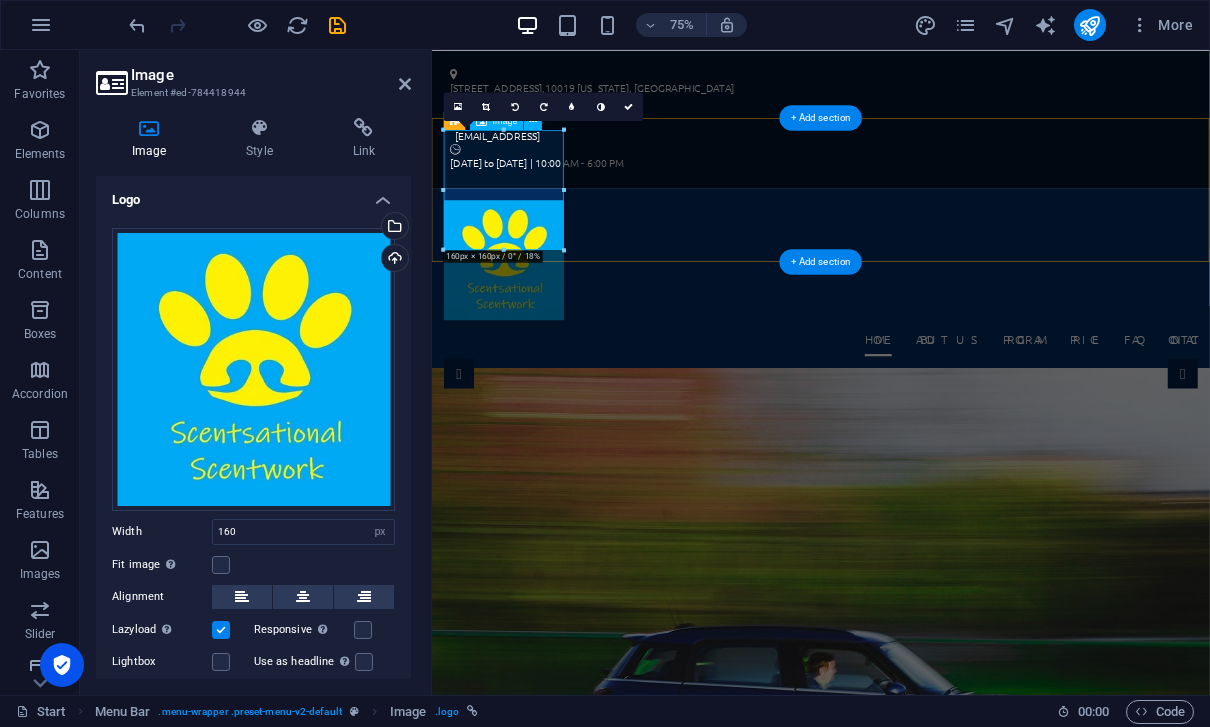scroll, scrollTop: 0, scrollLeft: 0, axis: both 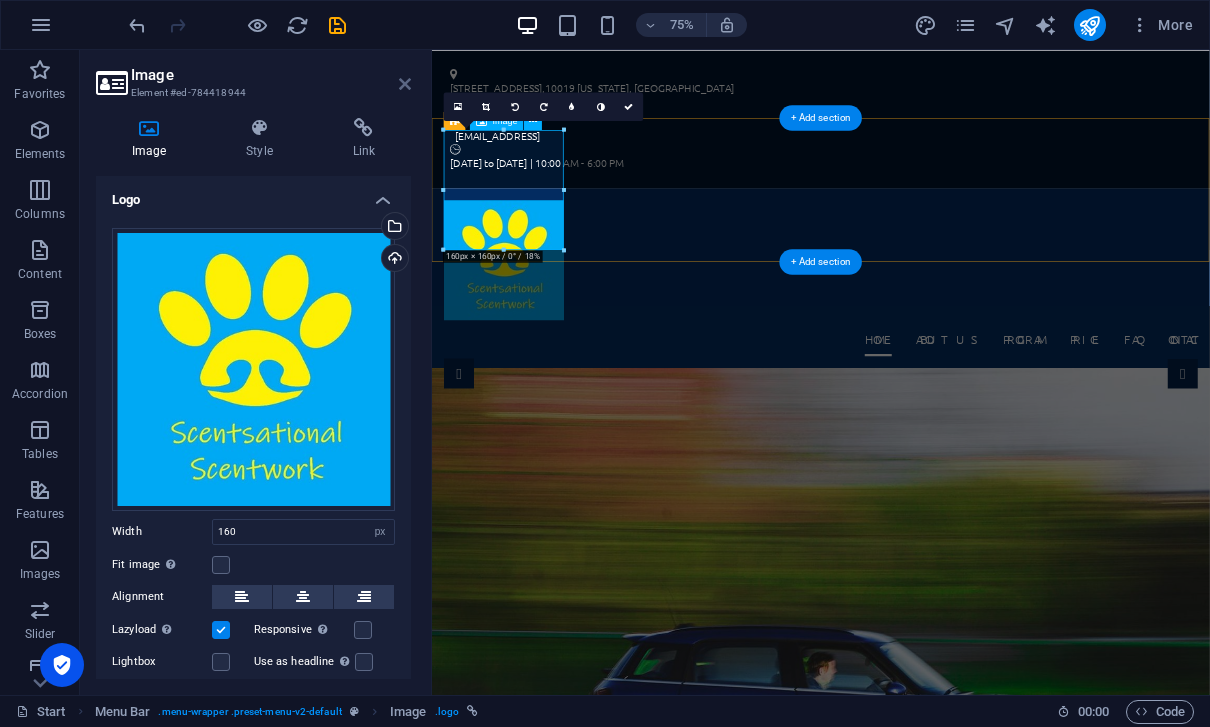click at bounding box center (405, 84) 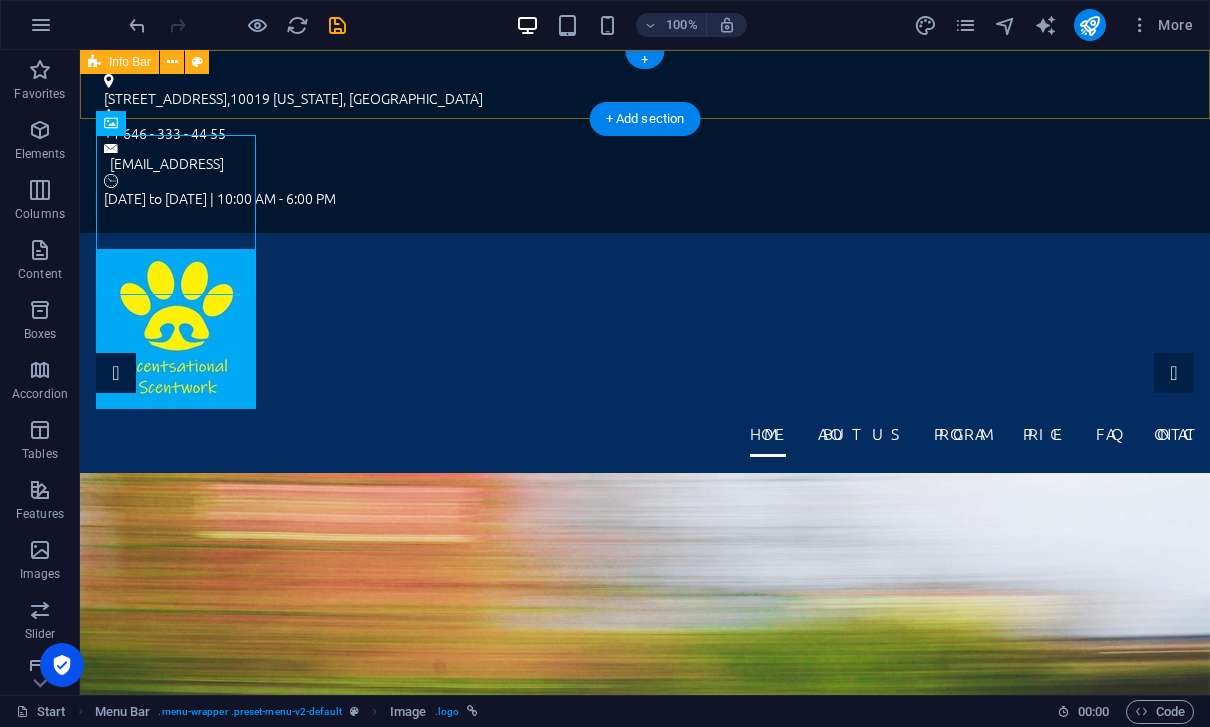 click on "[STREET_ADDRESS][US_STATE] +1 646 - 333 - 44 55 [EMAIL_ADDRESS] [DATE] to [DATE] | 10:00 AM - 6:00 PM" at bounding box center [645, 141] 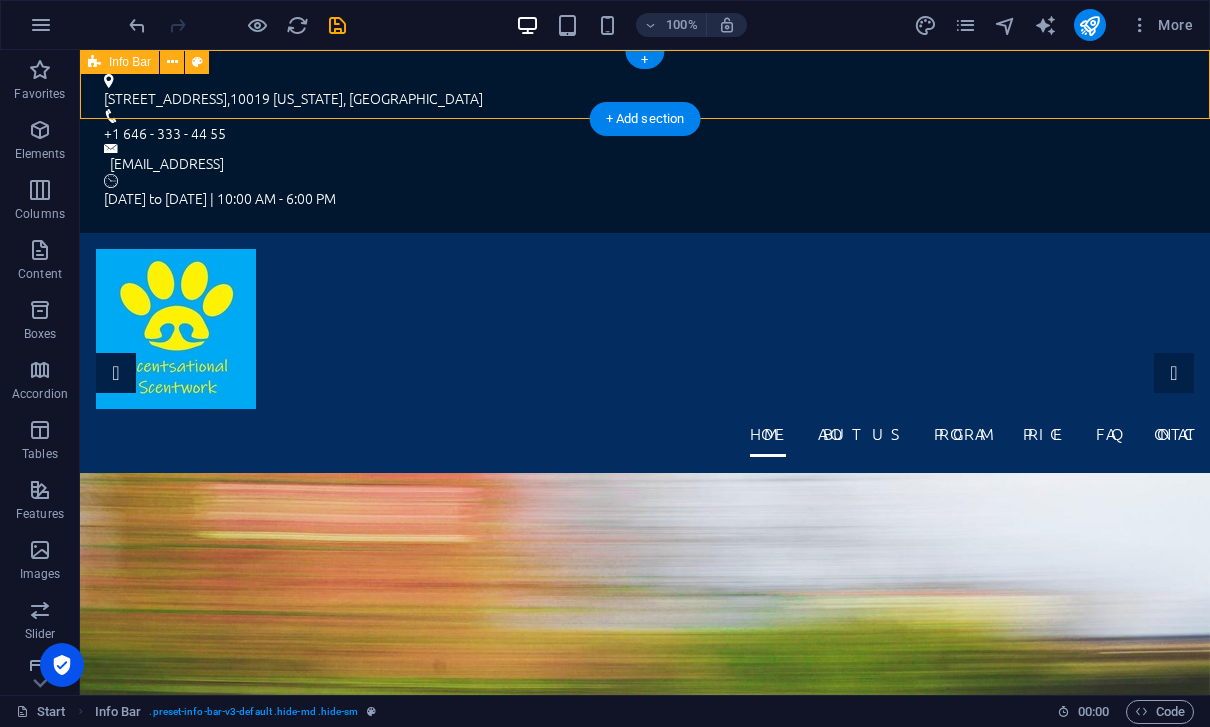 click on "[EMAIL_ADDRESS]" at bounding box center [640, 163] 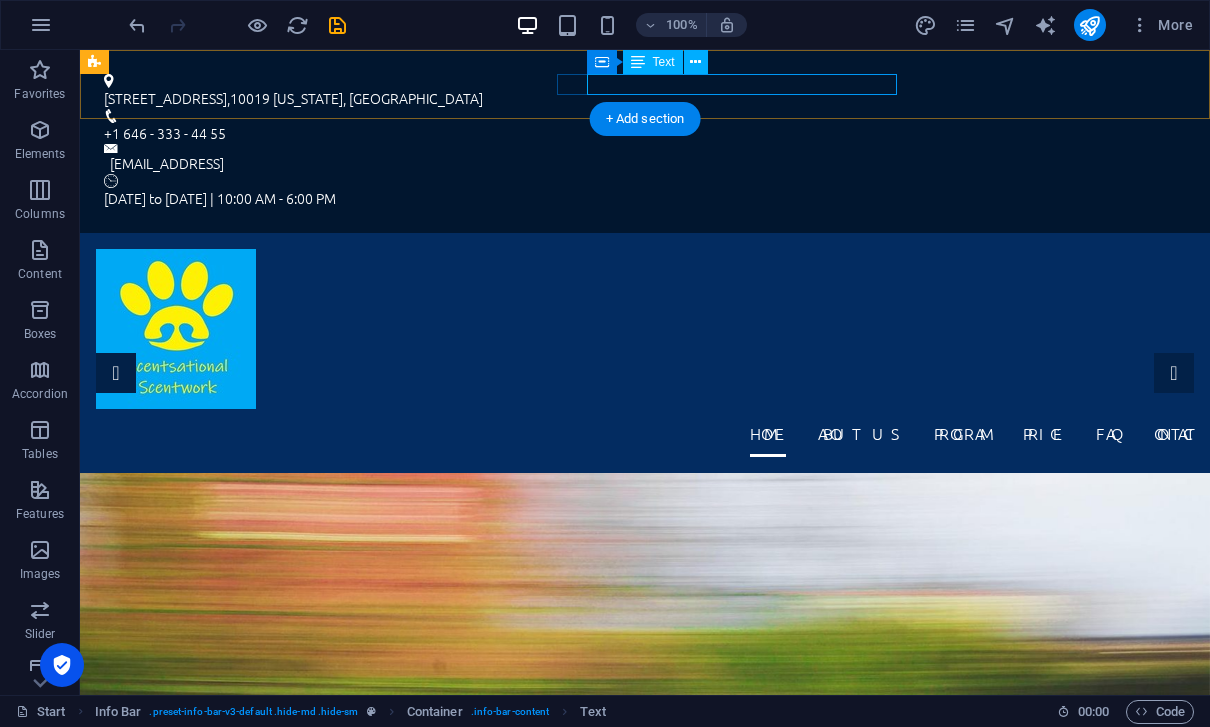 click on "Text" at bounding box center [664, 62] 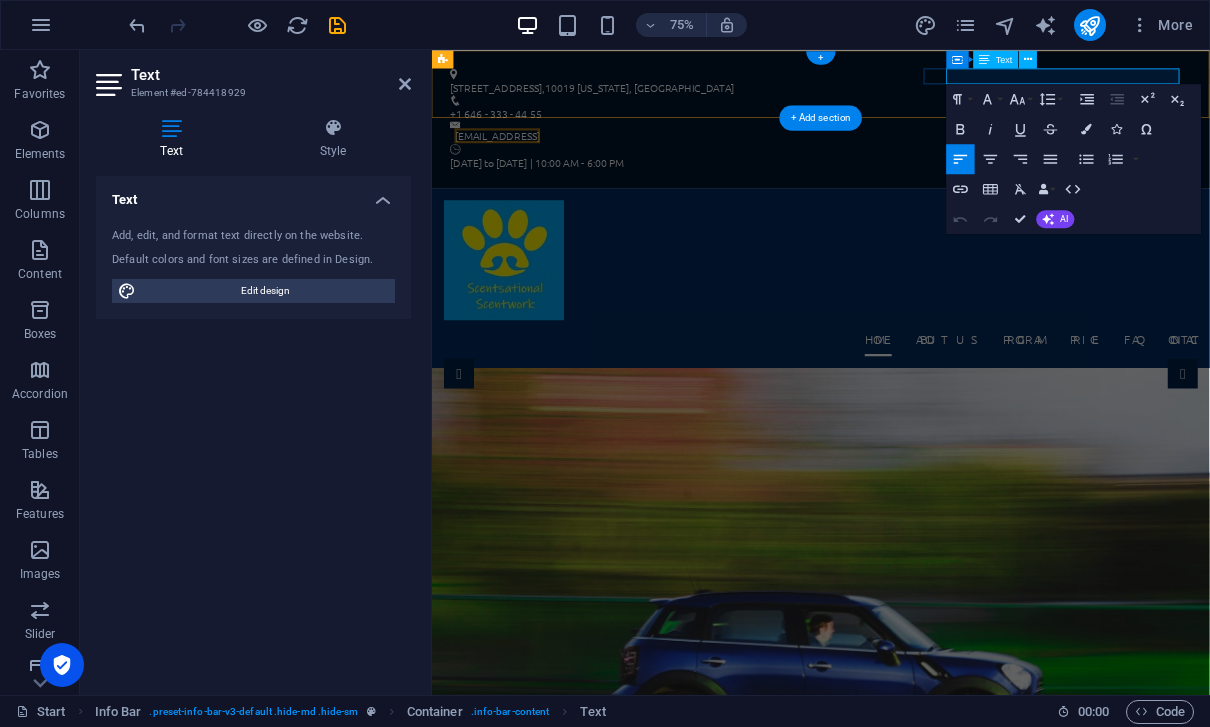 click on "Text Add, edit, and format text directly on the website. Default colors and font sizes are defined in Design. Edit design Alignment Left aligned Centered Right aligned" at bounding box center (253, 427) 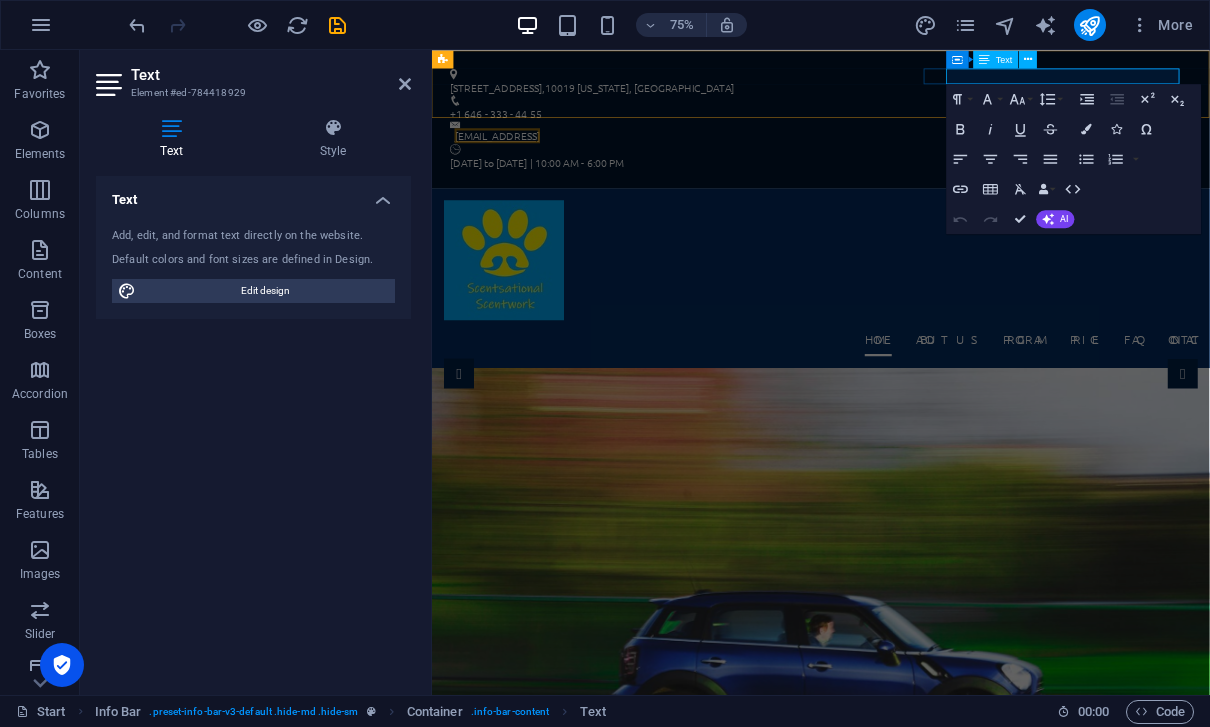 click on "[EMAIL_ADDRESS]" at bounding box center [519, 163] 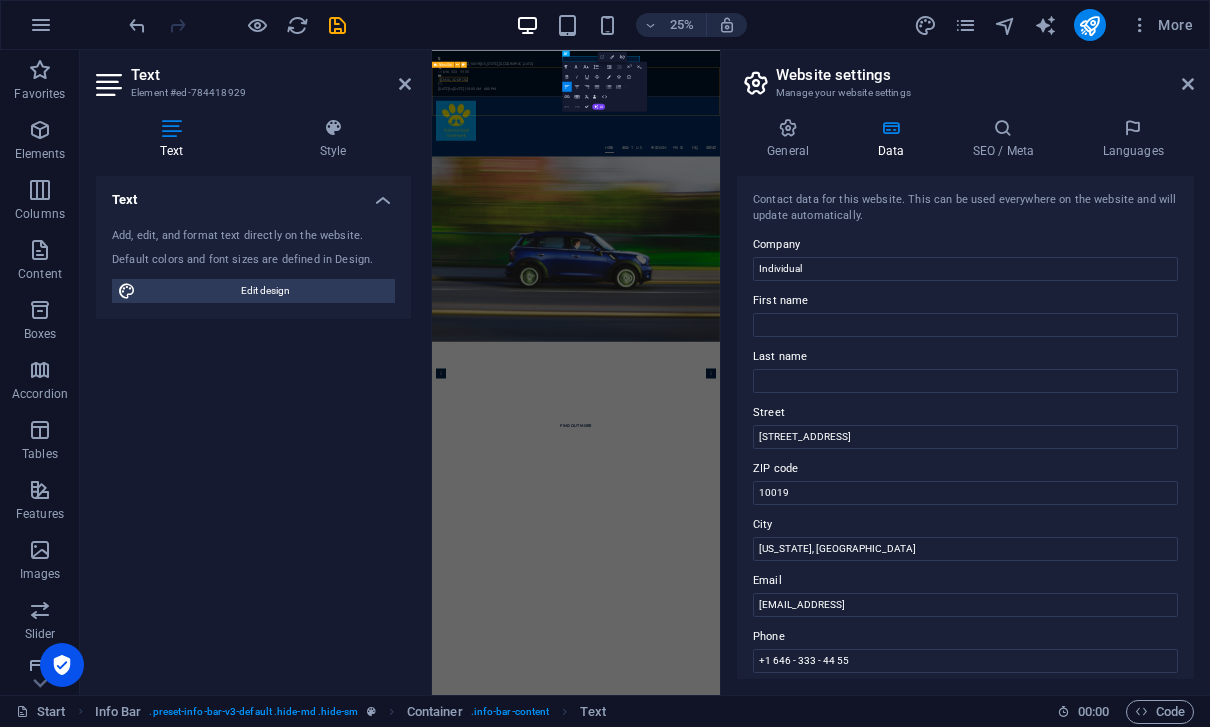 click on "Open Link" at bounding box center [602, 57] 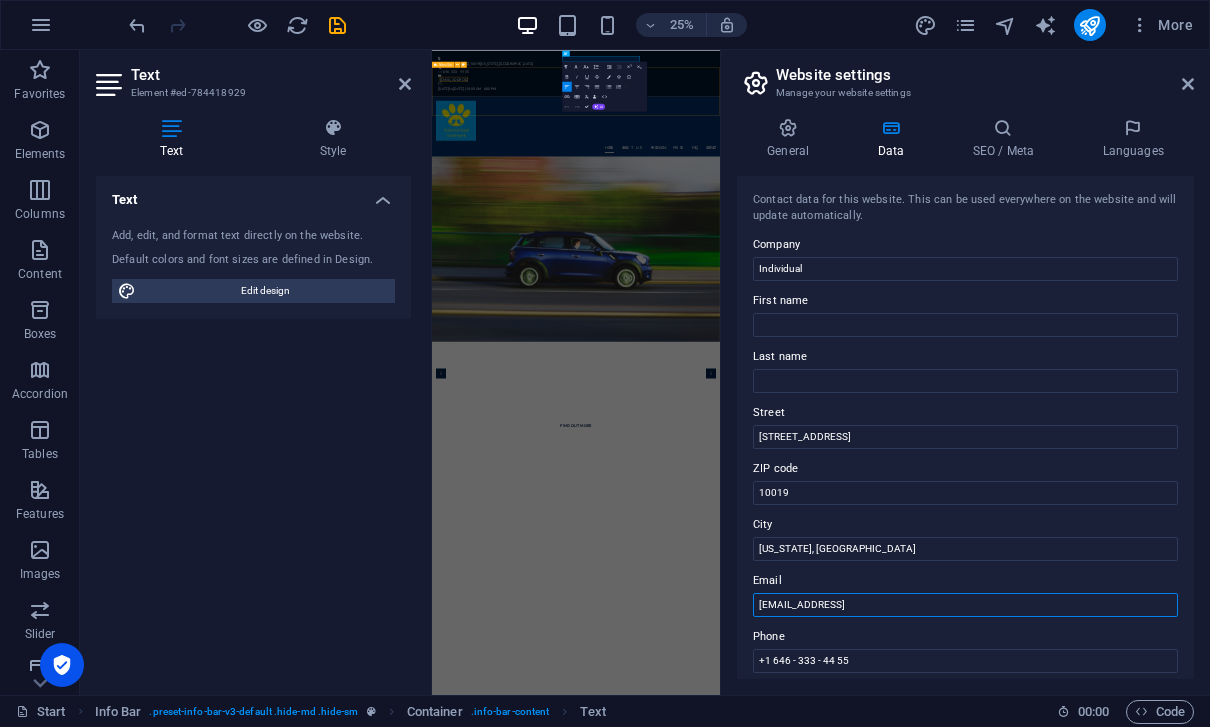 click on "[EMAIL_ADDRESS]" at bounding box center (965, 605) 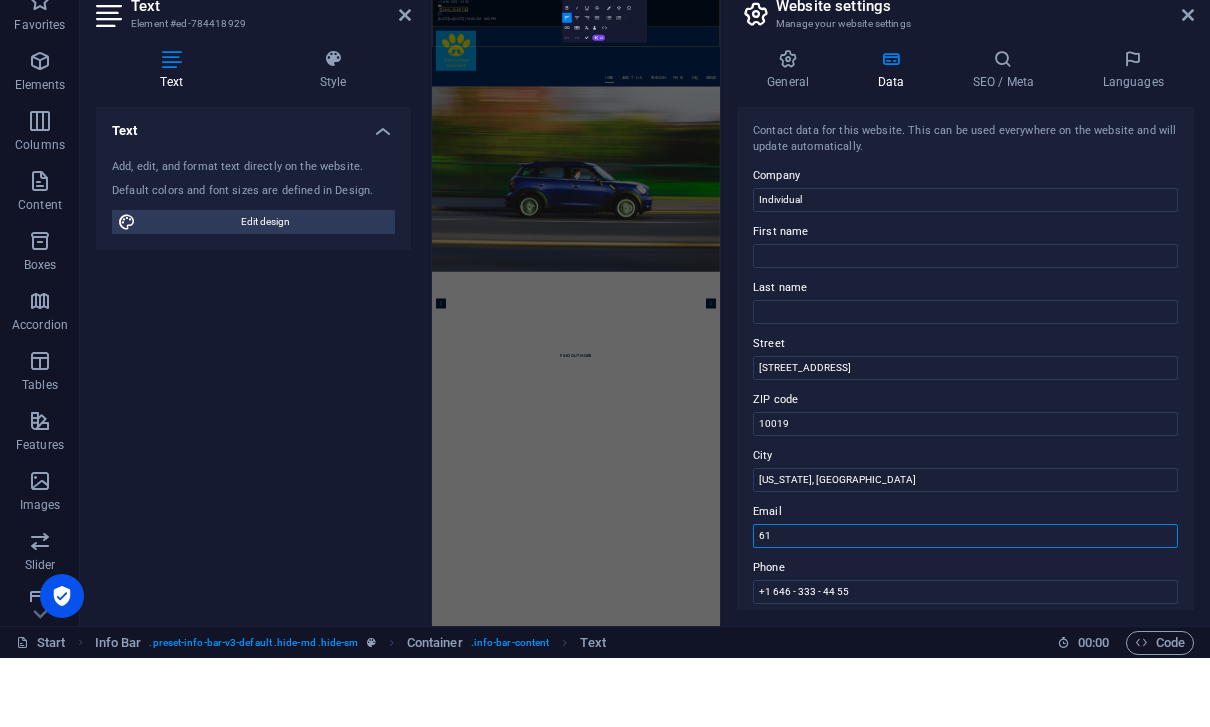 type on "6" 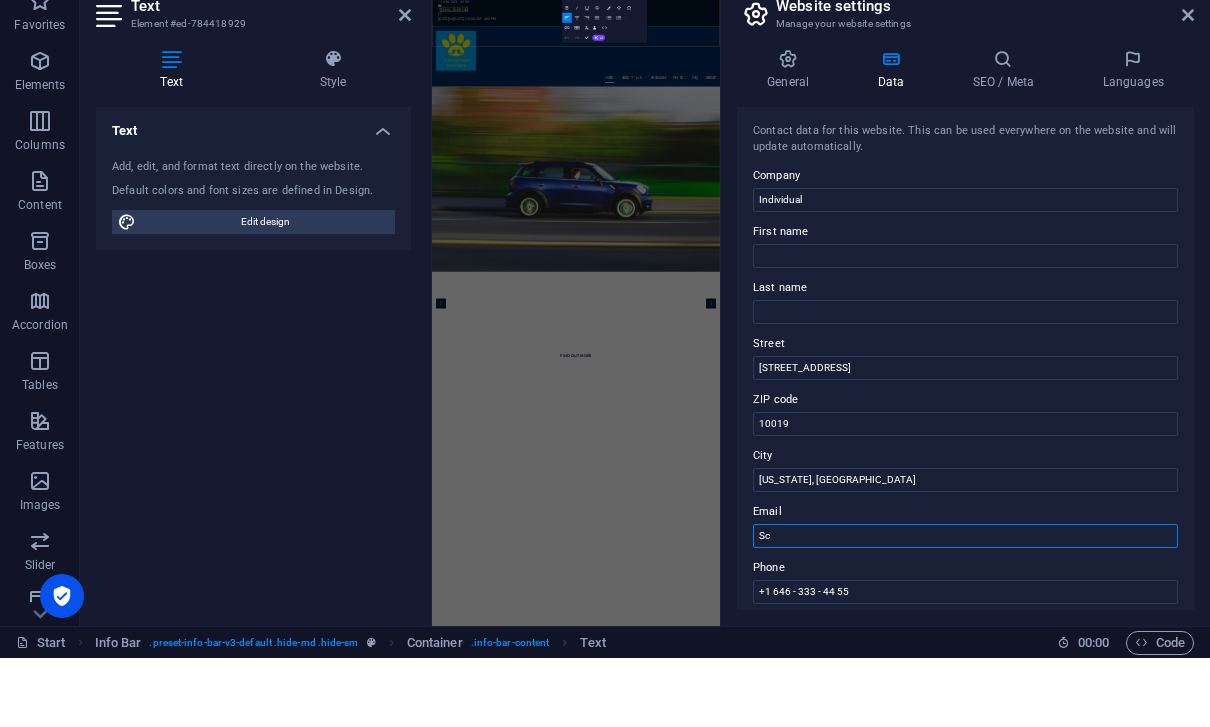 type on "S" 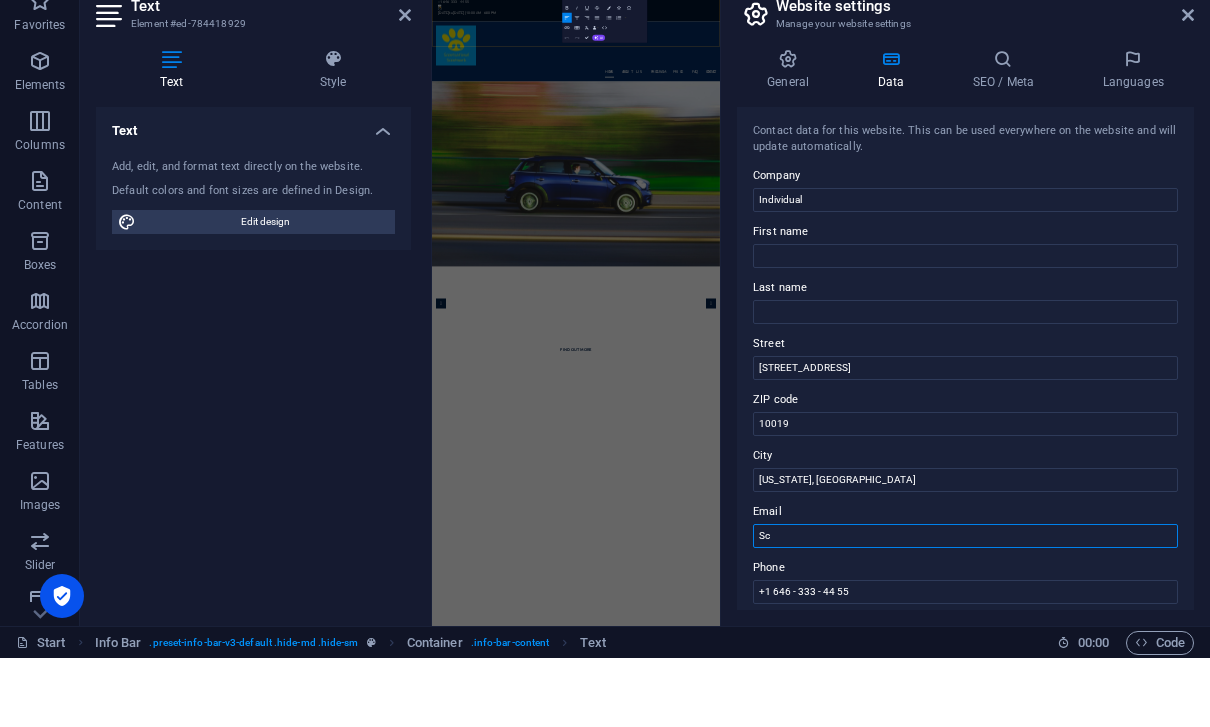 type on "S" 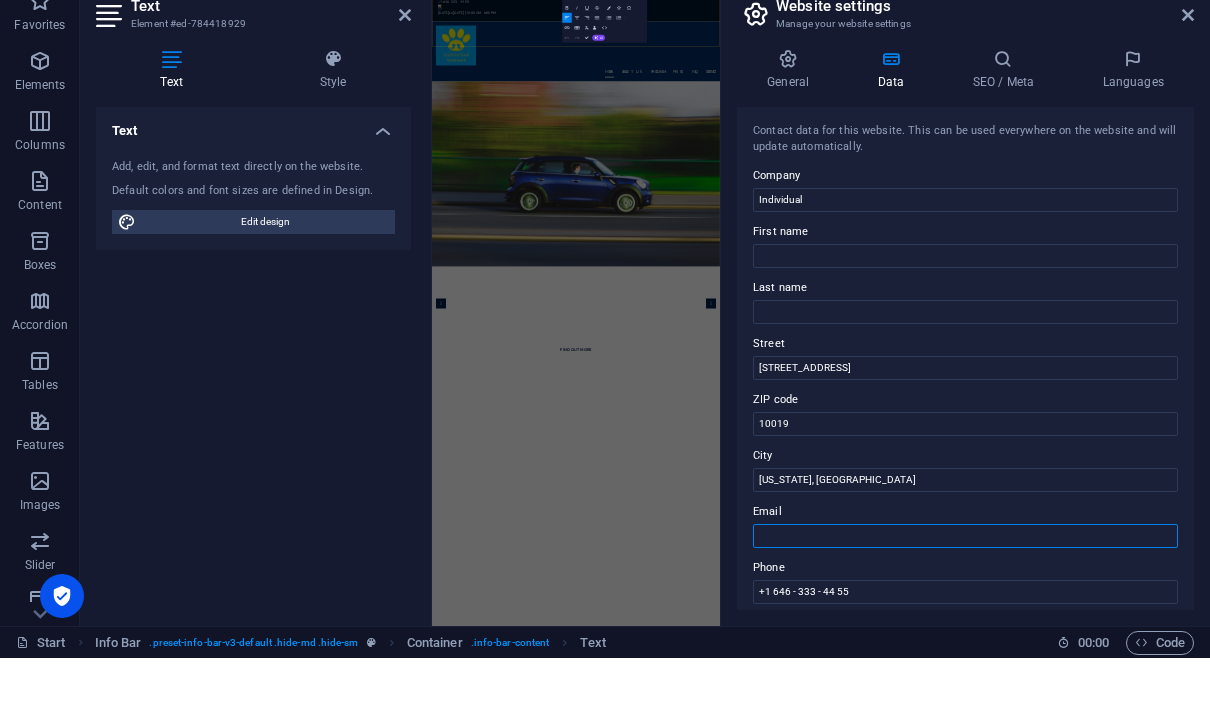 type on "S" 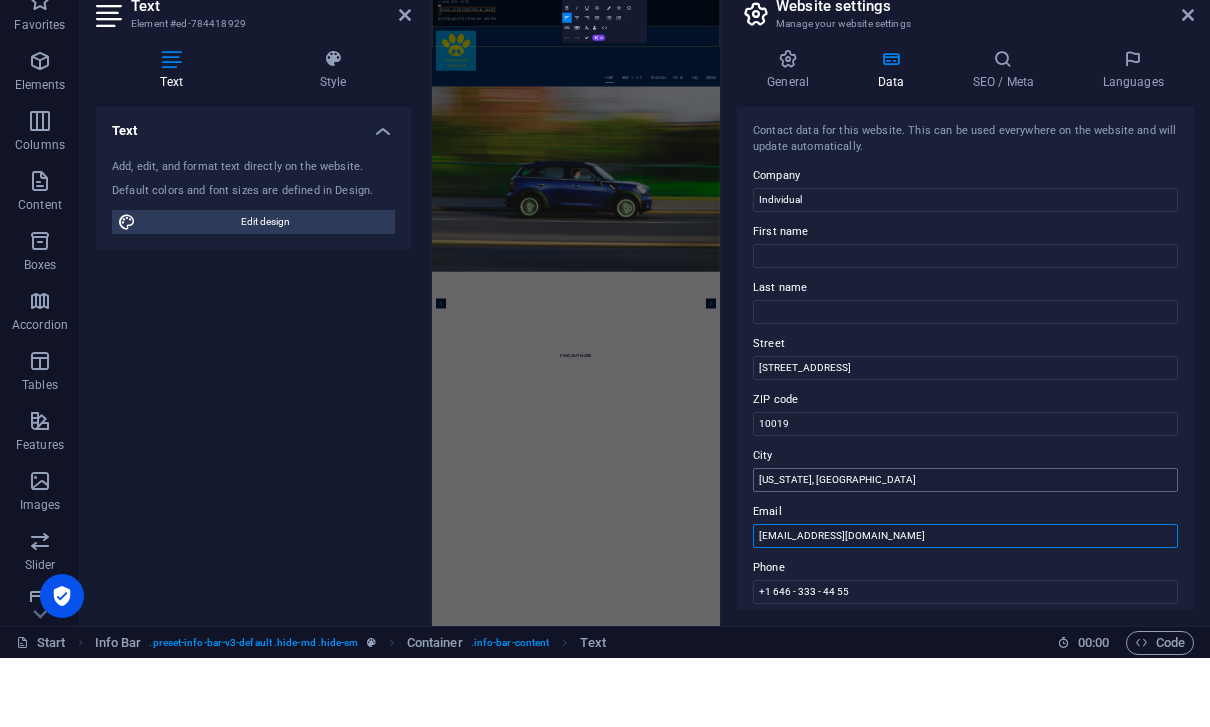 type on "[EMAIL_ADDRESS][DOMAIN_NAME]" 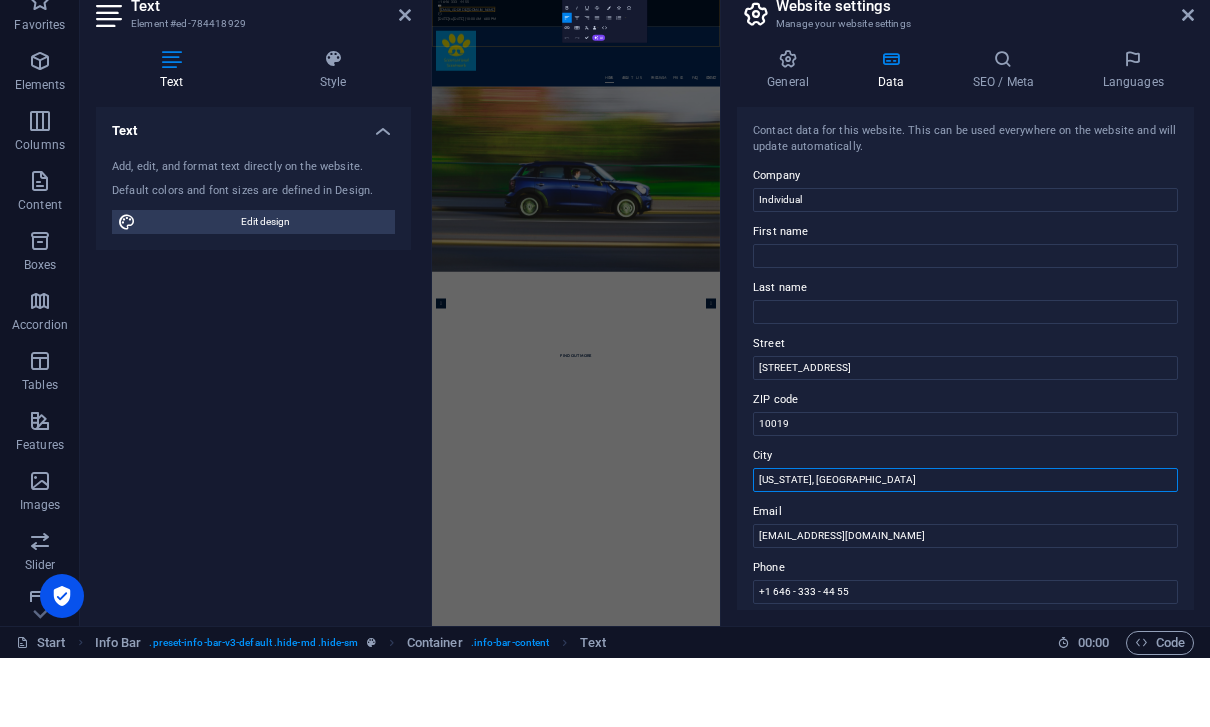 click on "[US_STATE], [GEOGRAPHIC_DATA]" at bounding box center [965, 549] 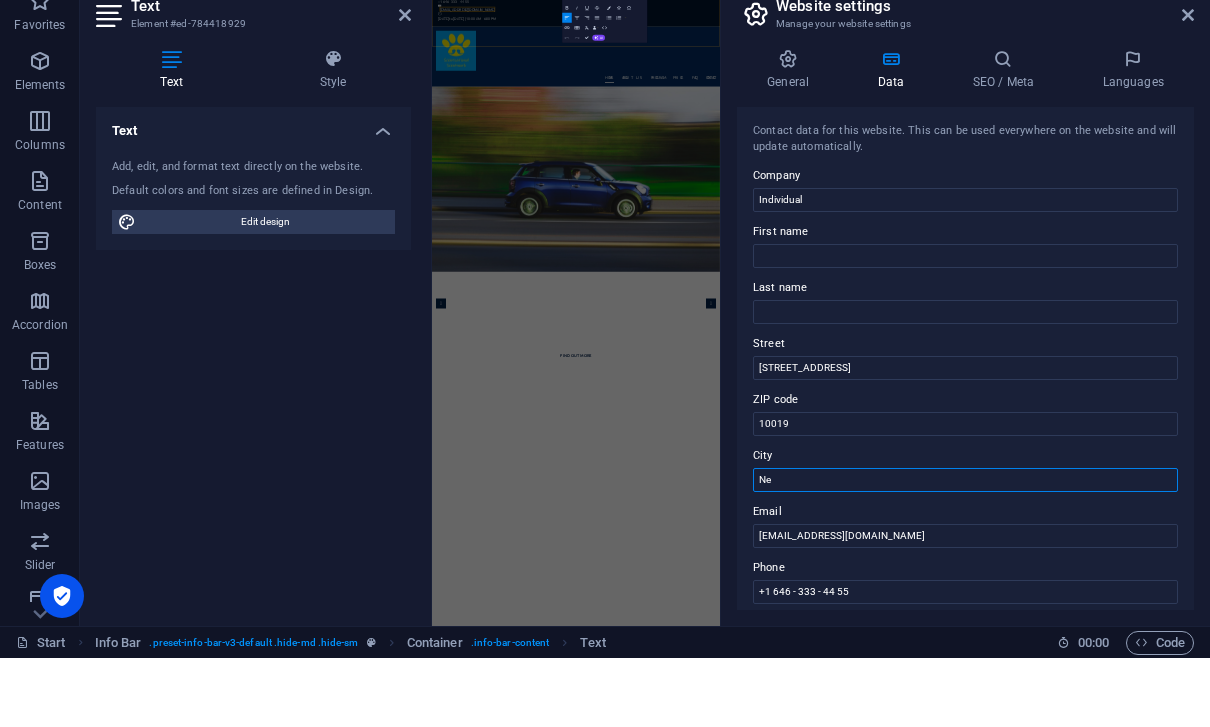 type on "N" 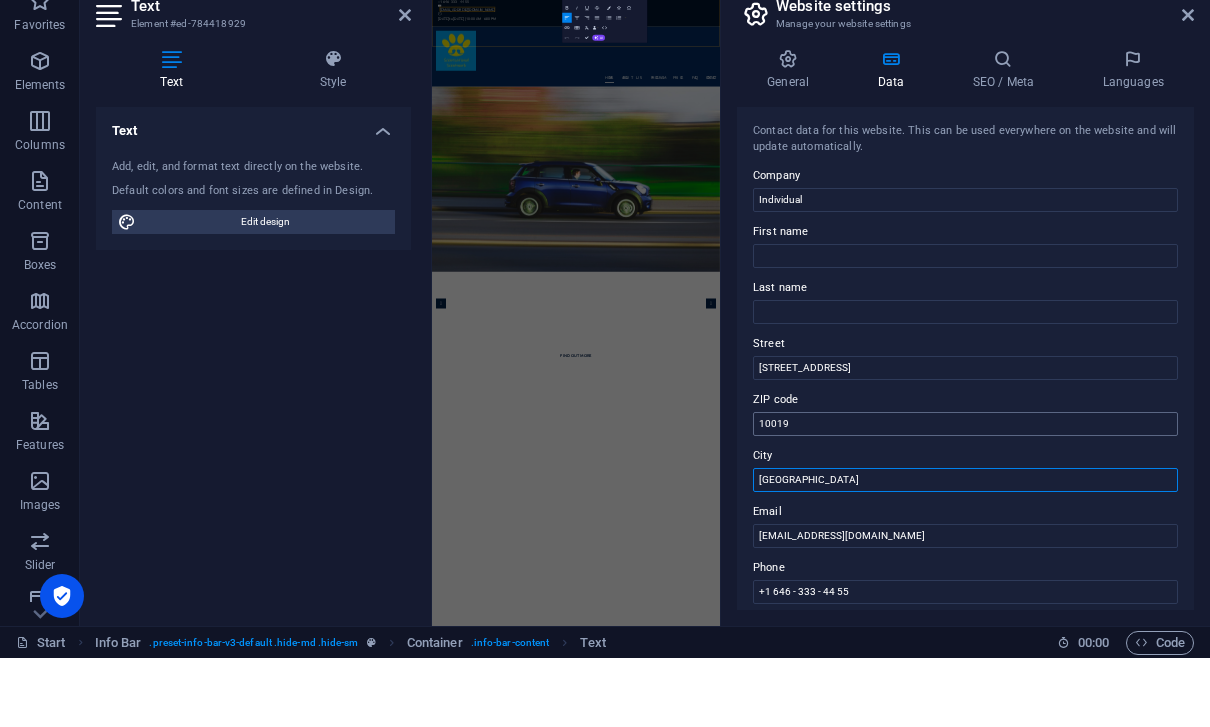 type on "[GEOGRAPHIC_DATA]" 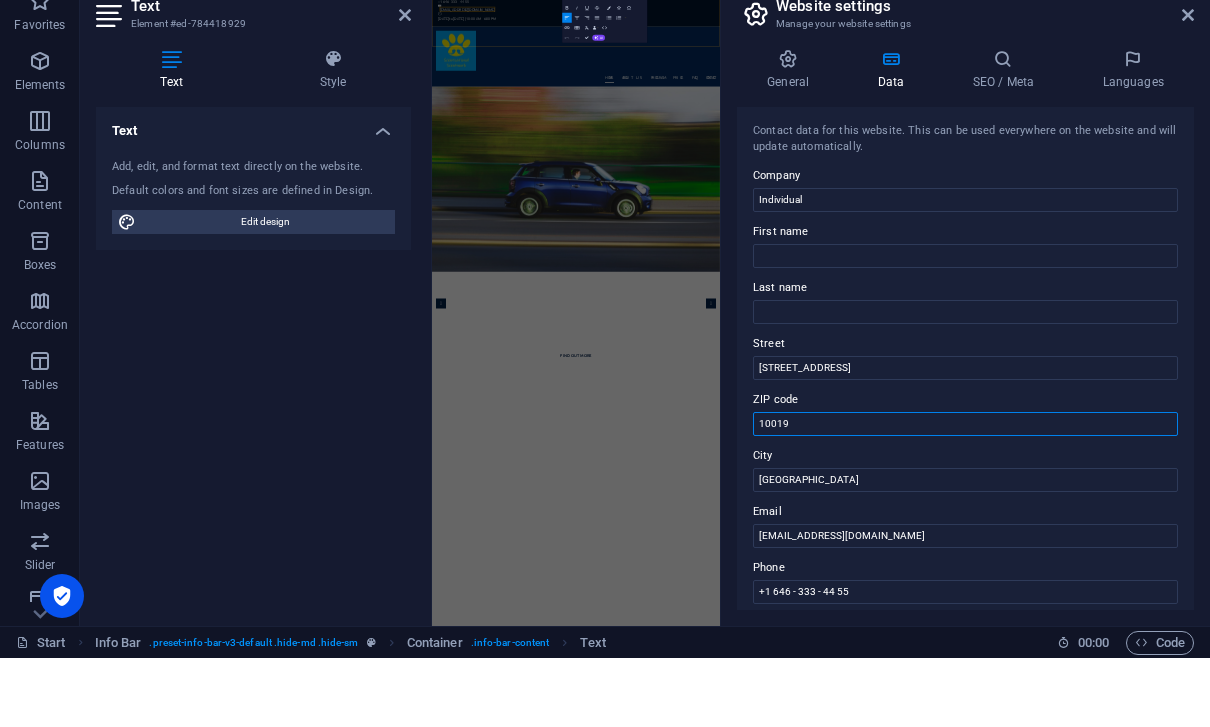 click on "10019" at bounding box center (965, 493) 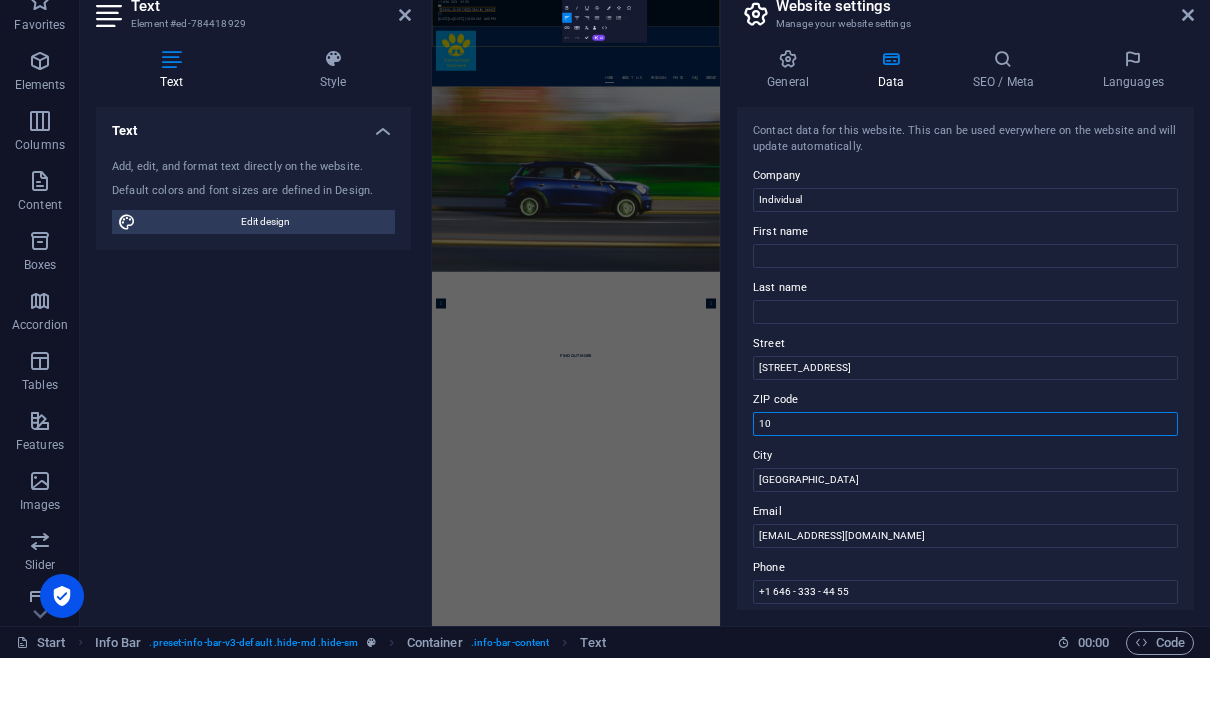 type on "1" 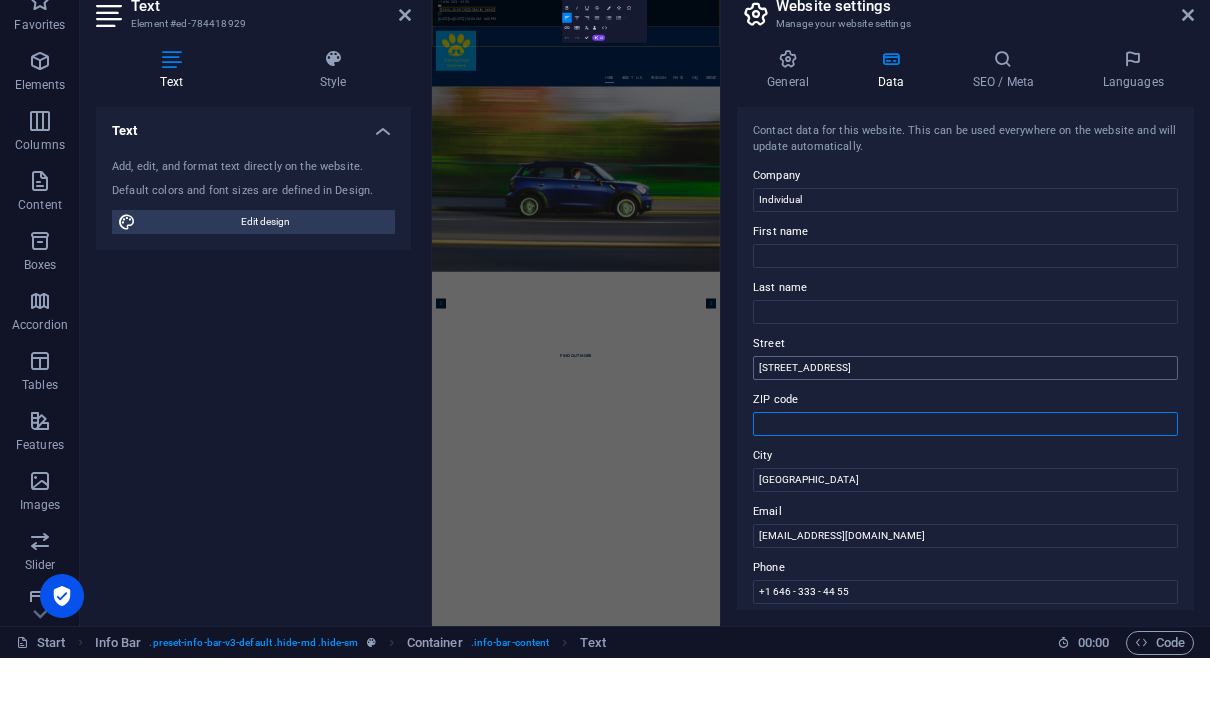 type 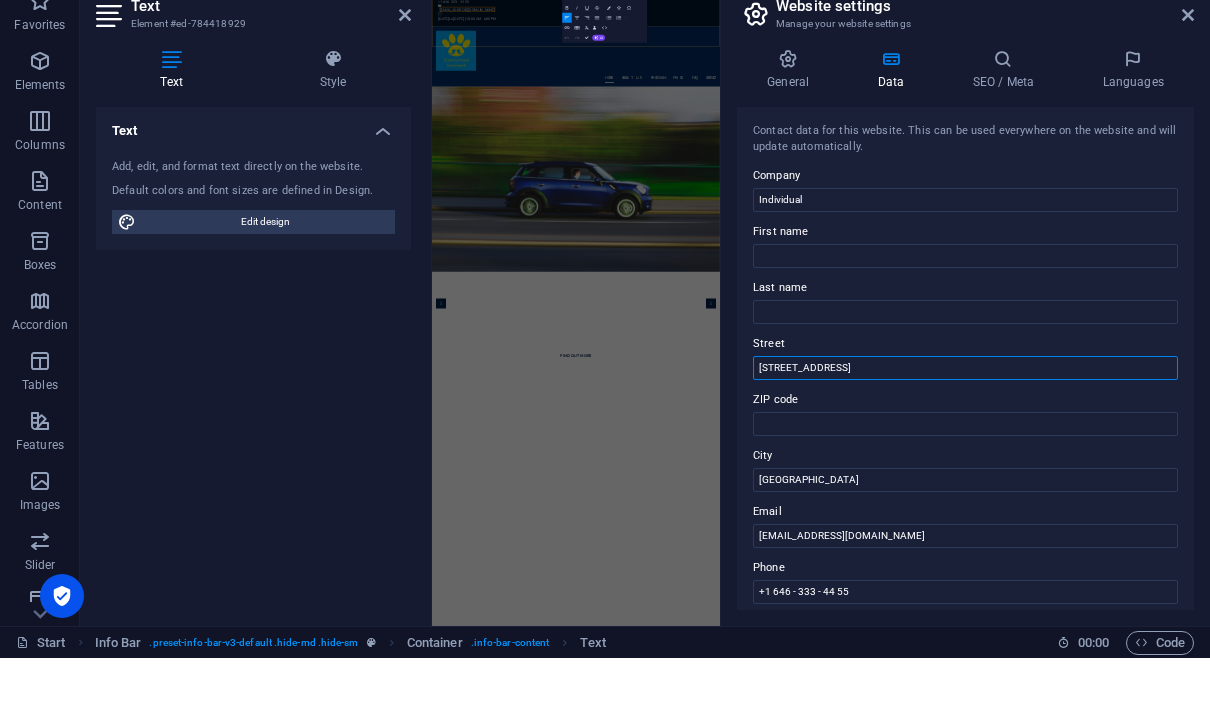 click on "[STREET_ADDRESS]" at bounding box center [965, 437] 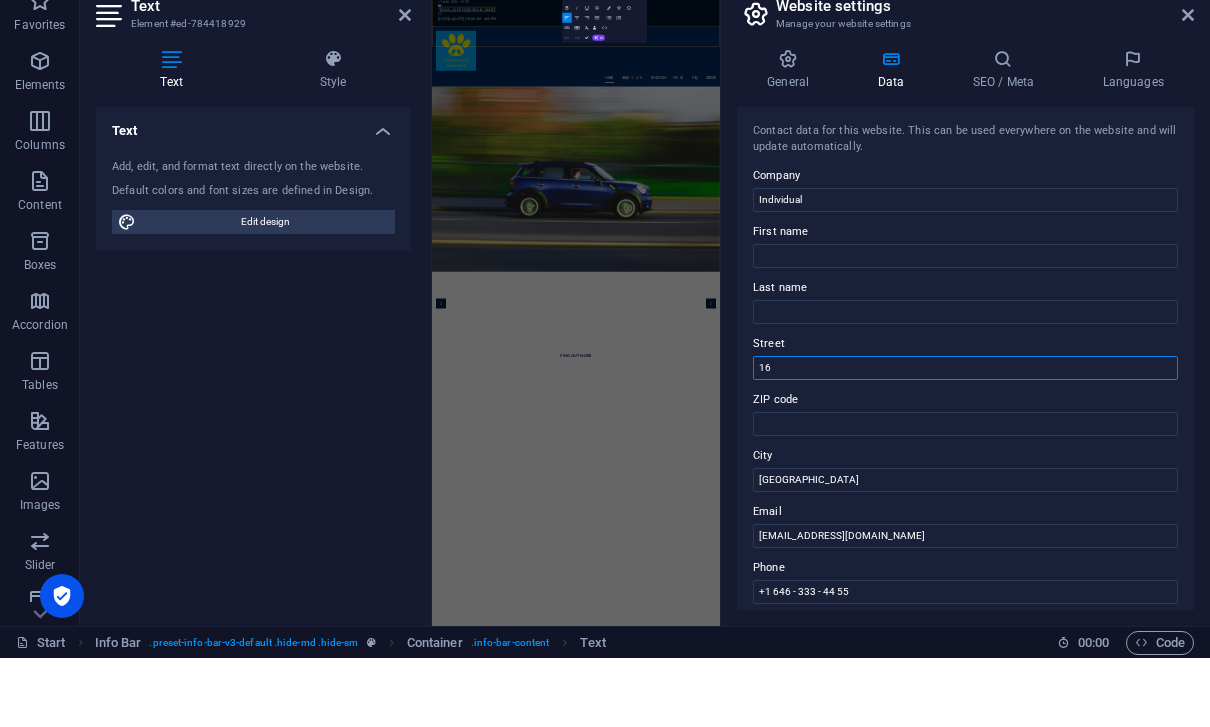 type on "1" 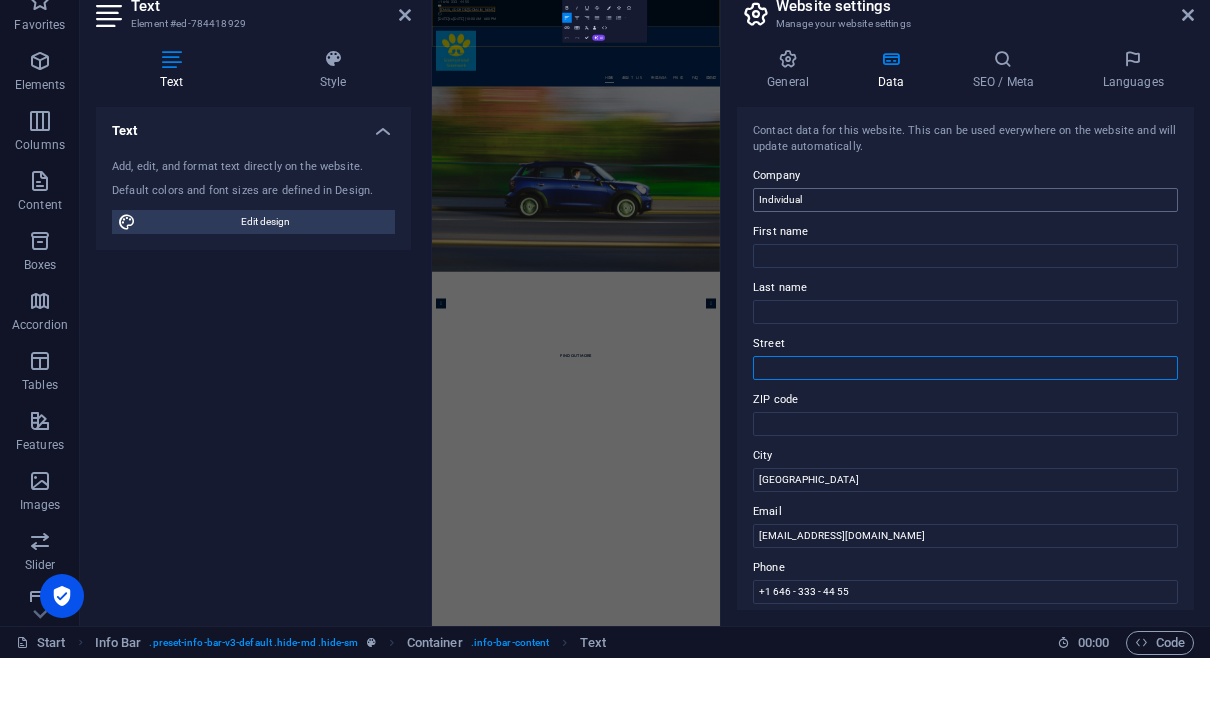 type 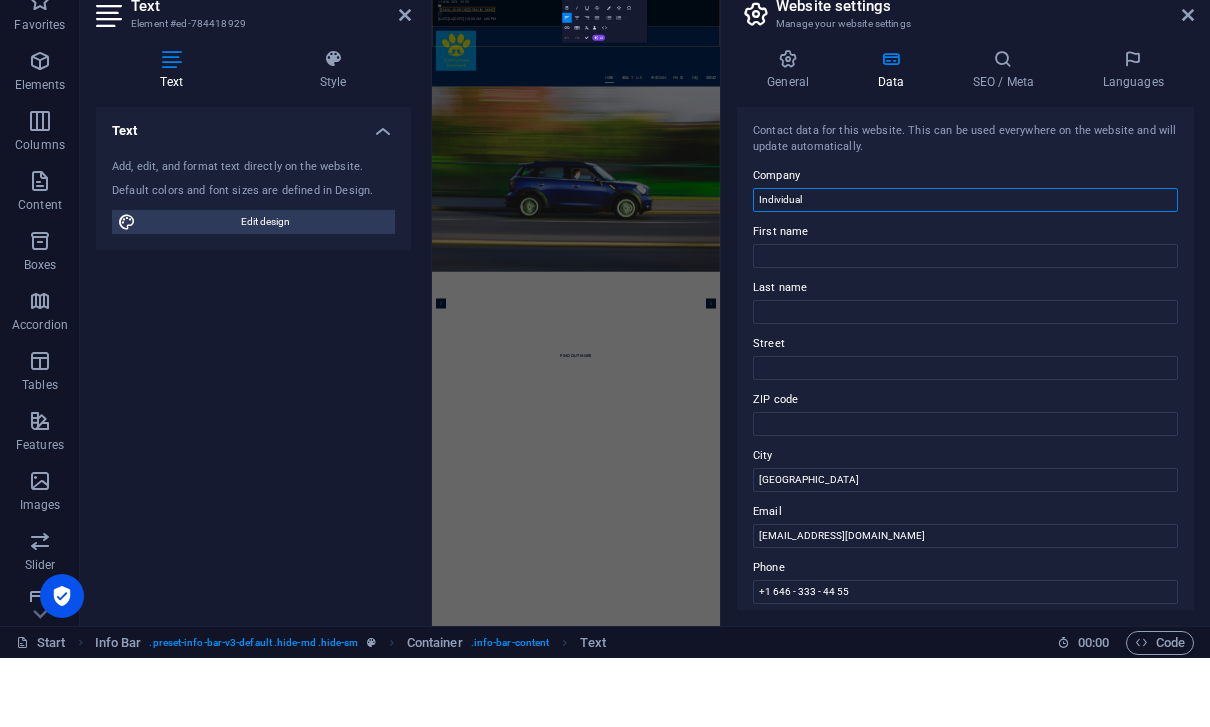 click on "Individual" at bounding box center [965, 269] 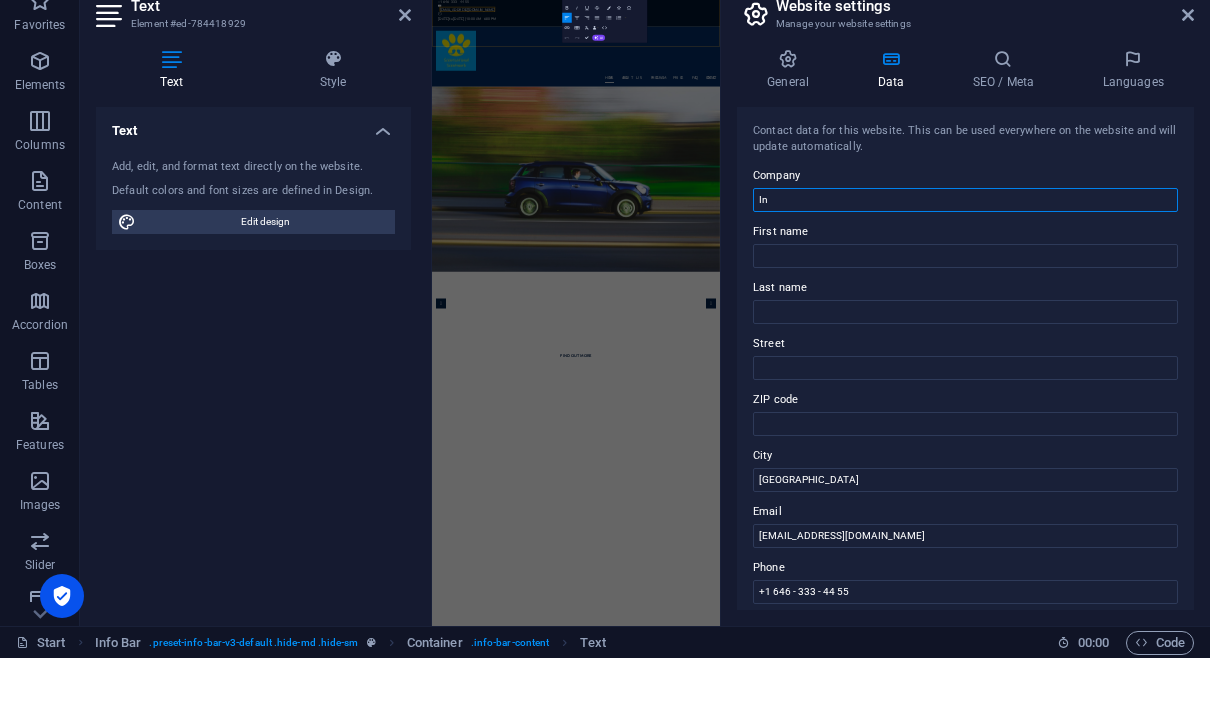 type on "I" 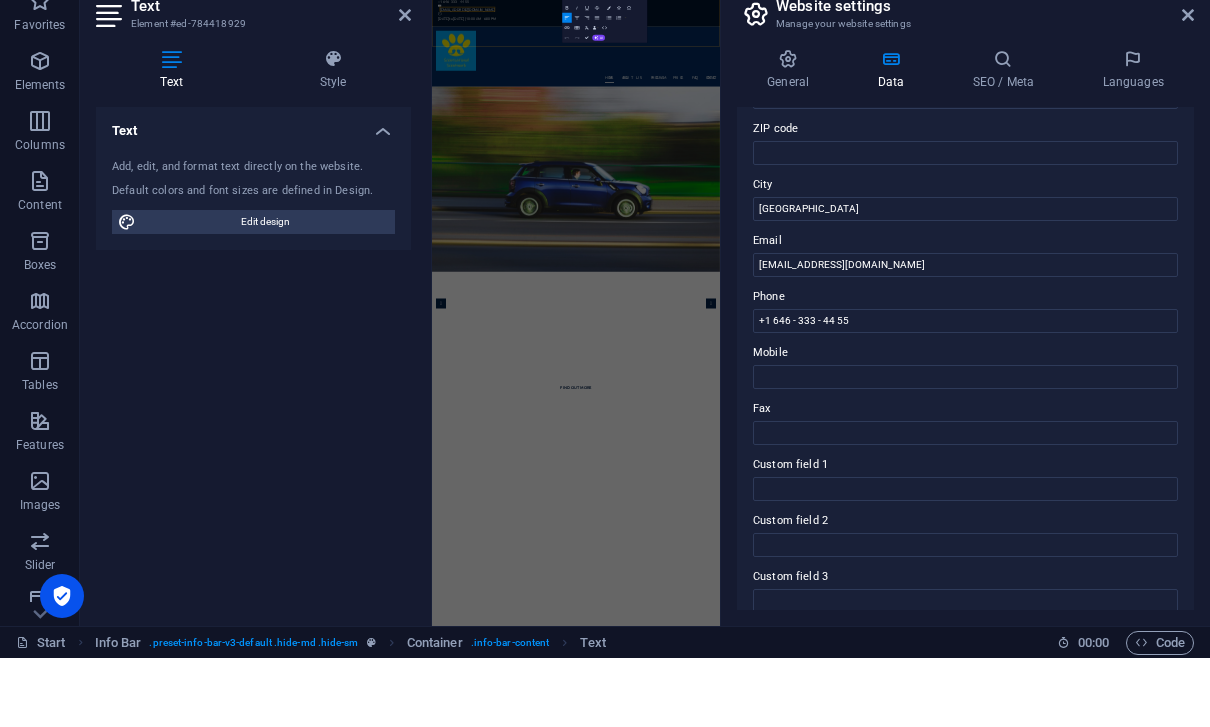 scroll, scrollTop: 270, scrollLeft: 0, axis: vertical 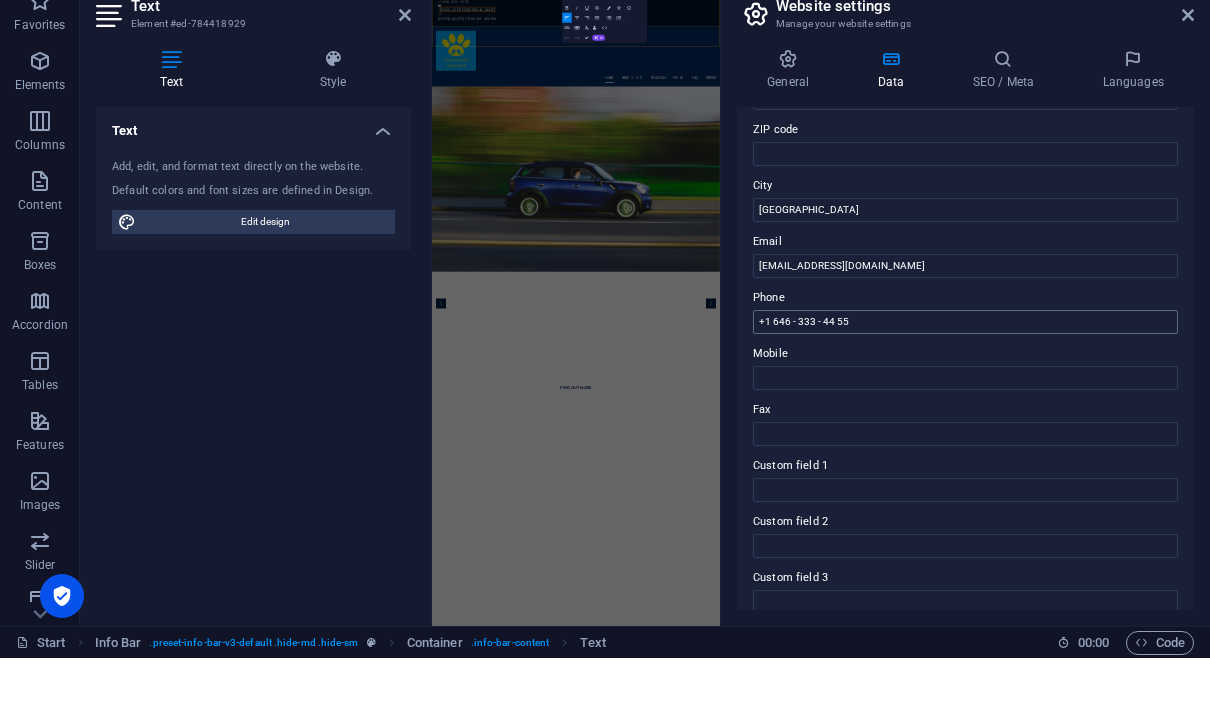 type on "Scentsational Scentwork" 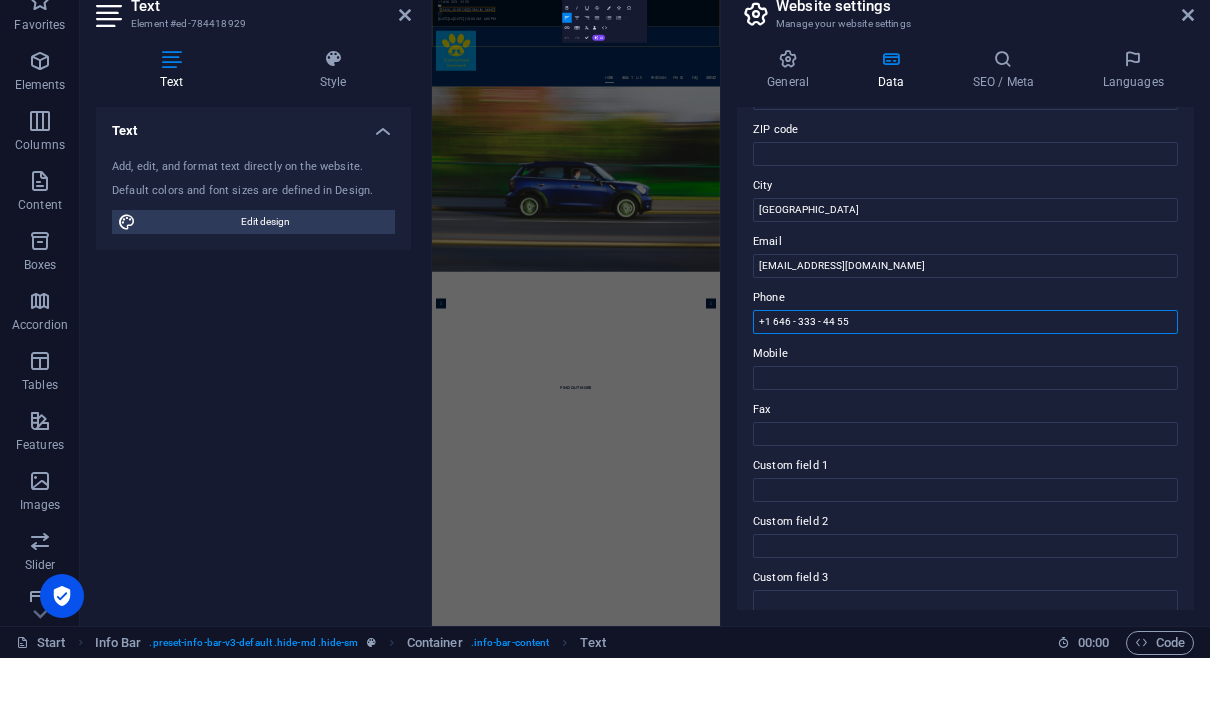 click on "+1 646 - 333 - 44 55" at bounding box center [965, 391] 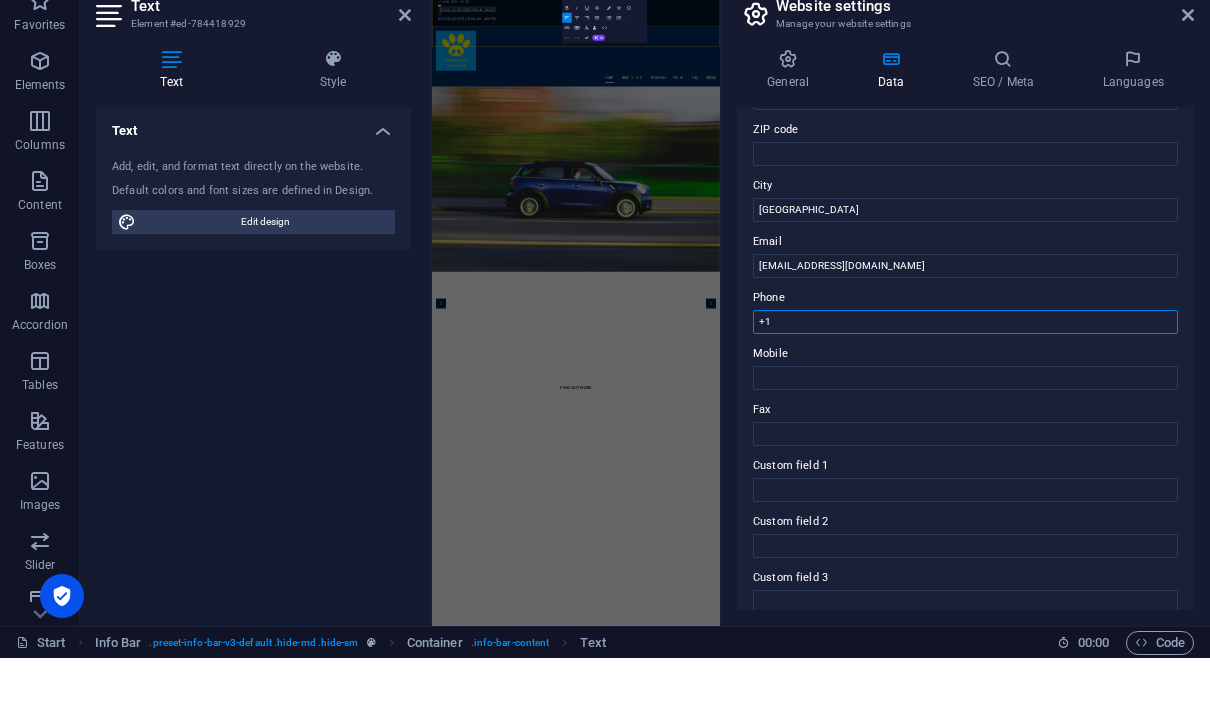 type on "+" 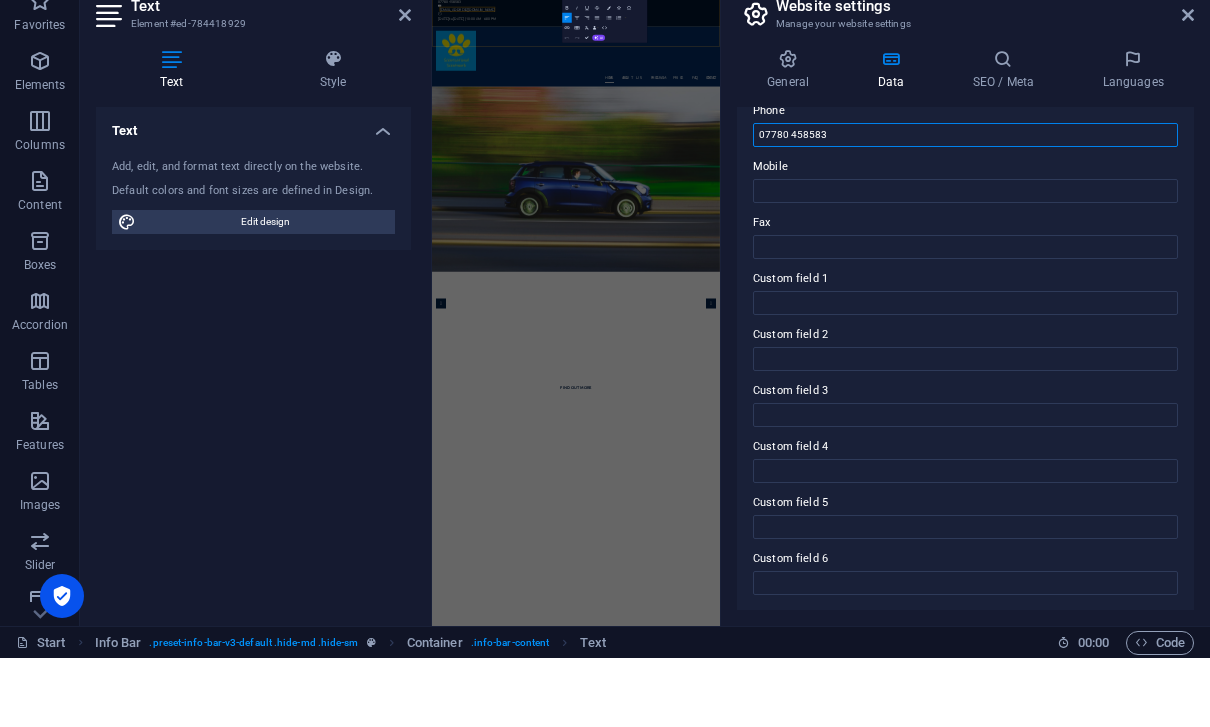 scroll, scrollTop: 456, scrollLeft: 0, axis: vertical 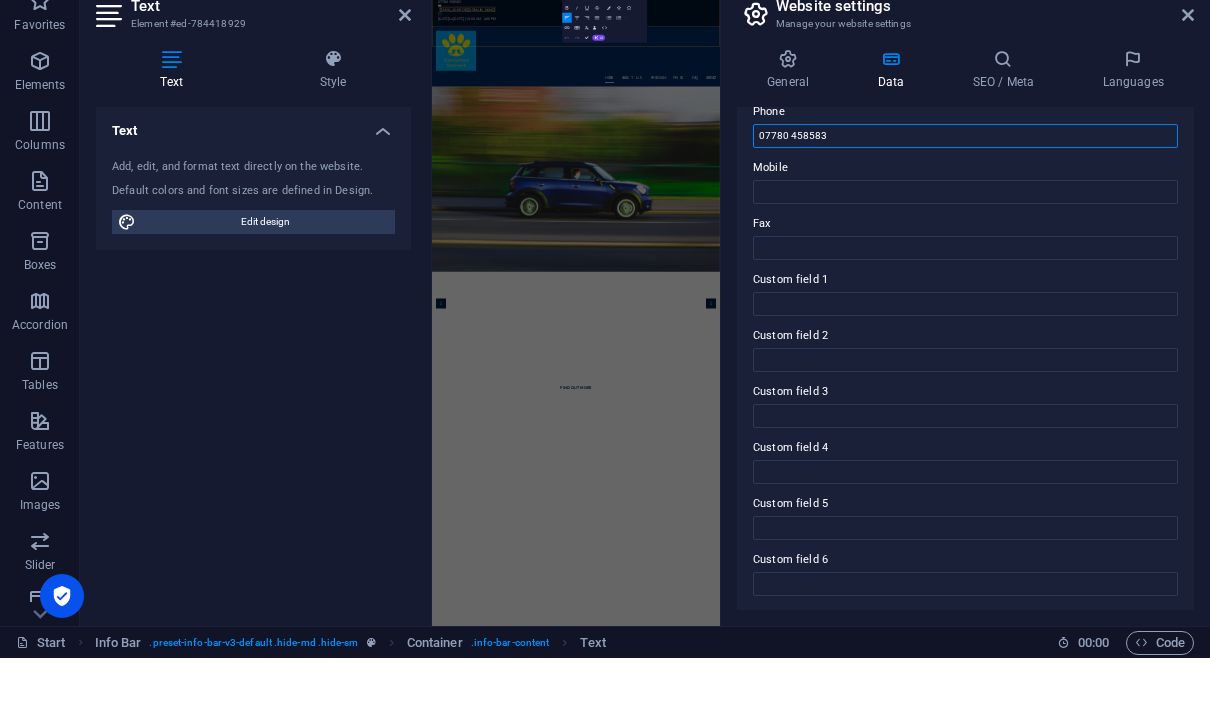 type on "07780 458583" 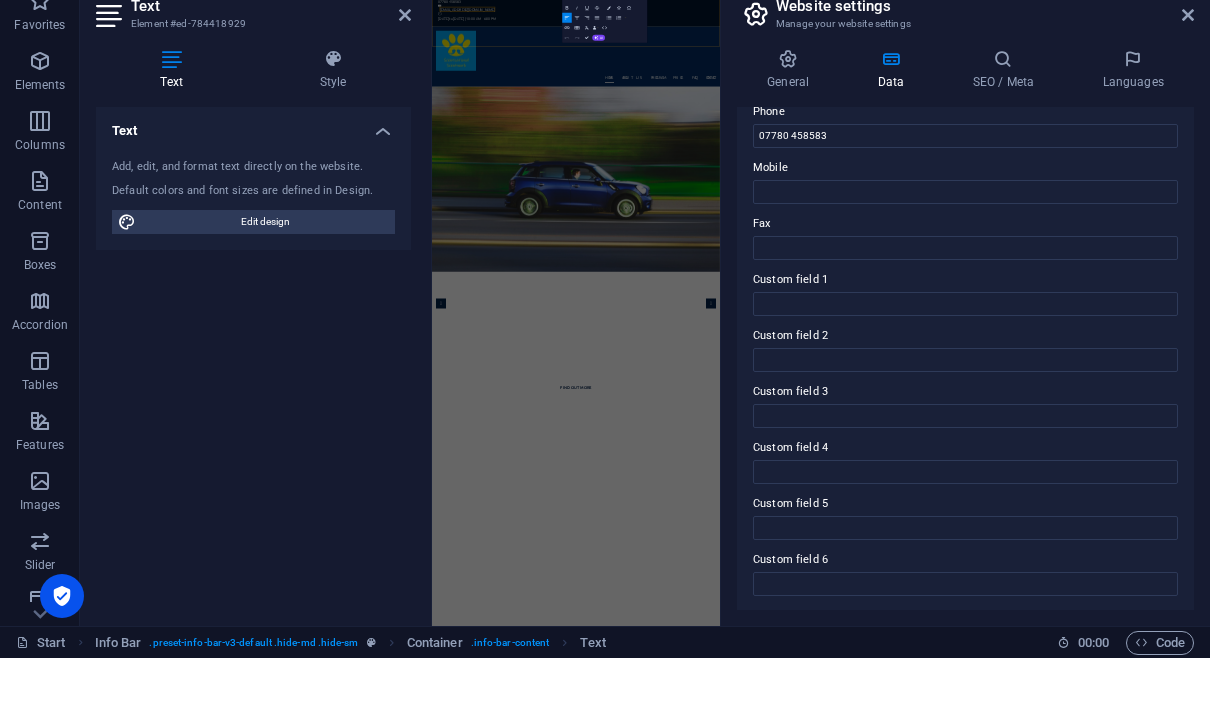 click on "Text Add, edit, and format text directly on the website. Default colors and font sizes are defined in Design. Edit design Alignment Left aligned Centered Right aligned" at bounding box center (253, 427) 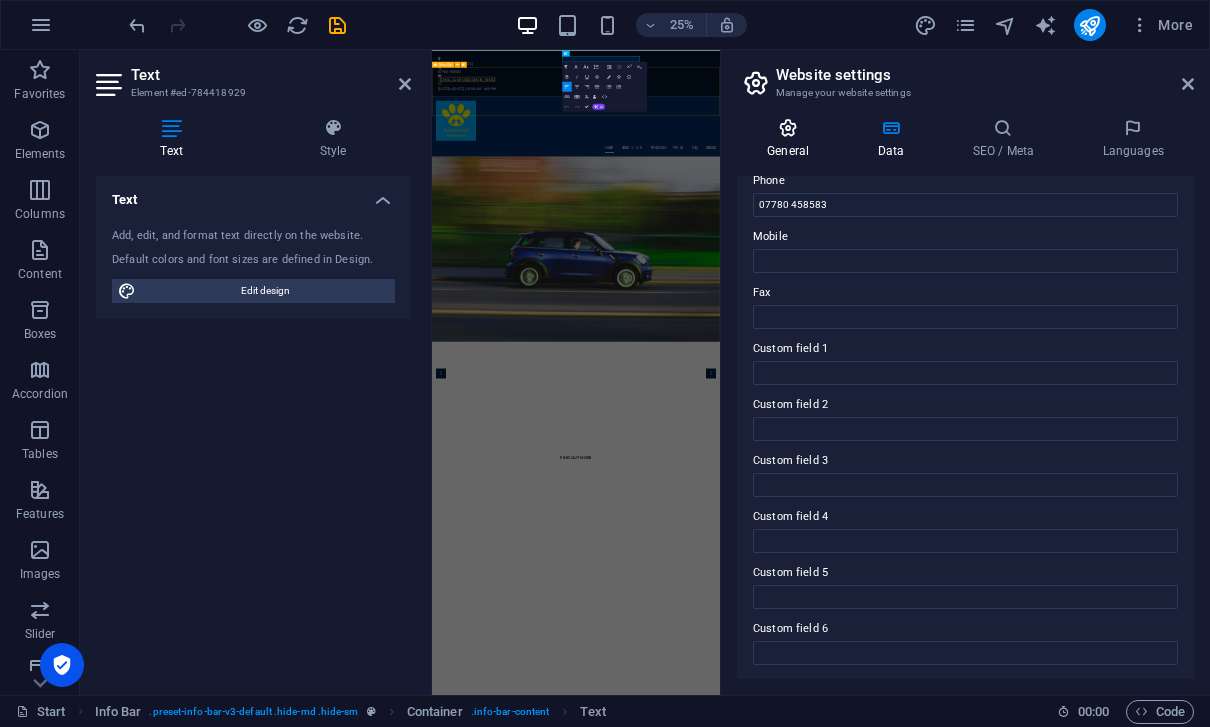 click on "General" at bounding box center (792, 139) 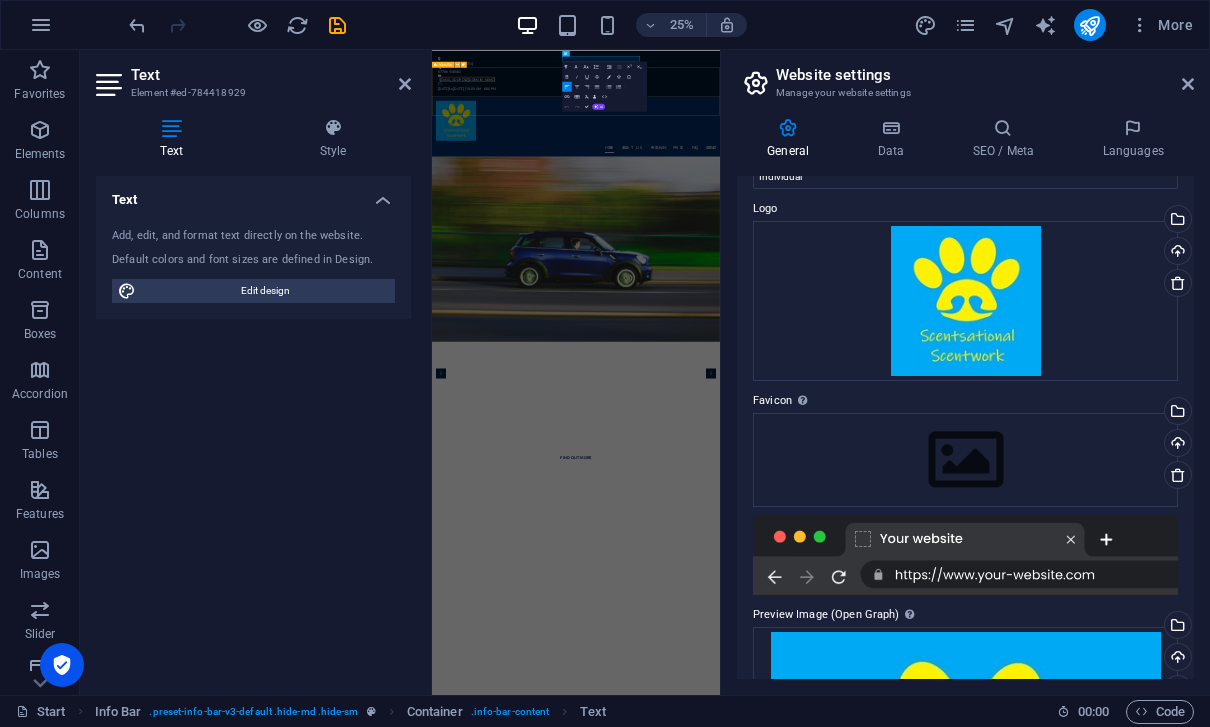 scroll, scrollTop: 59, scrollLeft: 0, axis: vertical 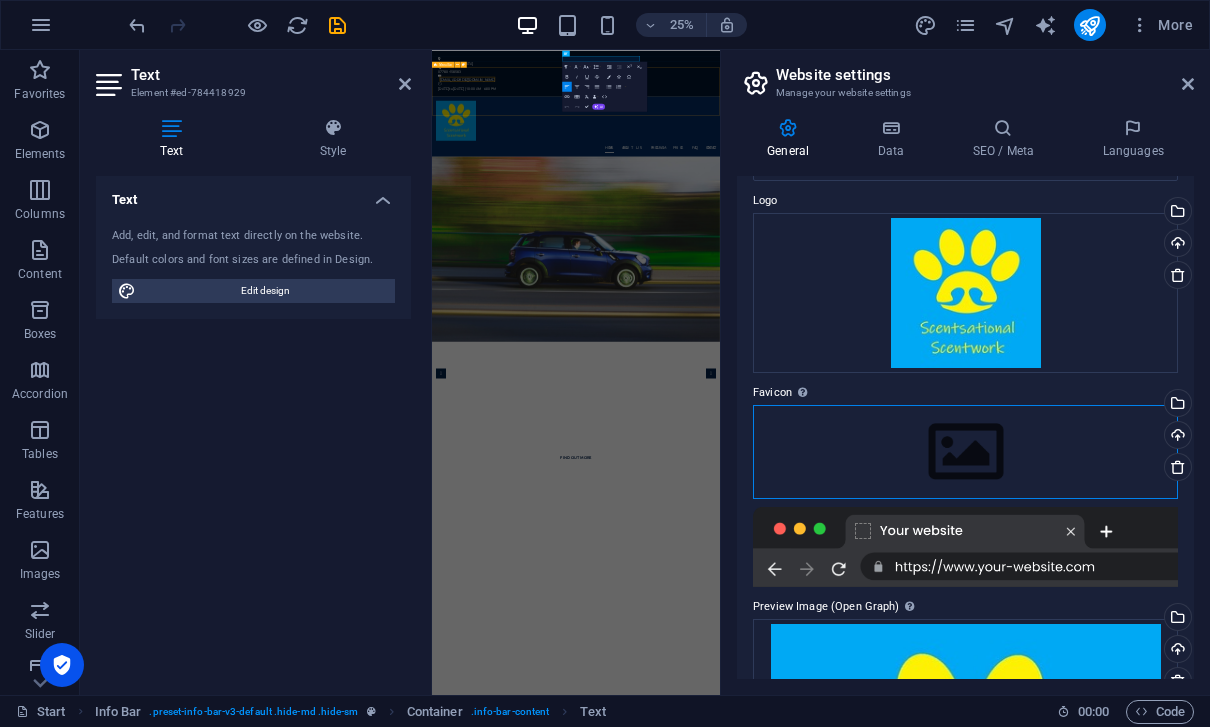 click on "Drag files here, click to choose files or select files from Files or our free stock photos & videos" at bounding box center (965, 452) 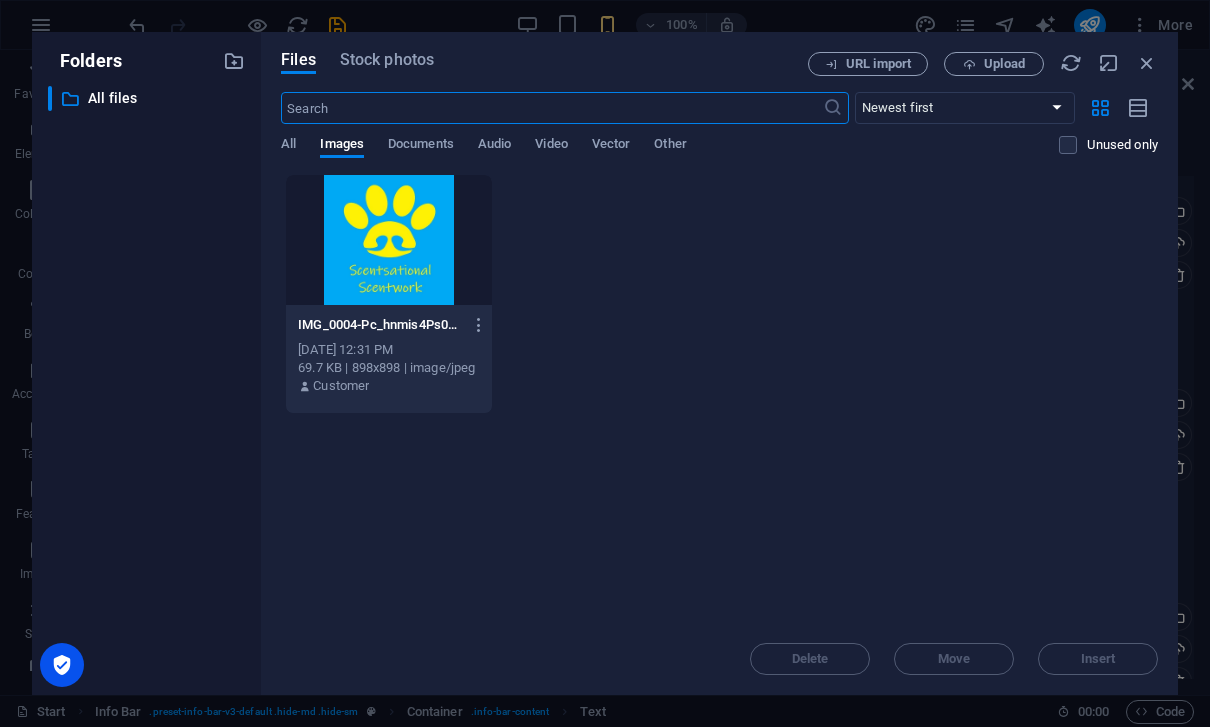click at bounding box center [389, 240] 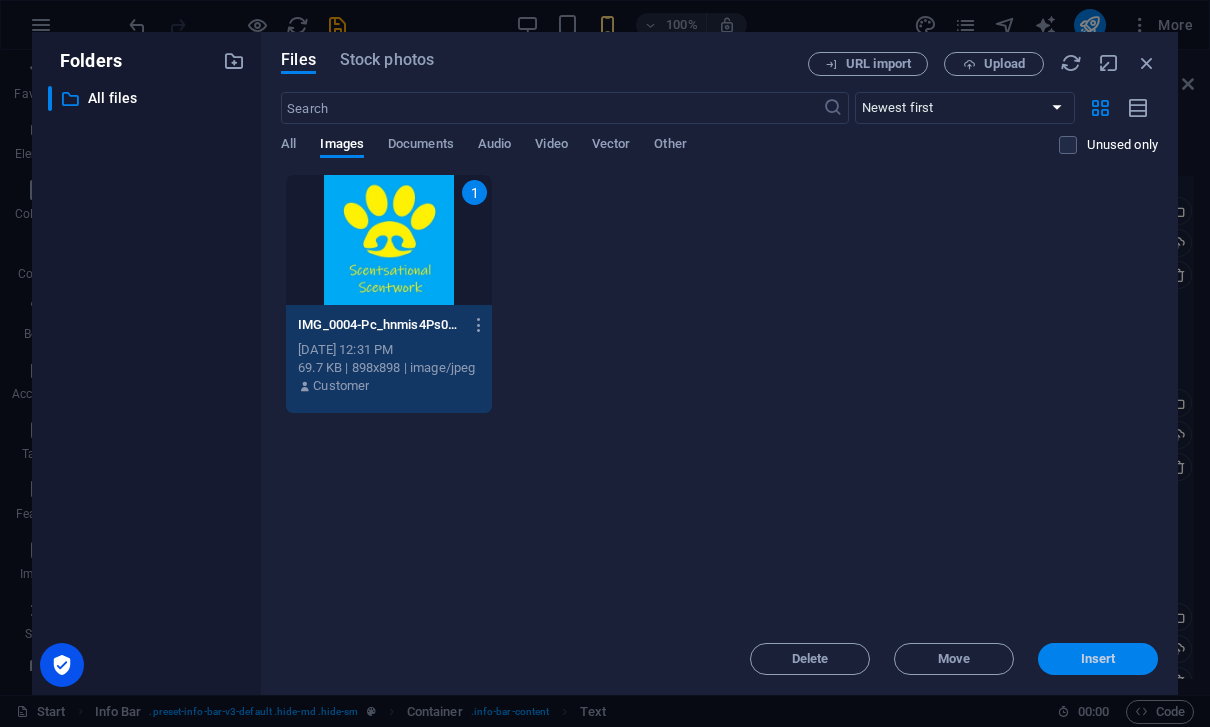 click on "Insert" at bounding box center (1098, 659) 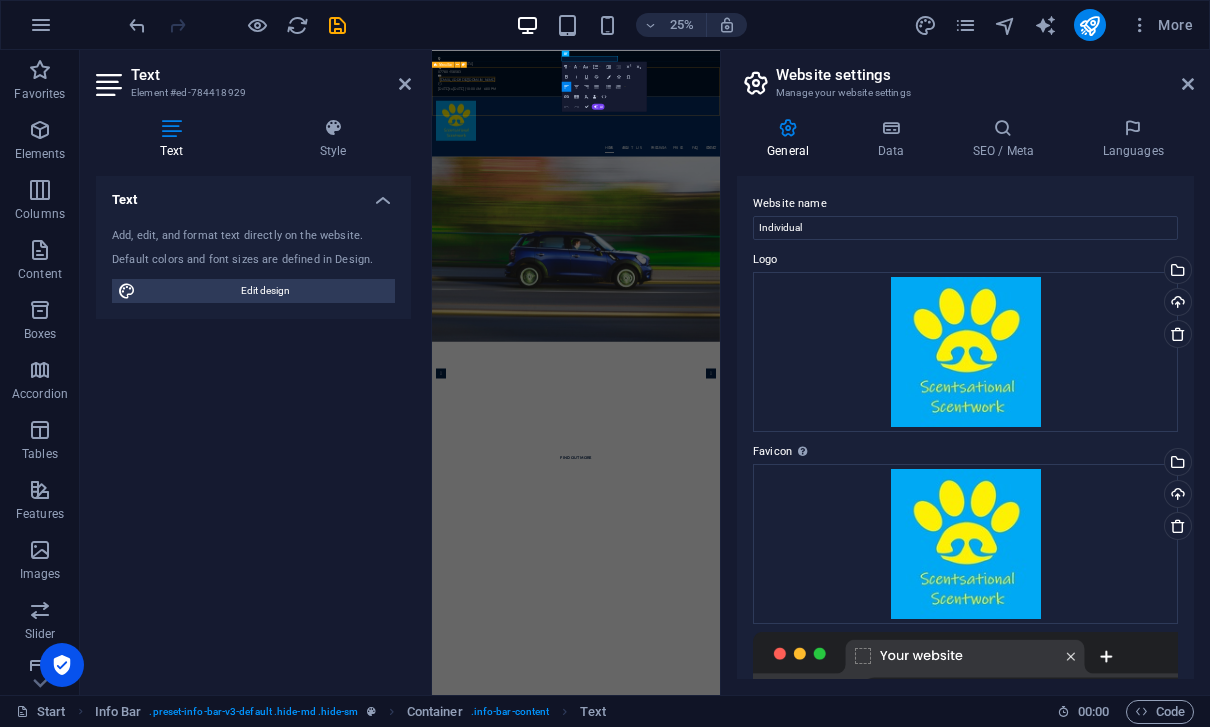 scroll, scrollTop: 0, scrollLeft: 0, axis: both 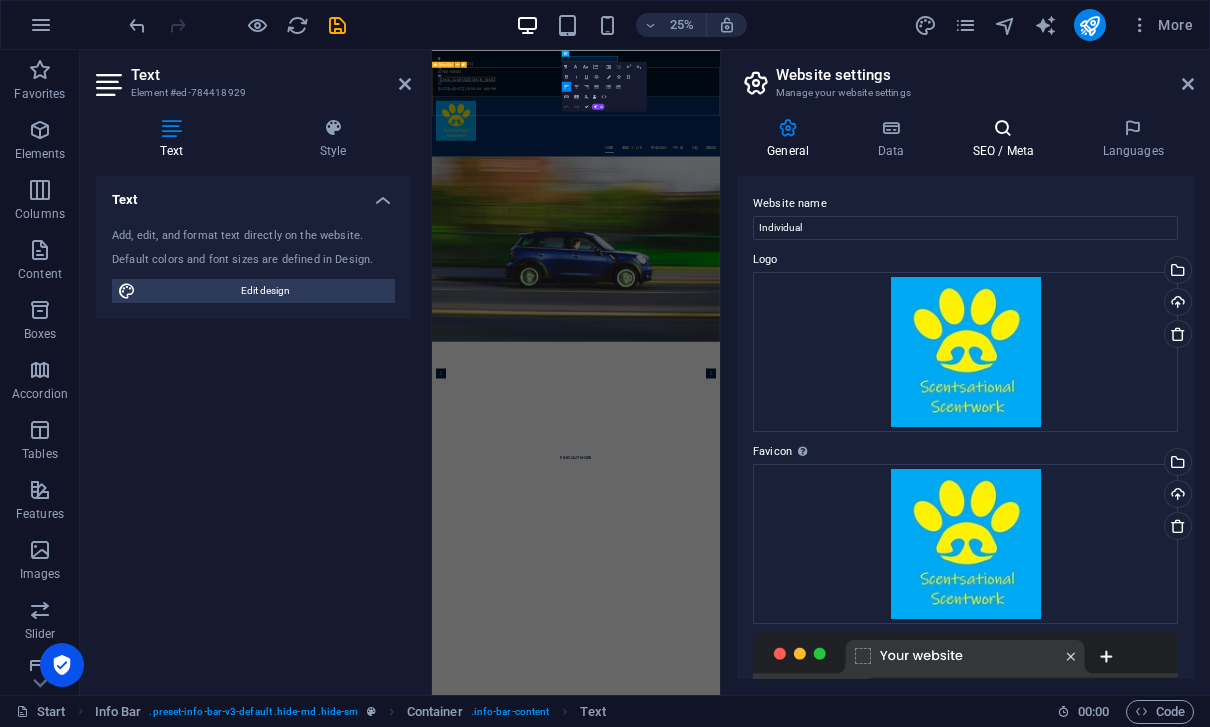 click on "SEO / Meta" at bounding box center [1007, 139] 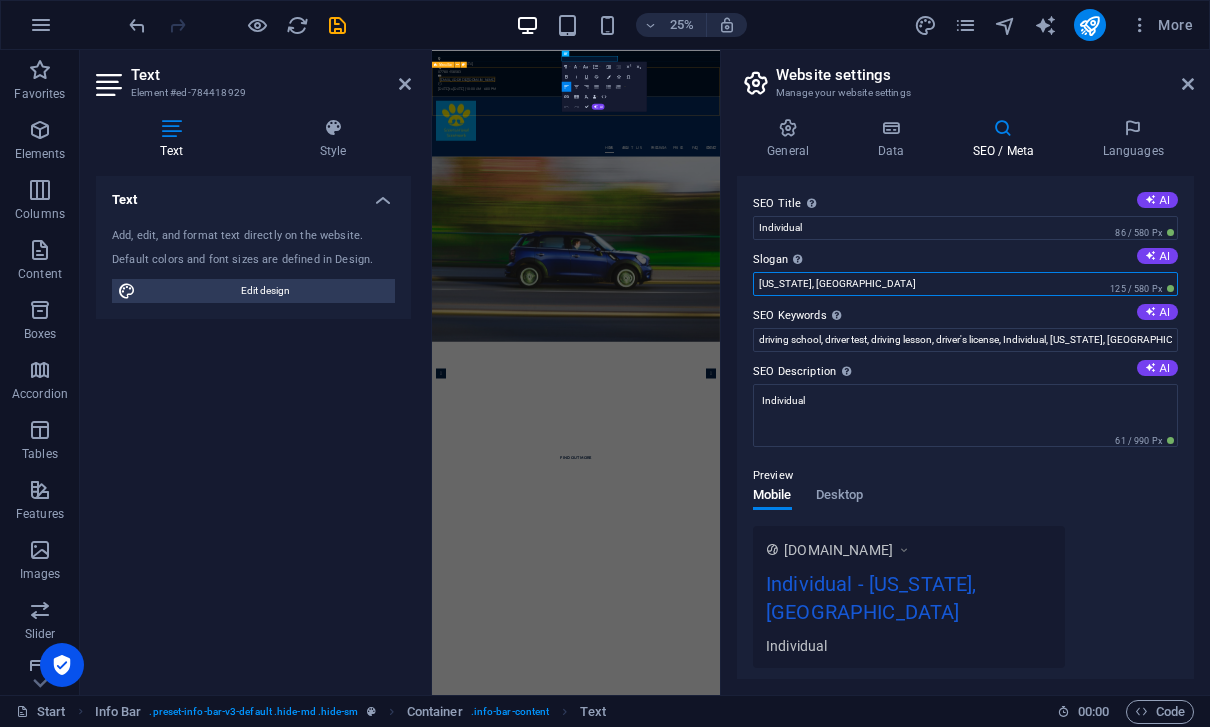 click on "[US_STATE], [GEOGRAPHIC_DATA]" at bounding box center [965, 284] 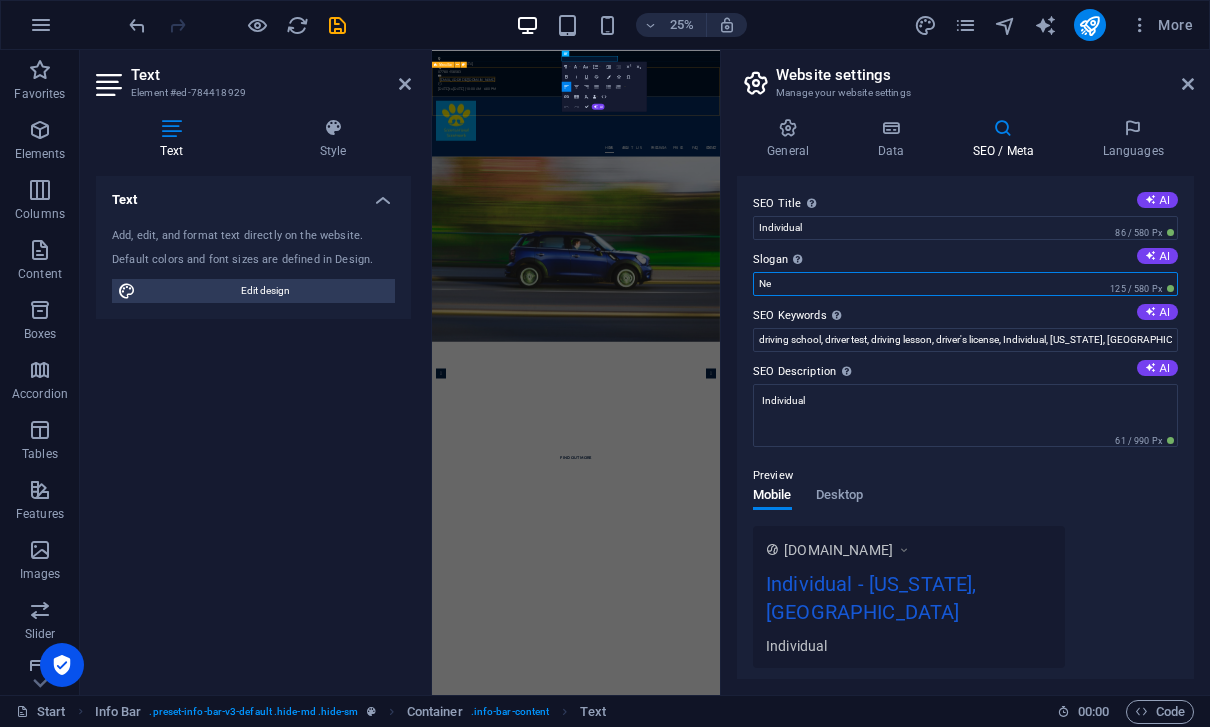 type on "N" 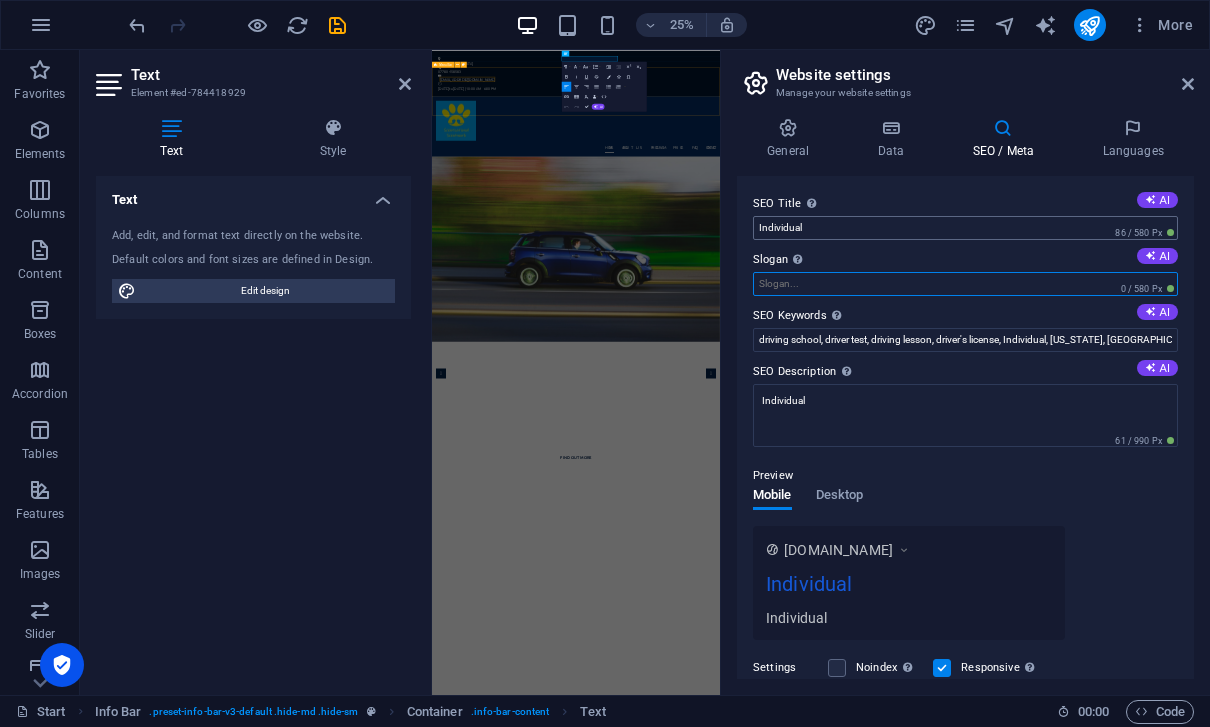 type 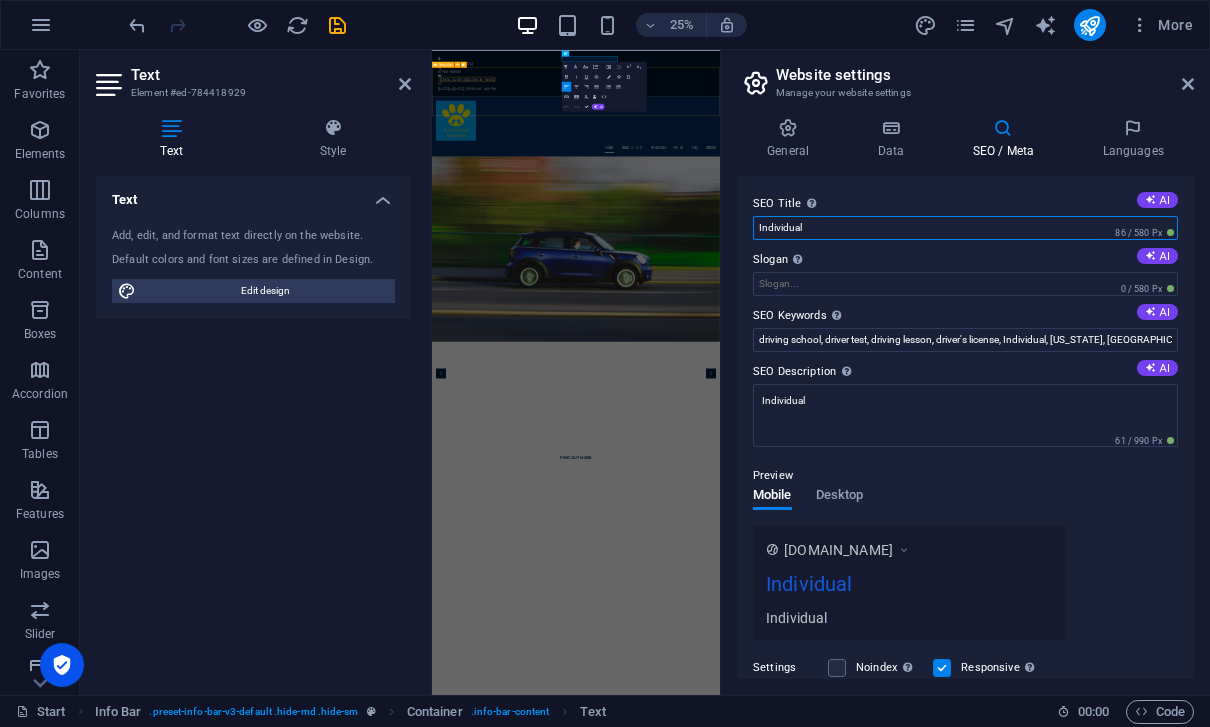 click on "Individual" at bounding box center (965, 228) 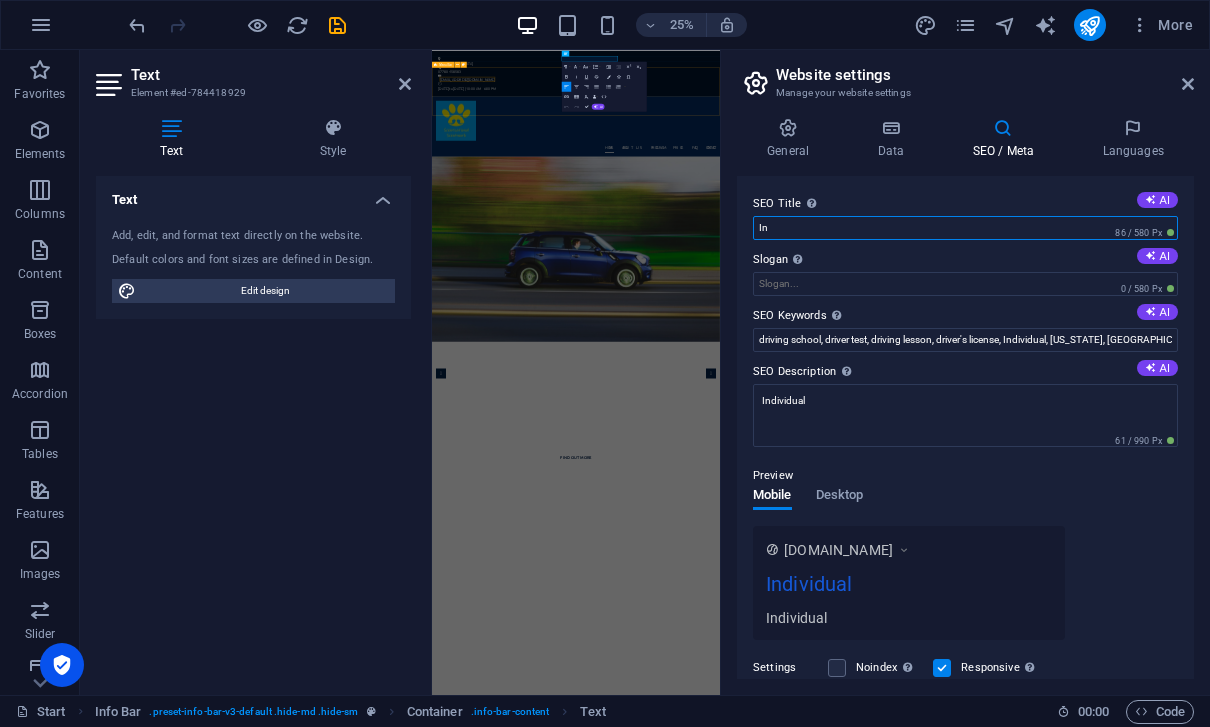 type on "I" 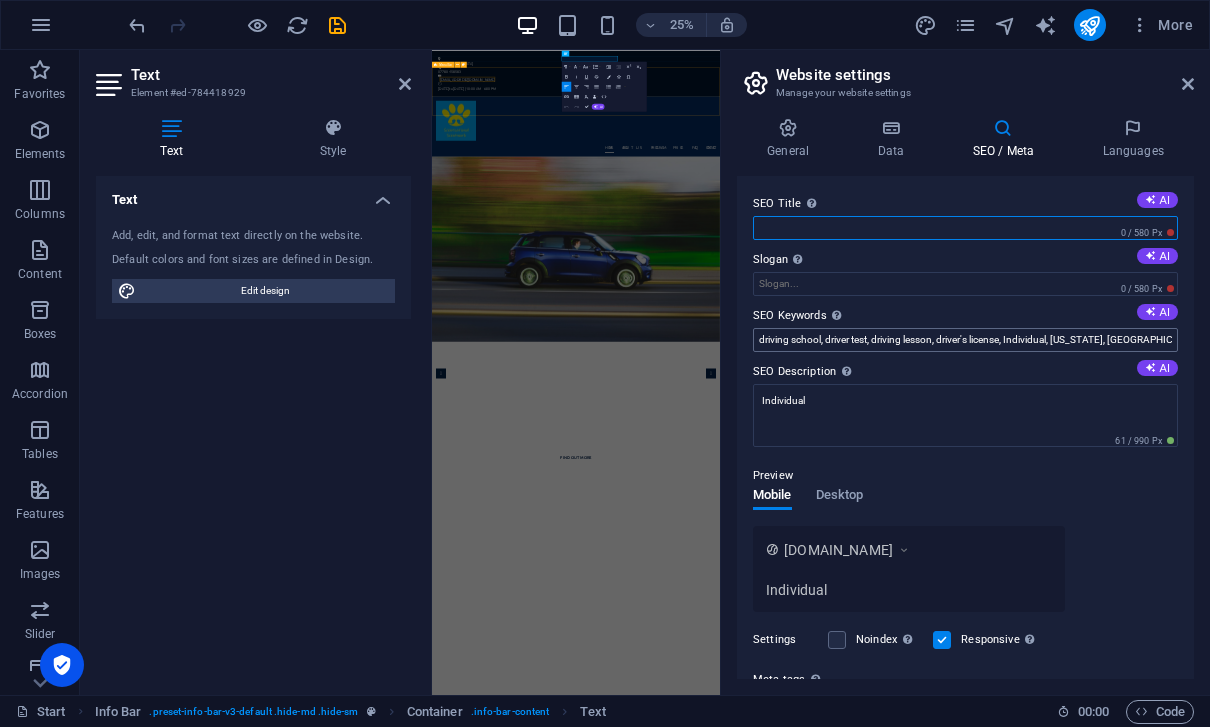 type 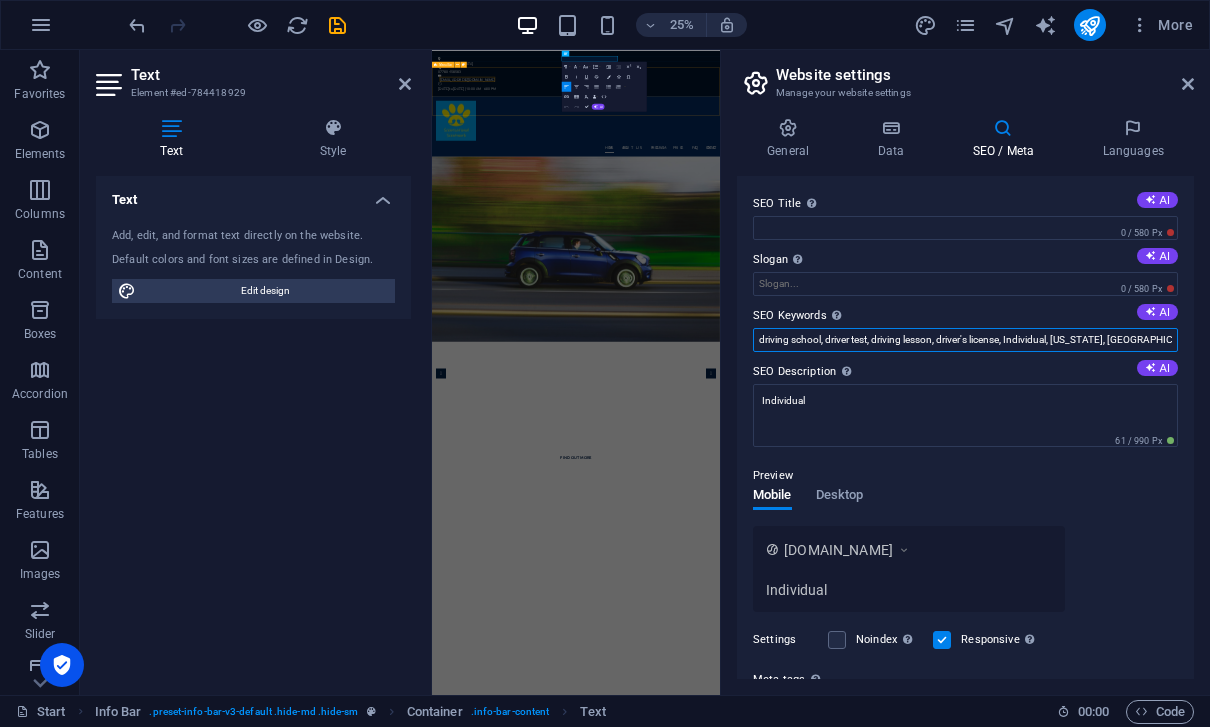 click on "driving school, driver test, driving lesson, driver's license, Individual, [US_STATE], [GEOGRAPHIC_DATA]" at bounding box center (965, 340) 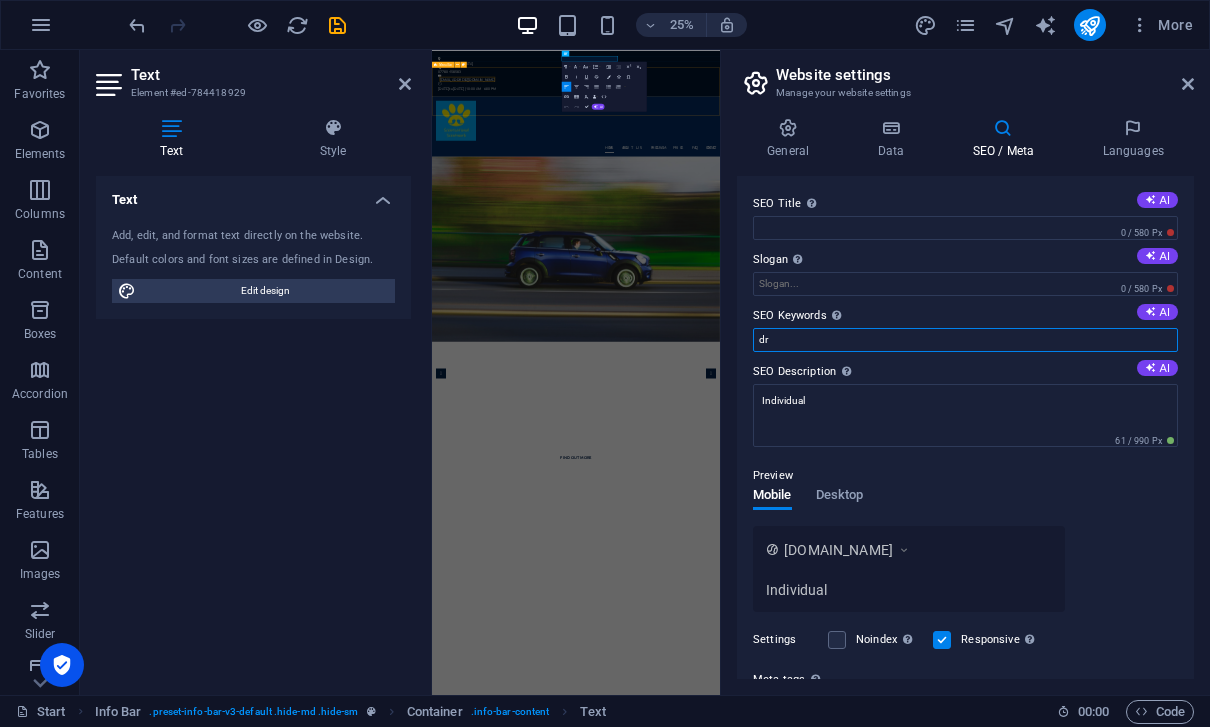 type on "d" 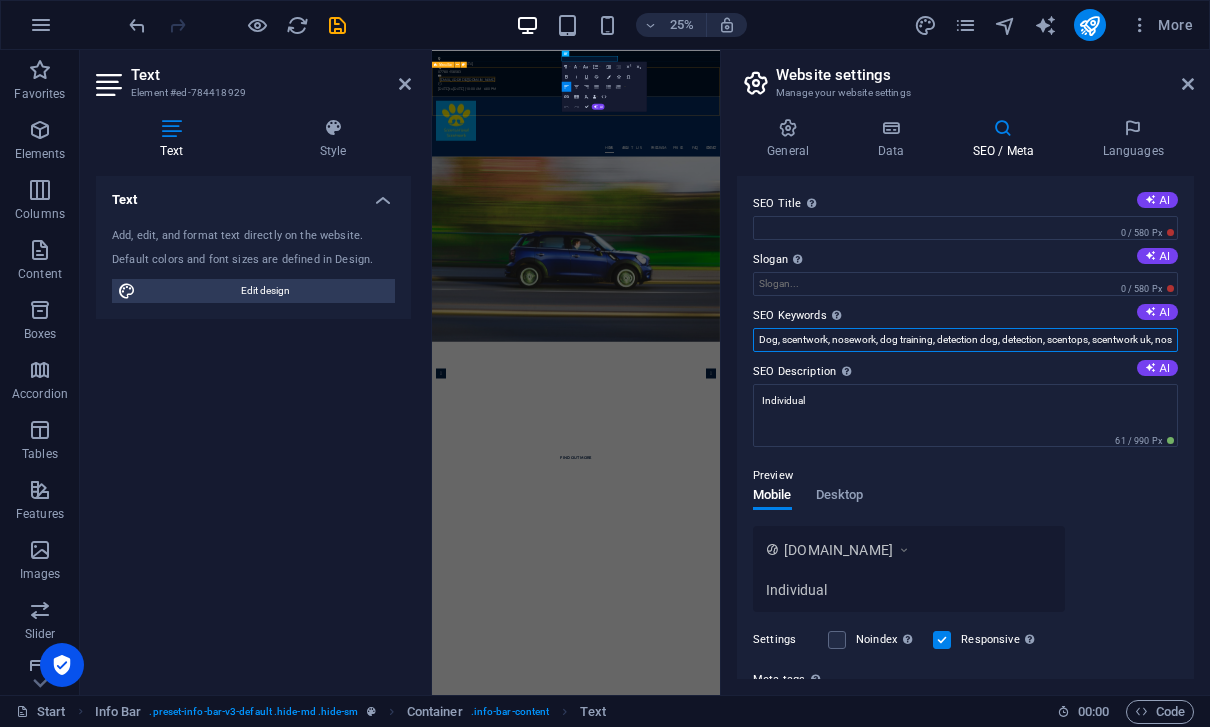 type on "Dog, scentwork, nosework, dog training, detection dog, detection, scentops, scentwork uk, nosework games,." 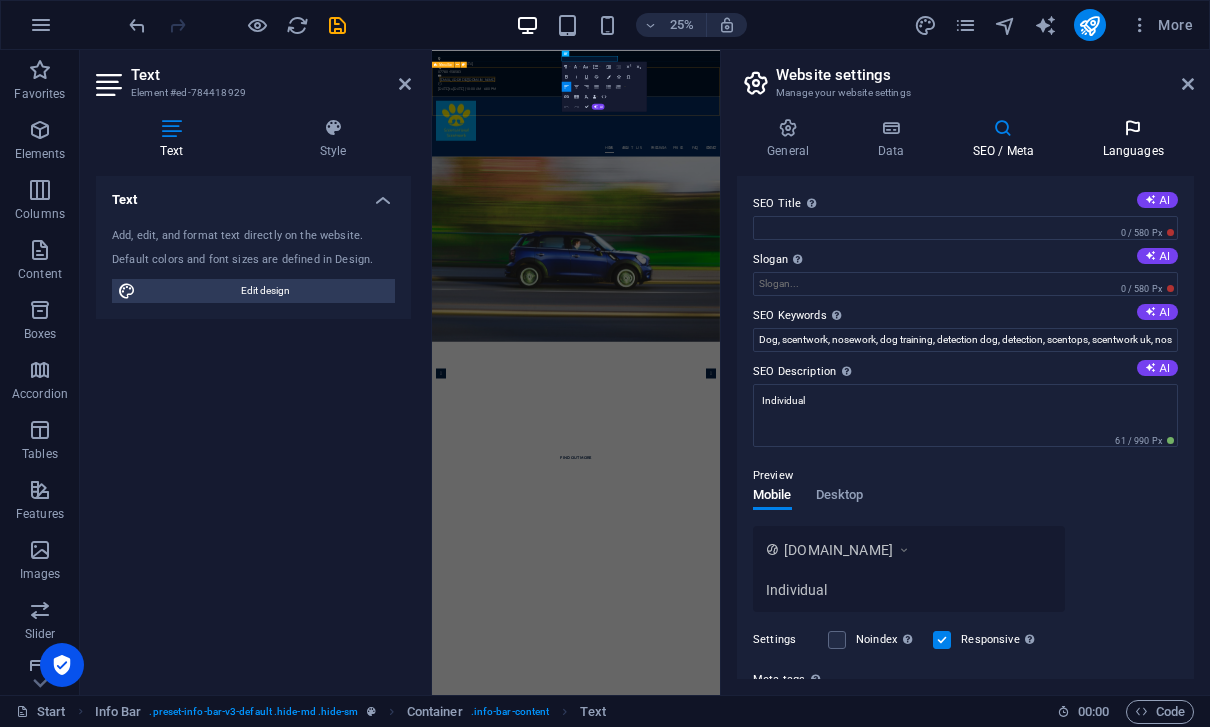 click at bounding box center (1133, 128) 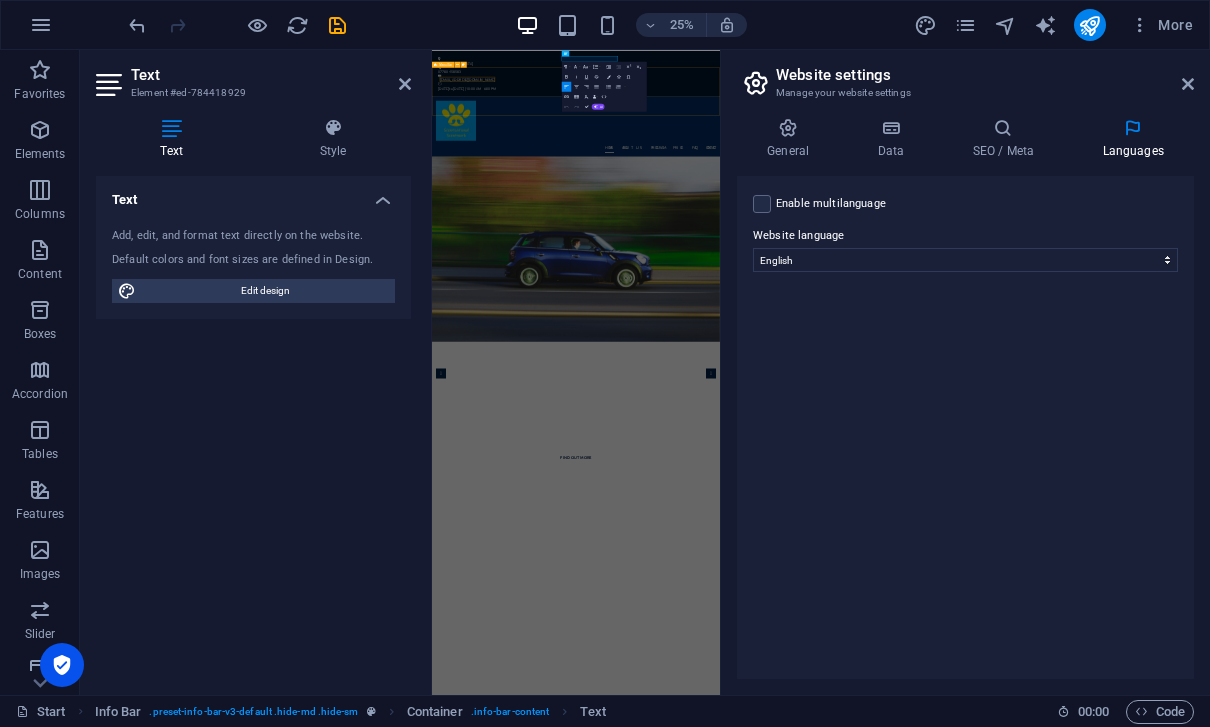 click on "Text Add, edit, and format text directly on the website. Default colors and font sizes are defined in Design. Edit design Alignment Left aligned Centered Right aligned" at bounding box center [253, 427] 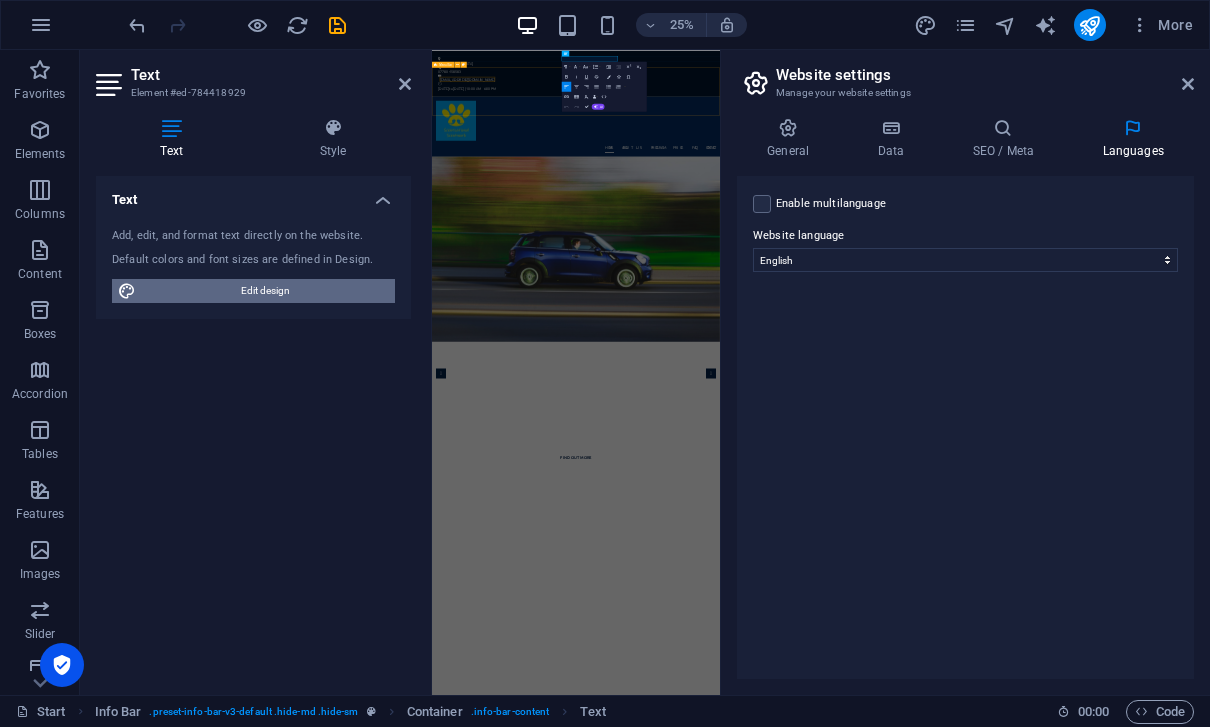 click on "Edit design" at bounding box center (265, 291) 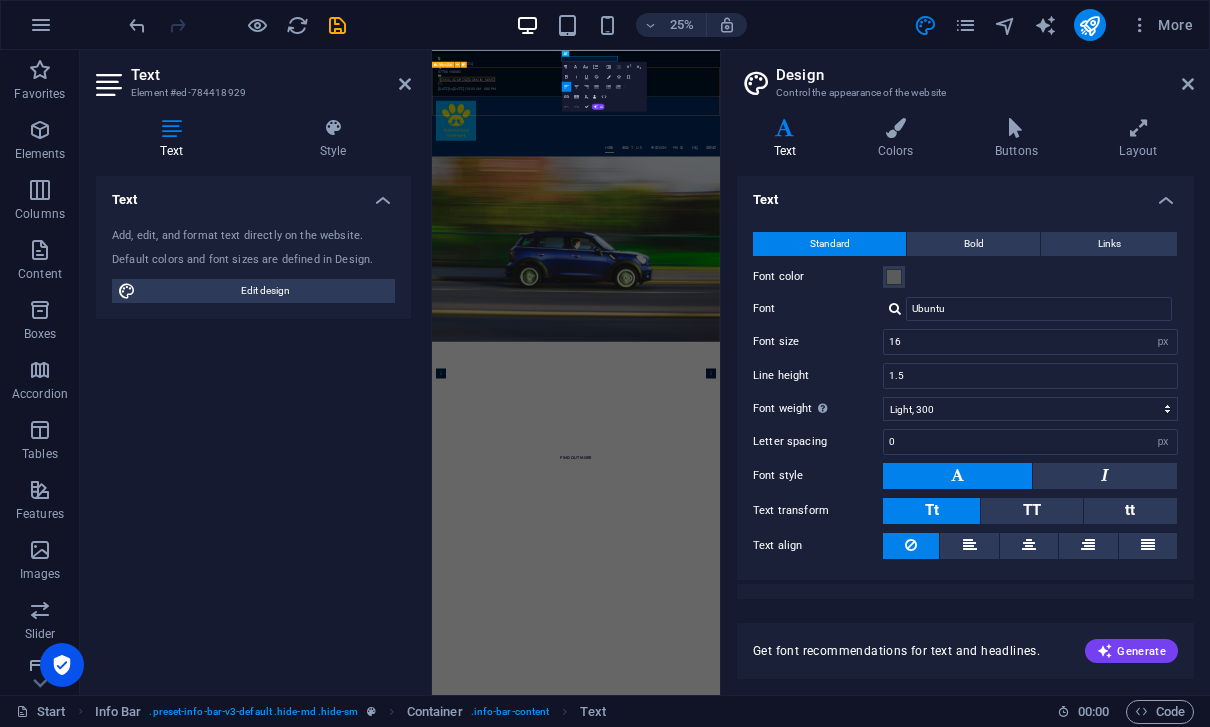 click on "Text Add, edit, and format text directly on the website. Default colors and font sizes are defined in Design. Edit design Alignment Left aligned Centered Right aligned" at bounding box center [253, 427] 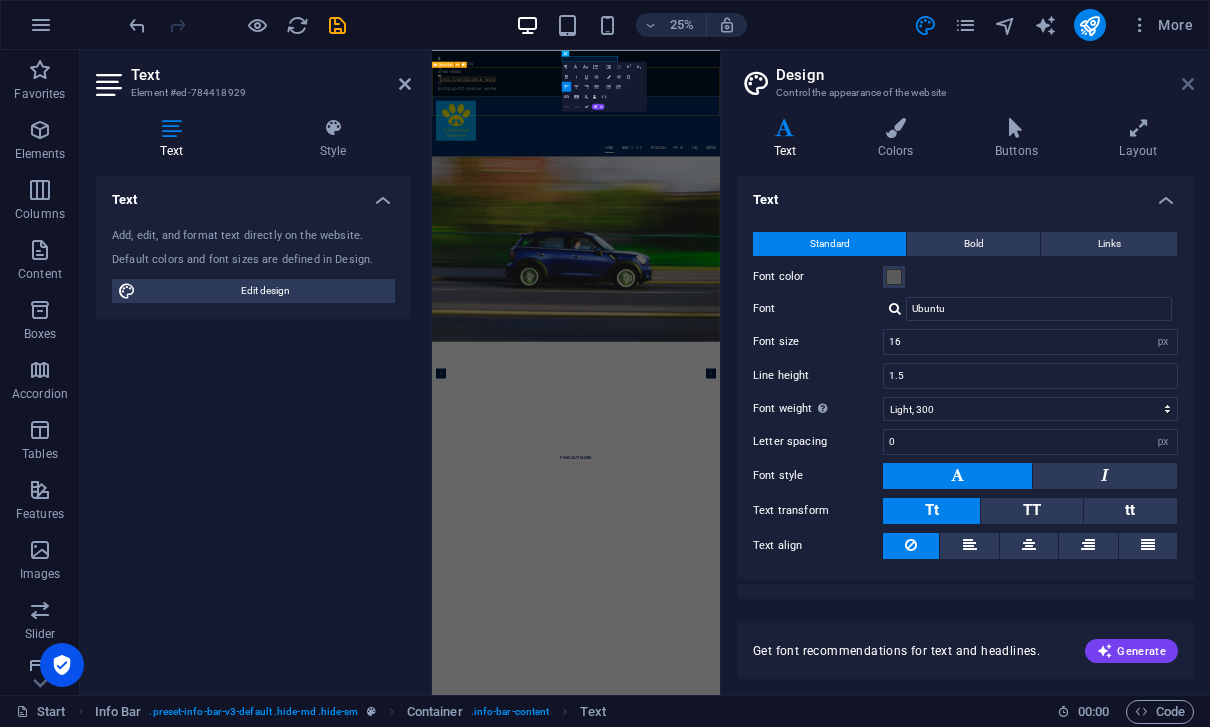 click at bounding box center (1188, 84) 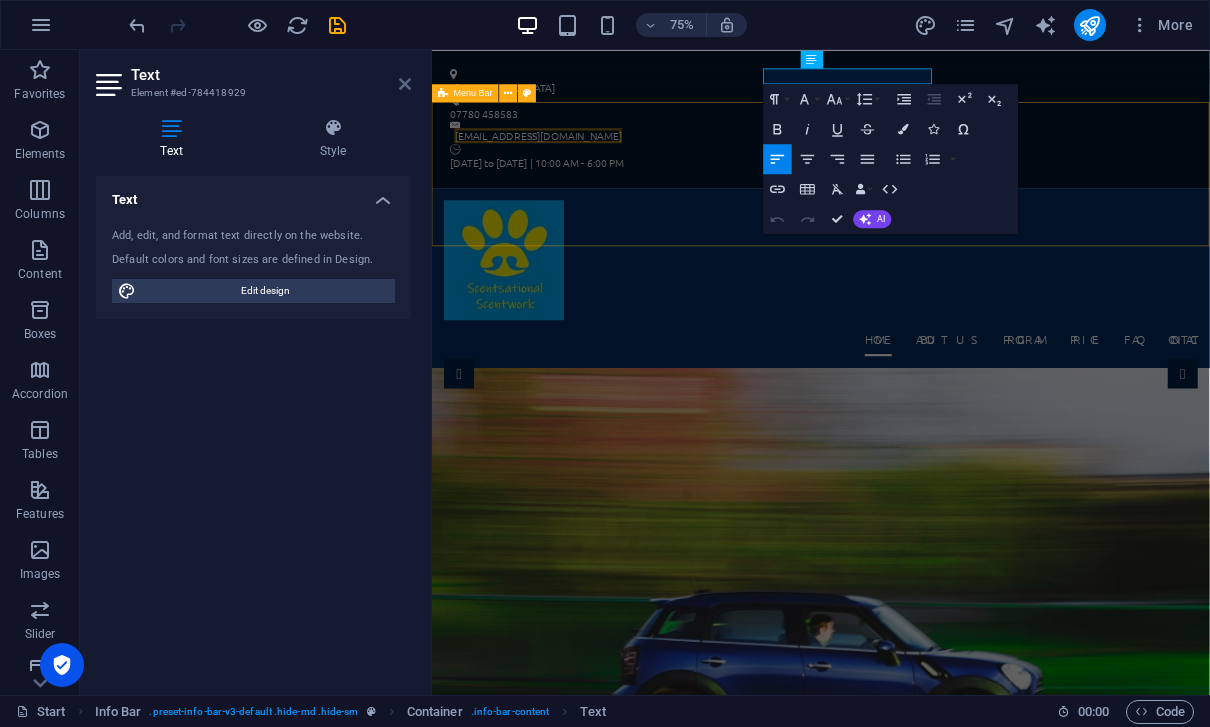 click at bounding box center [405, 84] 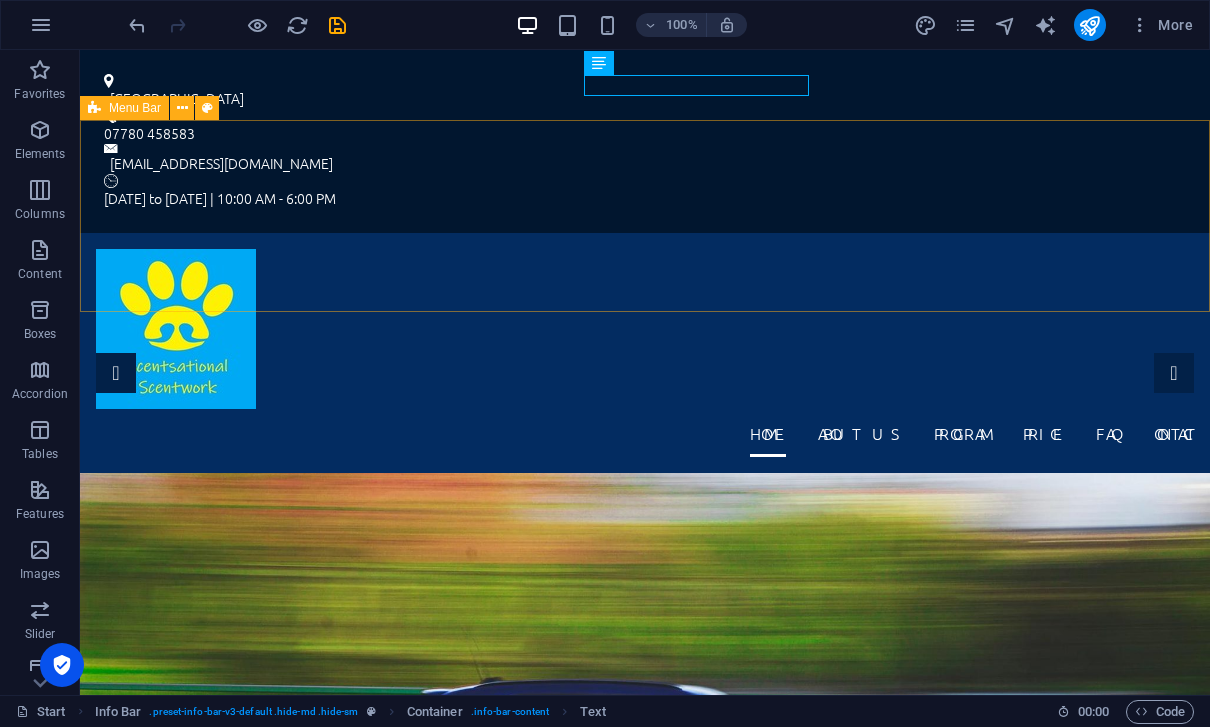 scroll, scrollTop: 0, scrollLeft: 0, axis: both 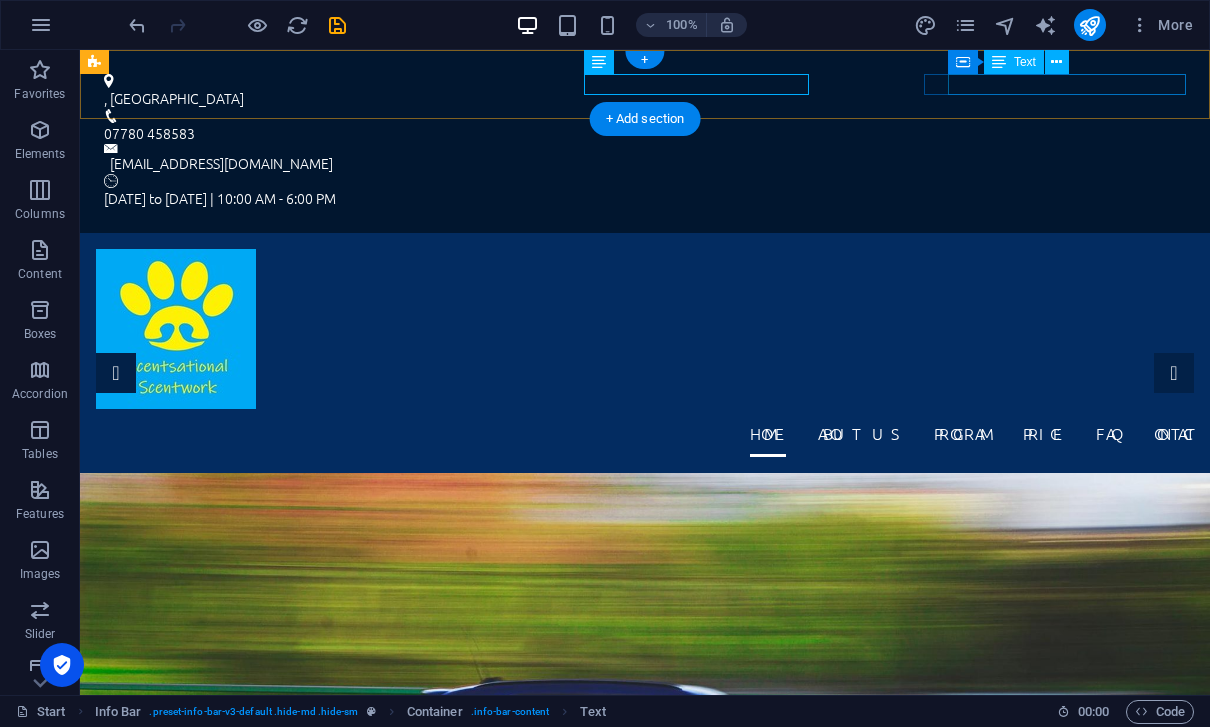 click on "[DATE] to [DATE] | 10:00 AM - 6:00 PM" at bounding box center (645, 198) 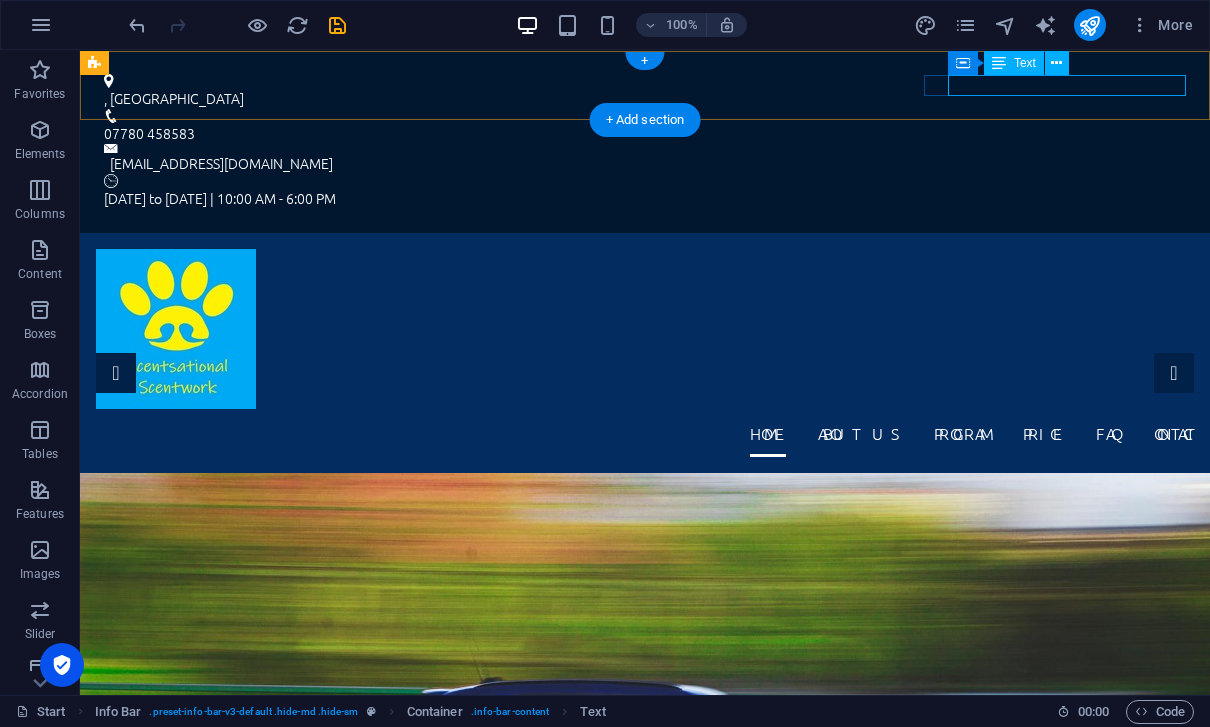 scroll, scrollTop: 0, scrollLeft: 0, axis: both 